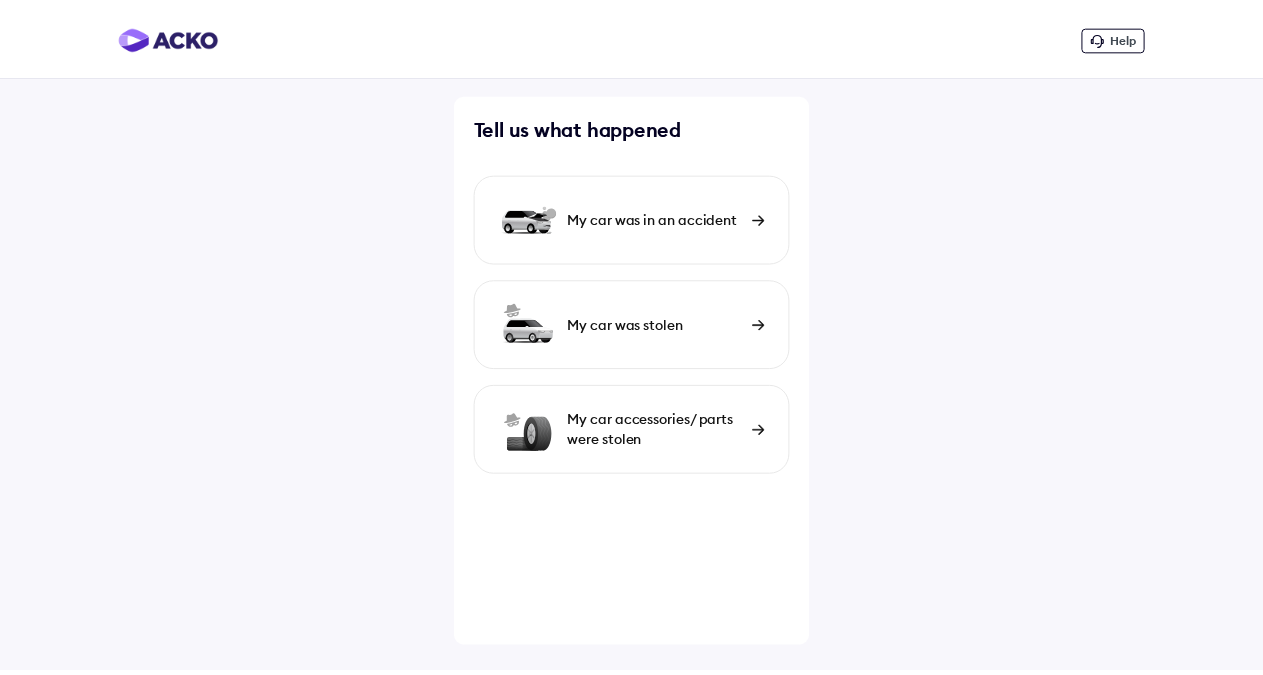 scroll, scrollTop: 0, scrollLeft: 0, axis: both 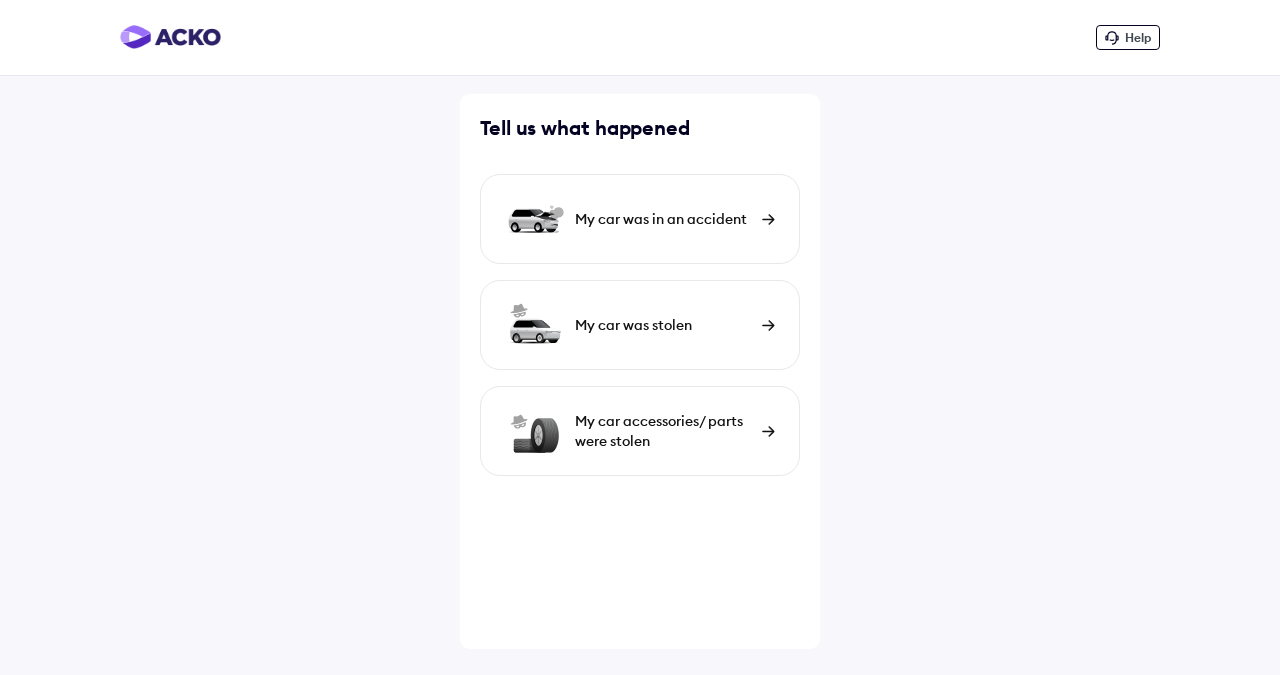 click on "My car was in an accident" at bounding box center [640, 219] 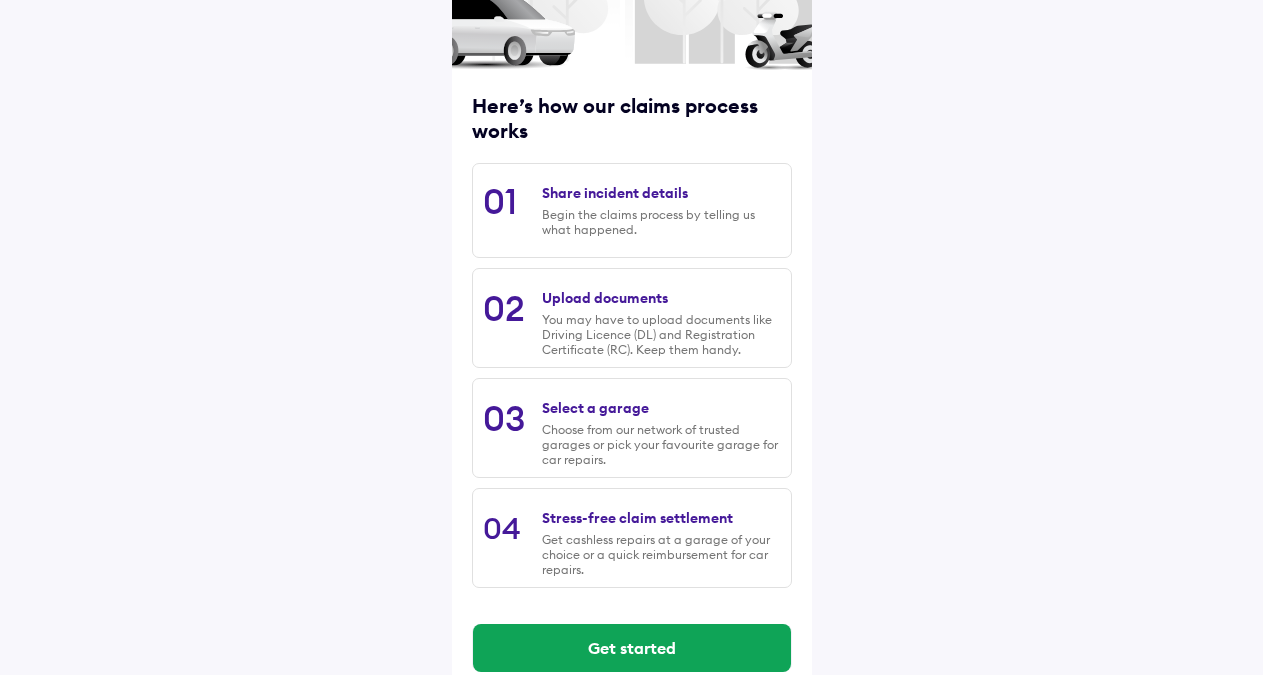 scroll, scrollTop: 221, scrollLeft: 0, axis: vertical 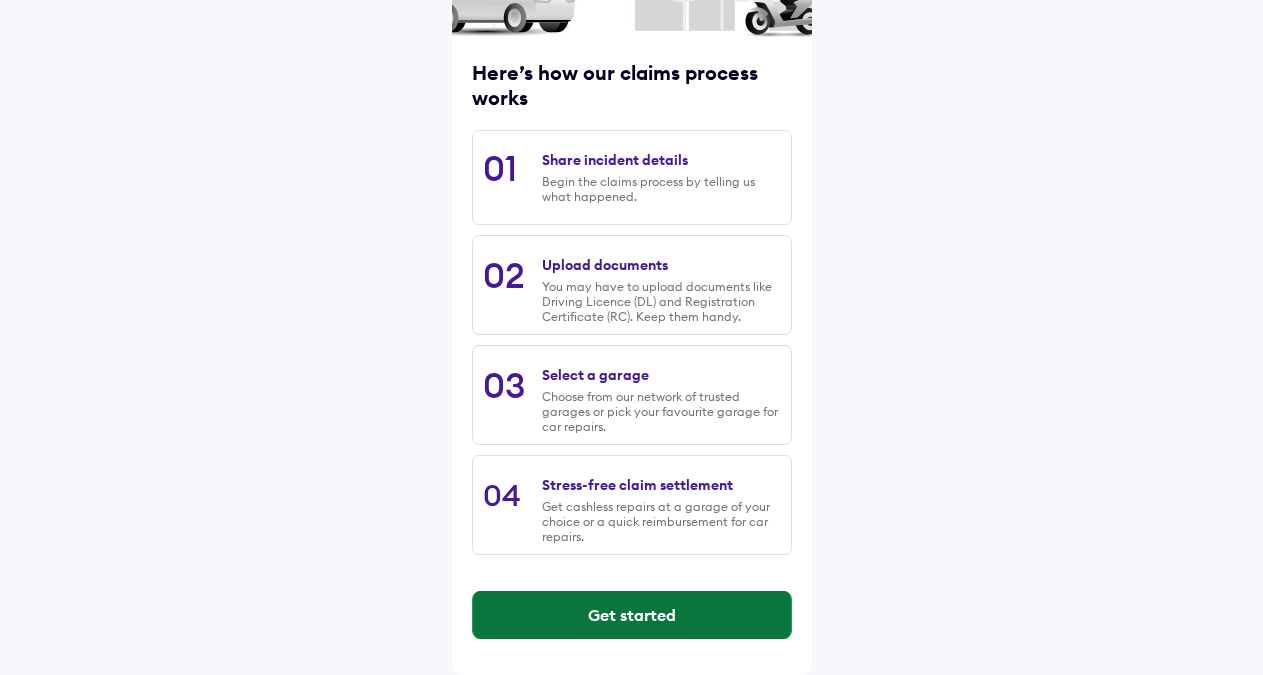 click on "Get started" at bounding box center (632, 615) 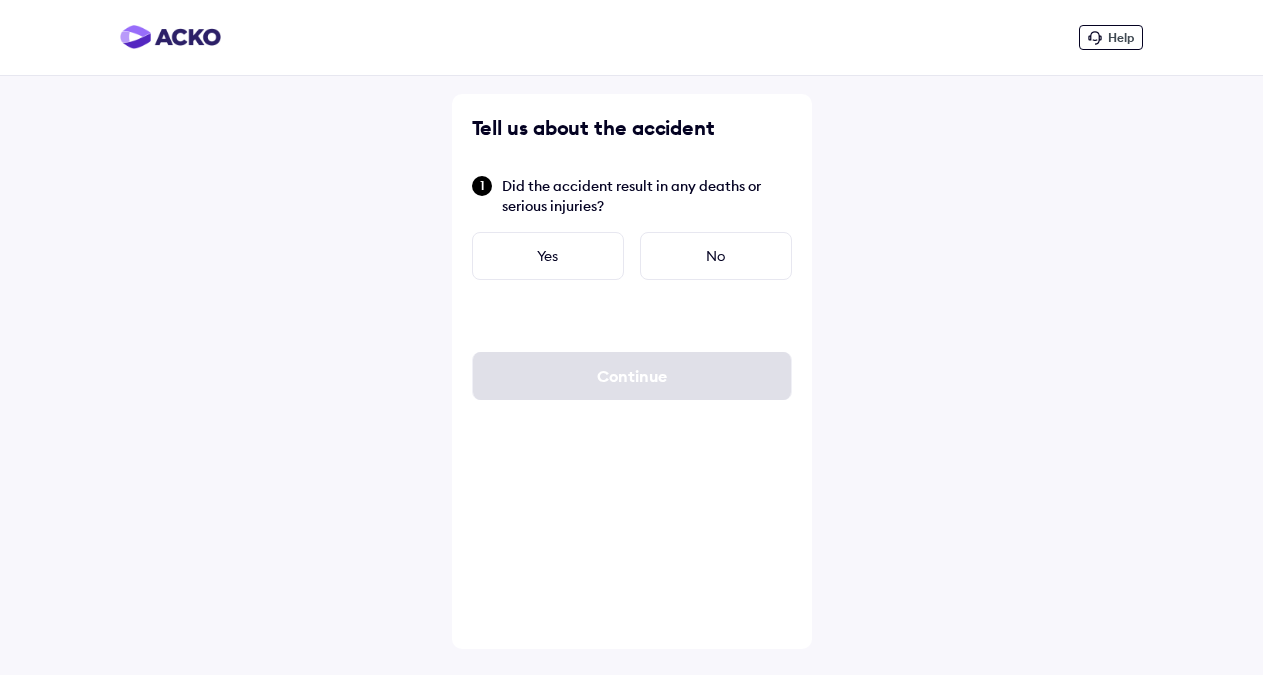 scroll, scrollTop: 0, scrollLeft: 0, axis: both 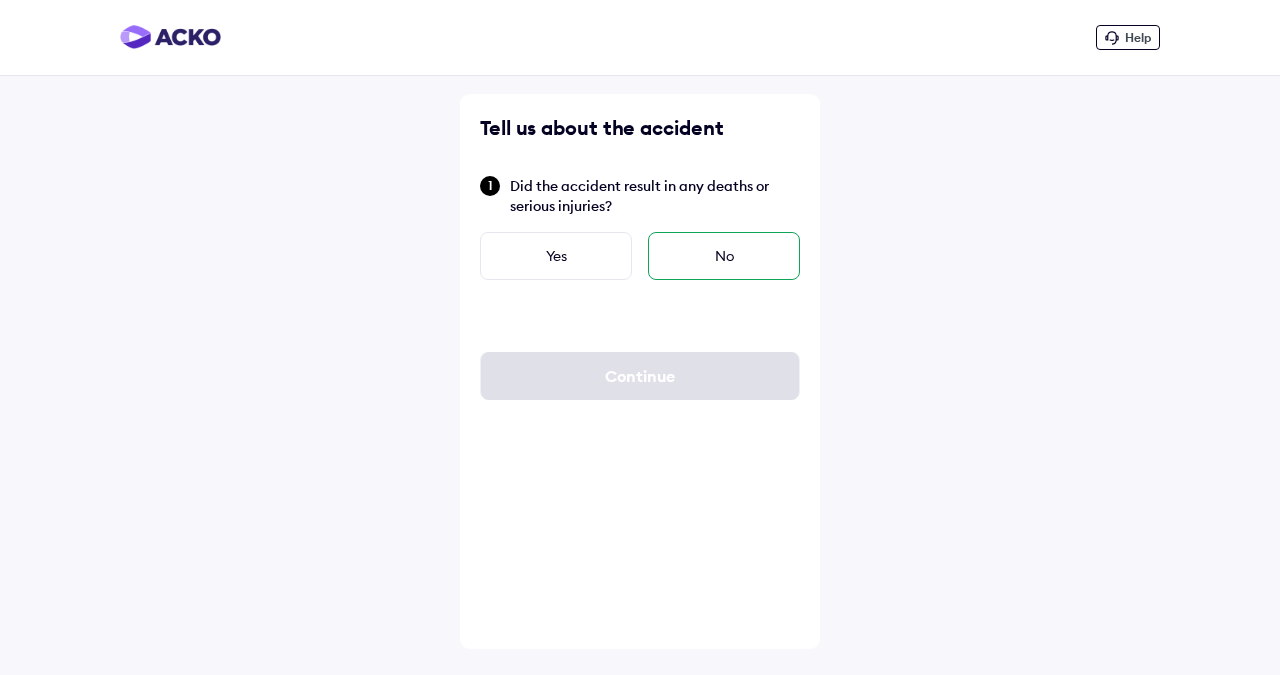 click on "No" at bounding box center (724, 256) 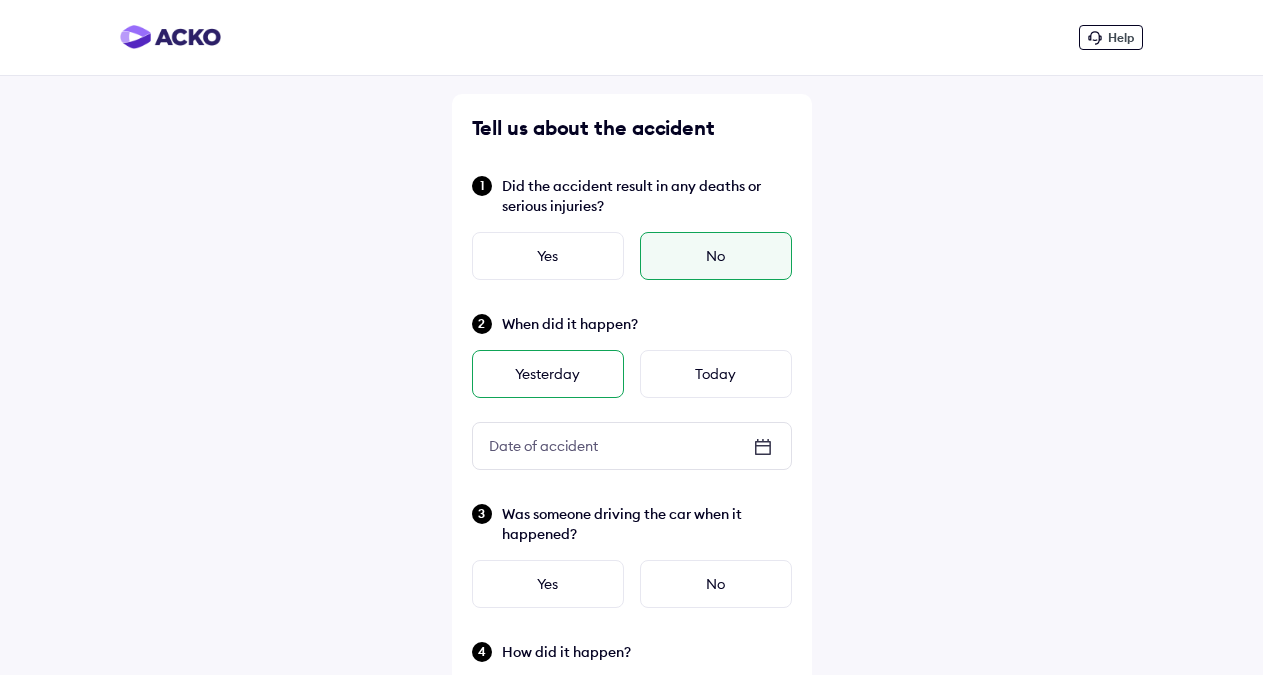 click on "Yesterday" at bounding box center (548, 374) 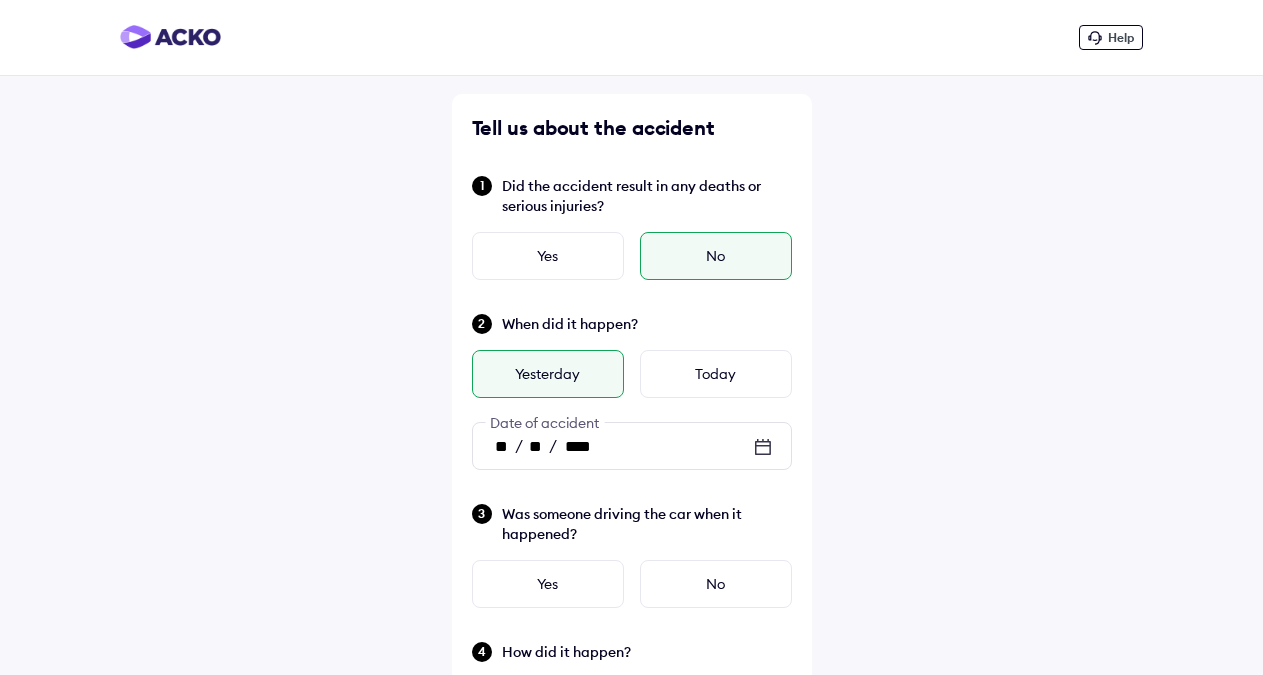 click 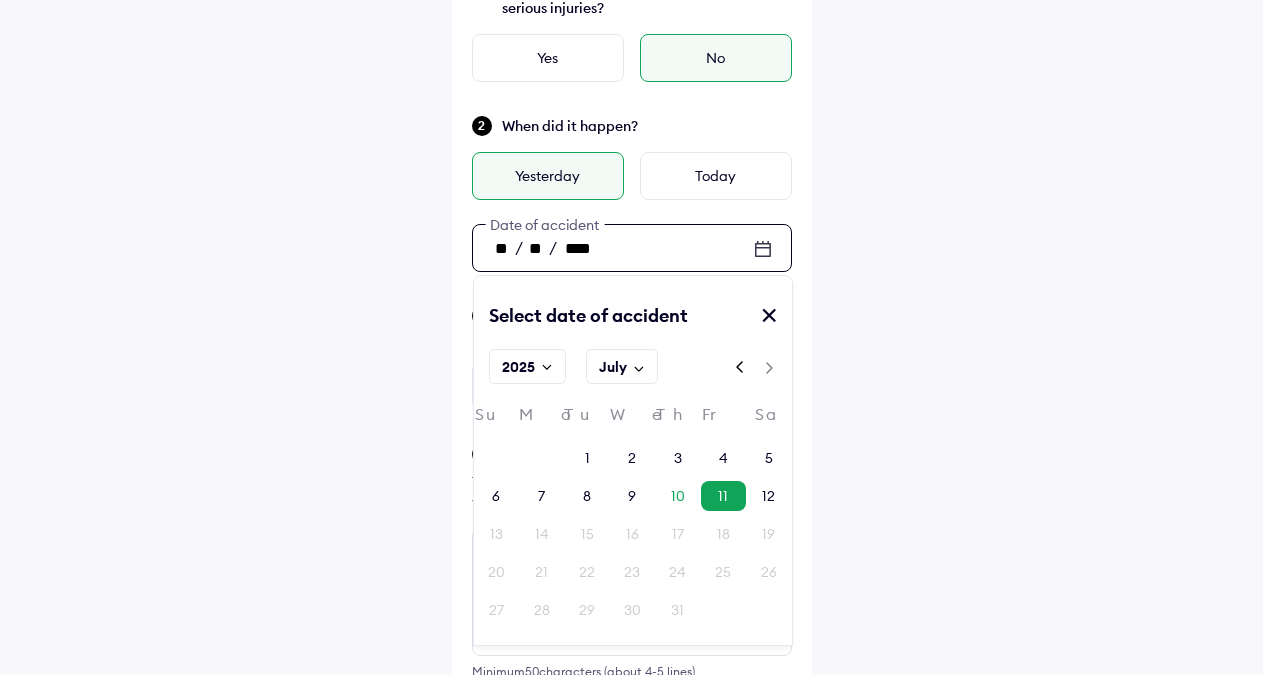 scroll, scrollTop: 204, scrollLeft: 0, axis: vertical 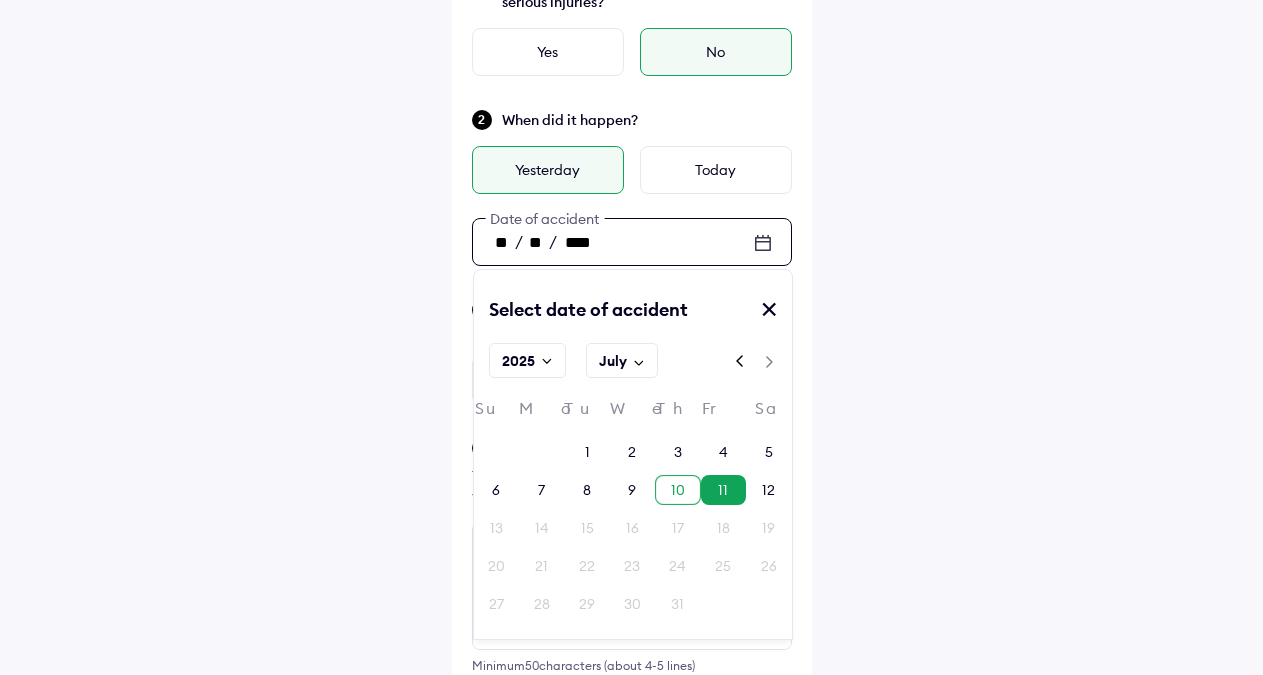 click on "10" at bounding box center [678, 490] 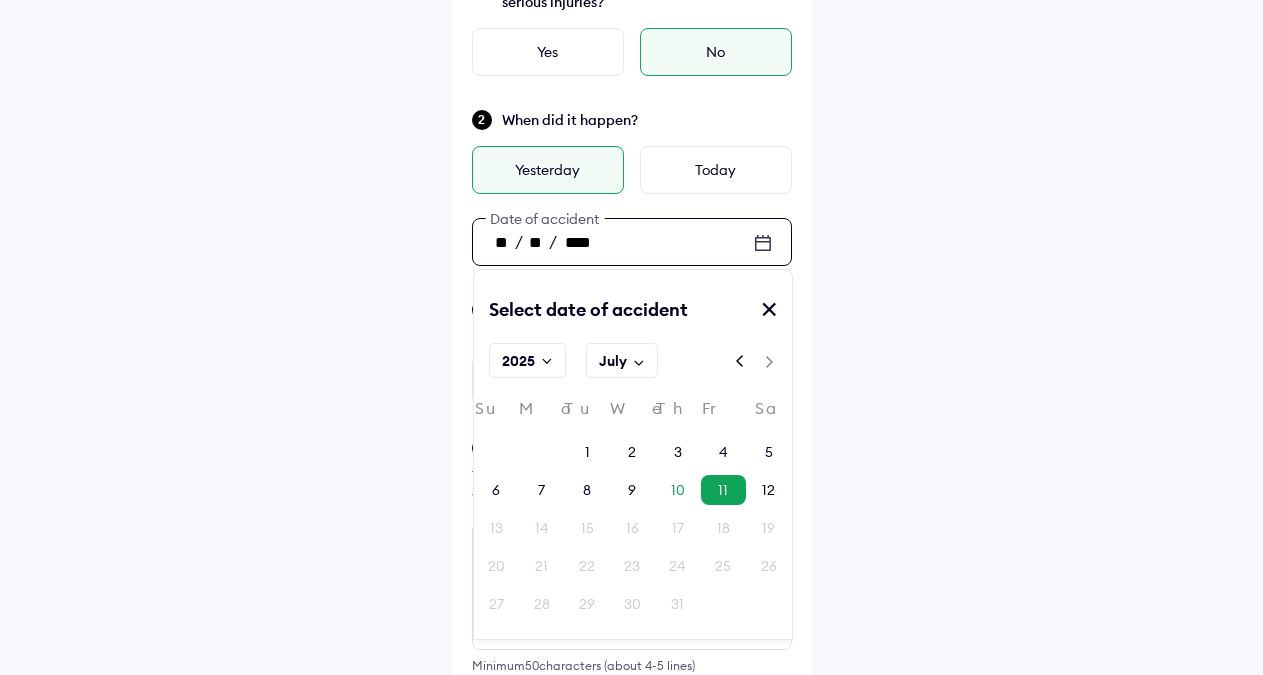 type on "**" 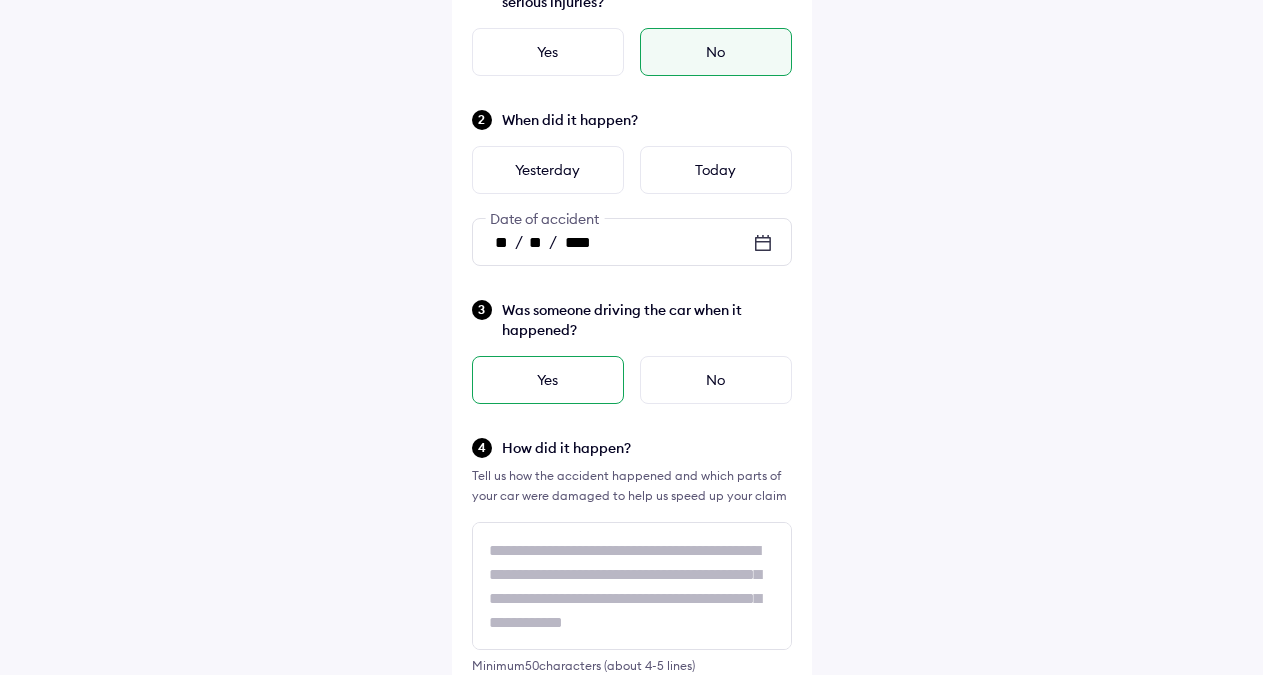click on "Yes" at bounding box center [548, 380] 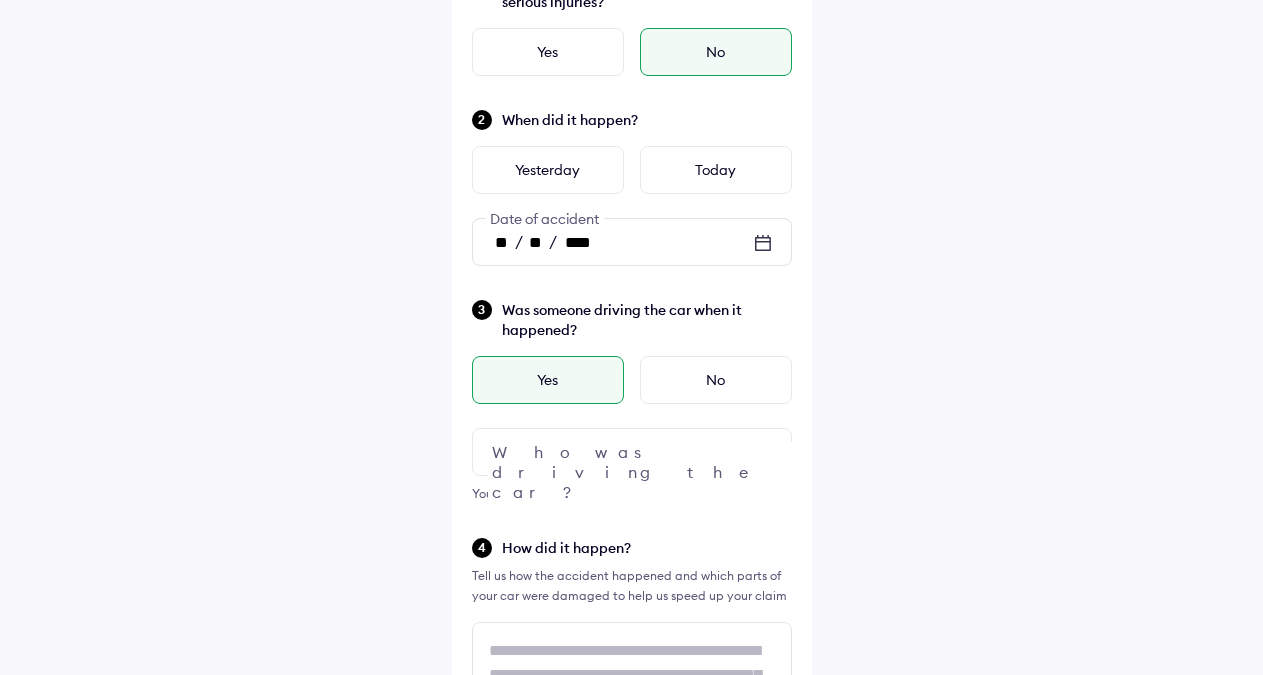 click at bounding box center (763, 452) 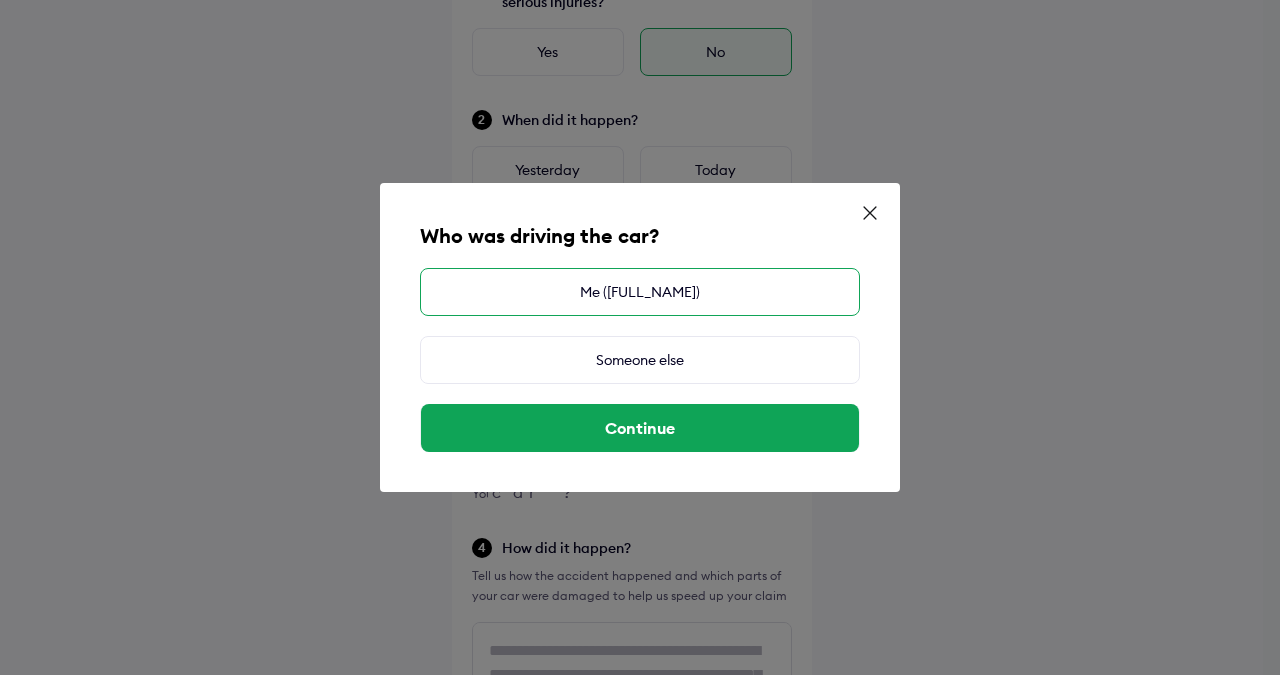 click on "Me (SANJEEV GUPTA)" at bounding box center [640, 292] 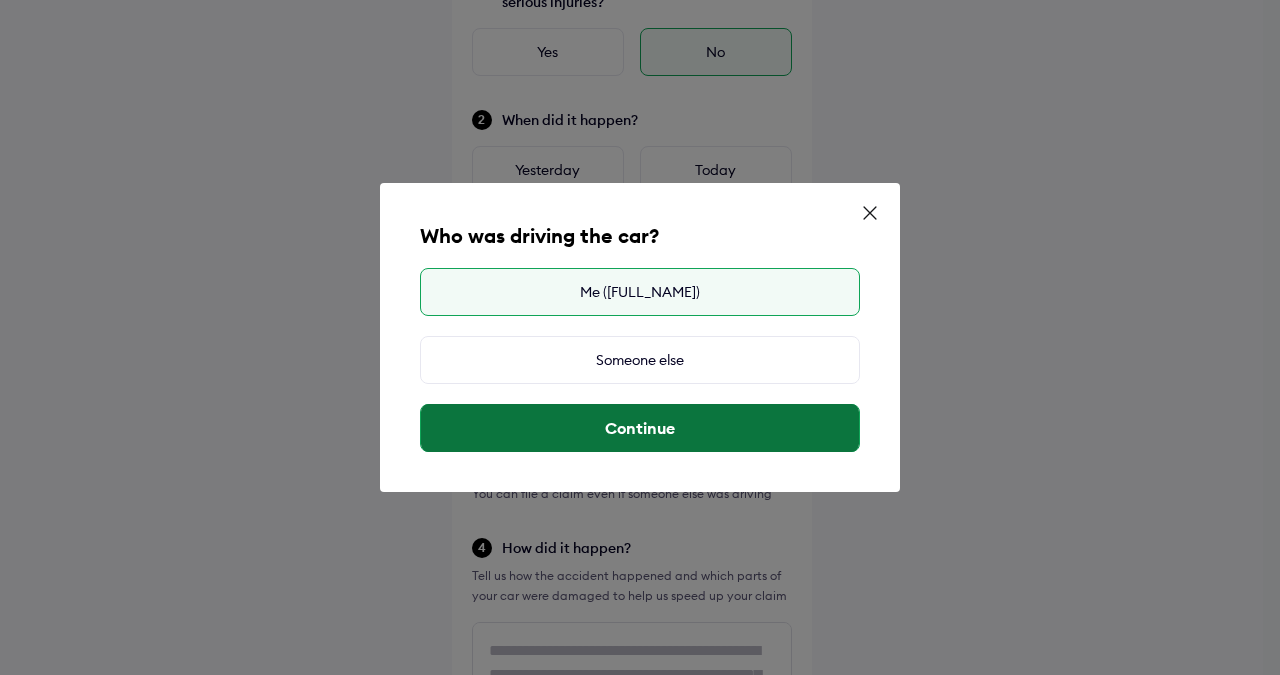 click on "Continue" at bounding box center [640, 428] 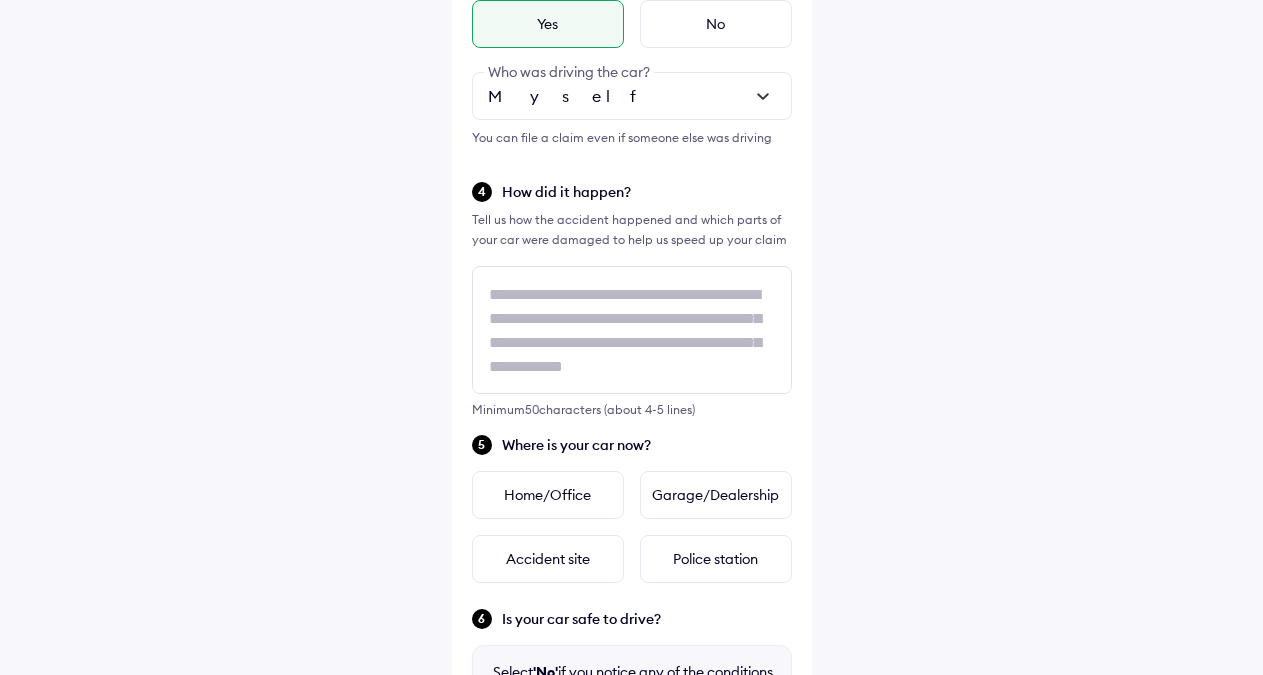 scroll, scrollTop: 510, scrollLeft: 0, axis: vertical 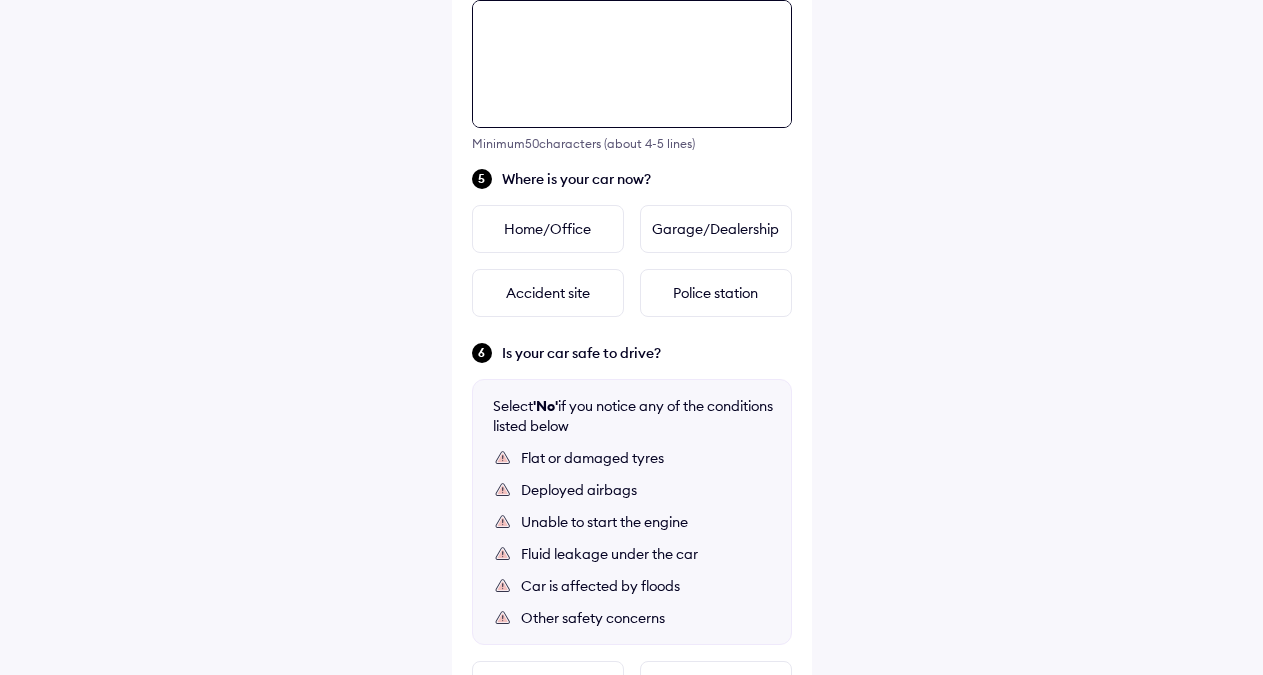 click at bounding box center (632, 64) 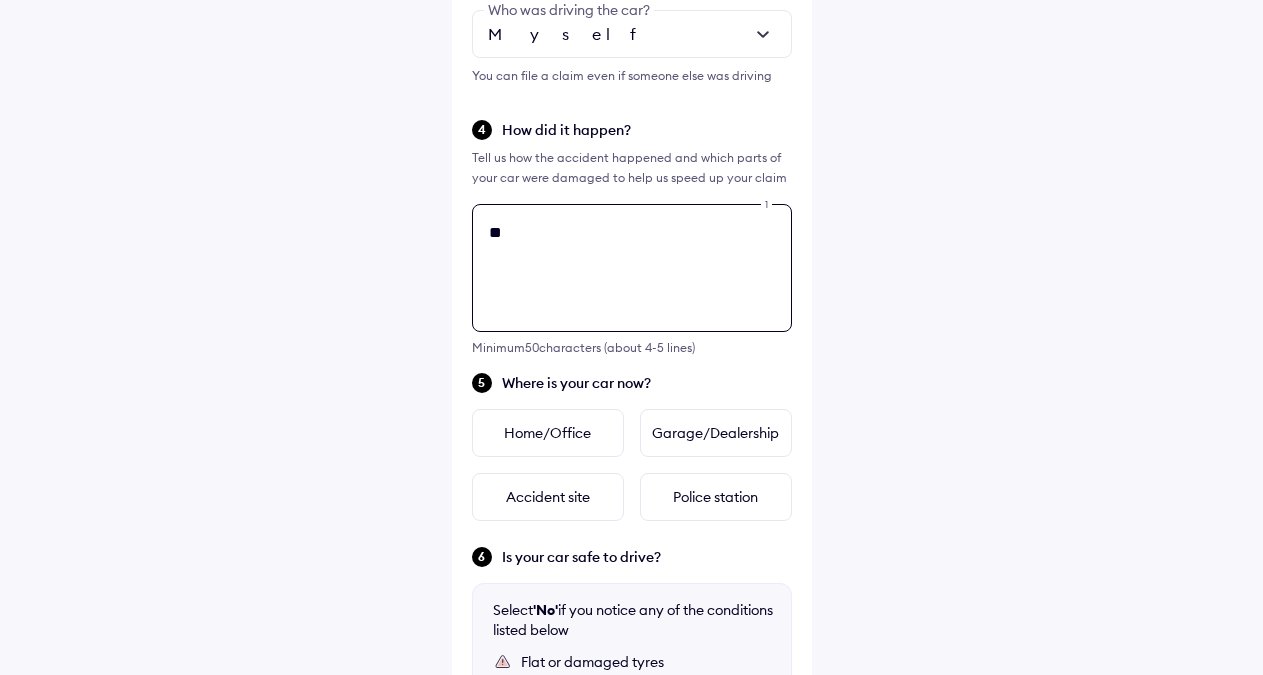 type on "*" 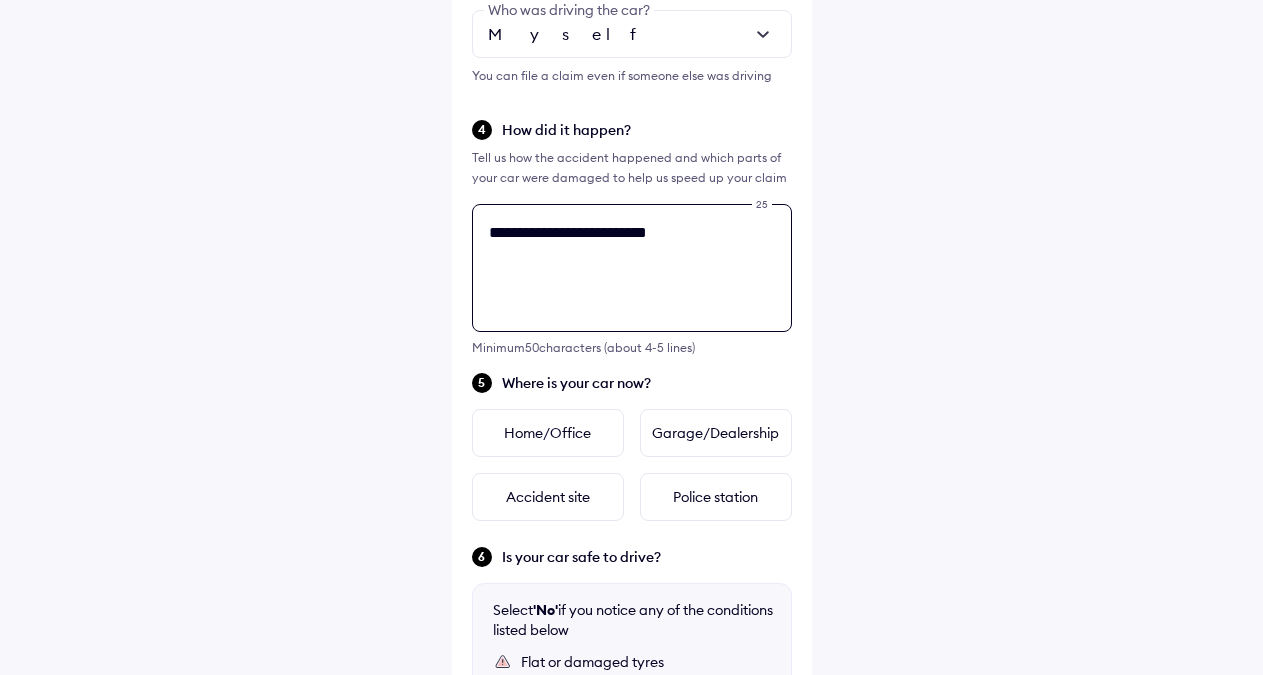 click on "**********" at bounding box center [632, 268] 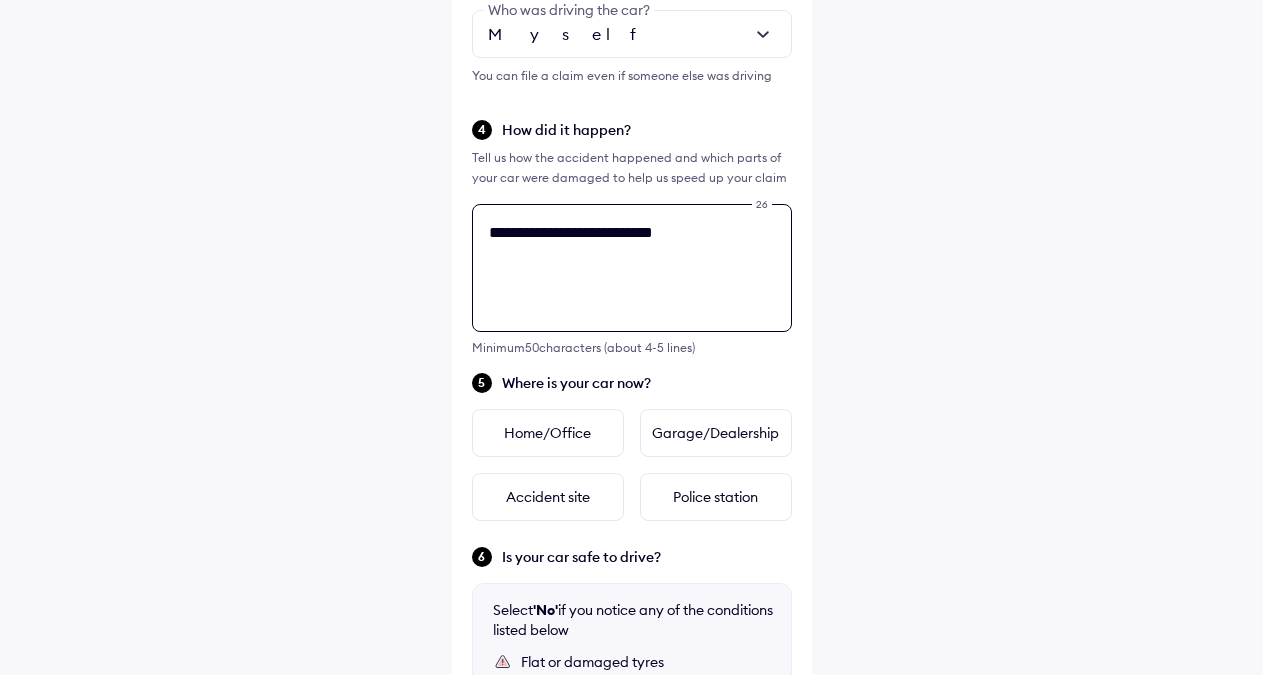 click on "**********" at bounding box center [632, 268] 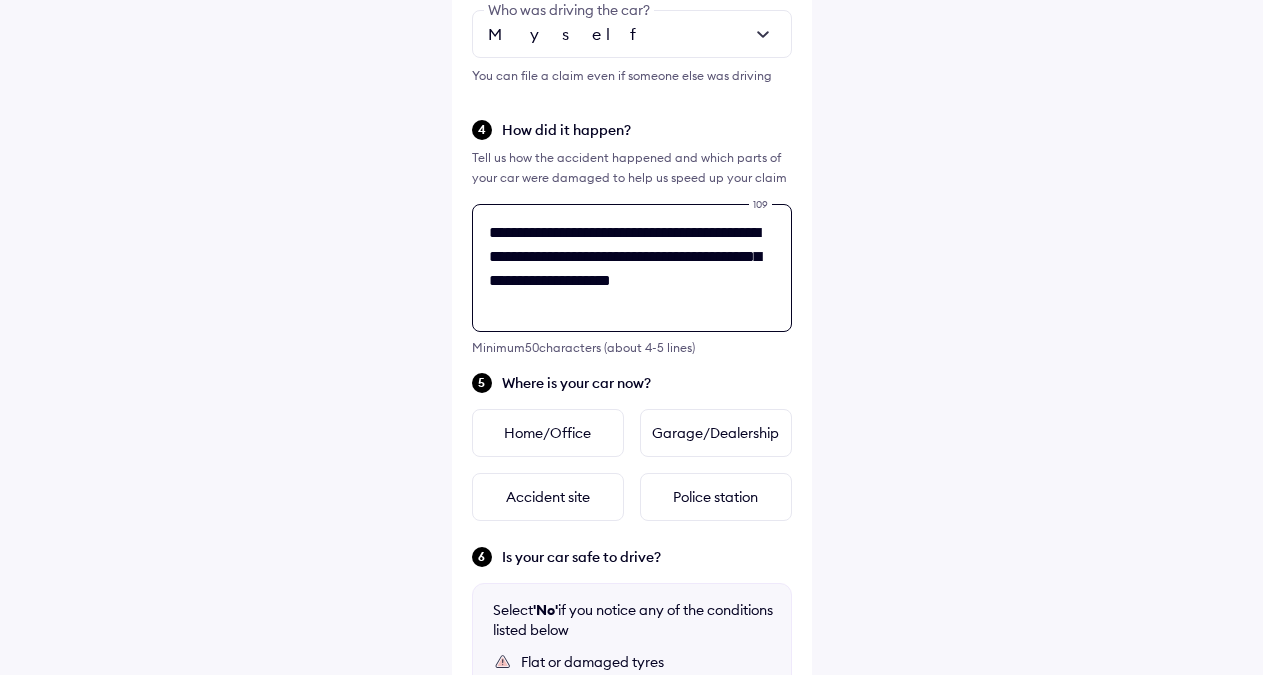 click on "**********" at bounding box center [632, 268] 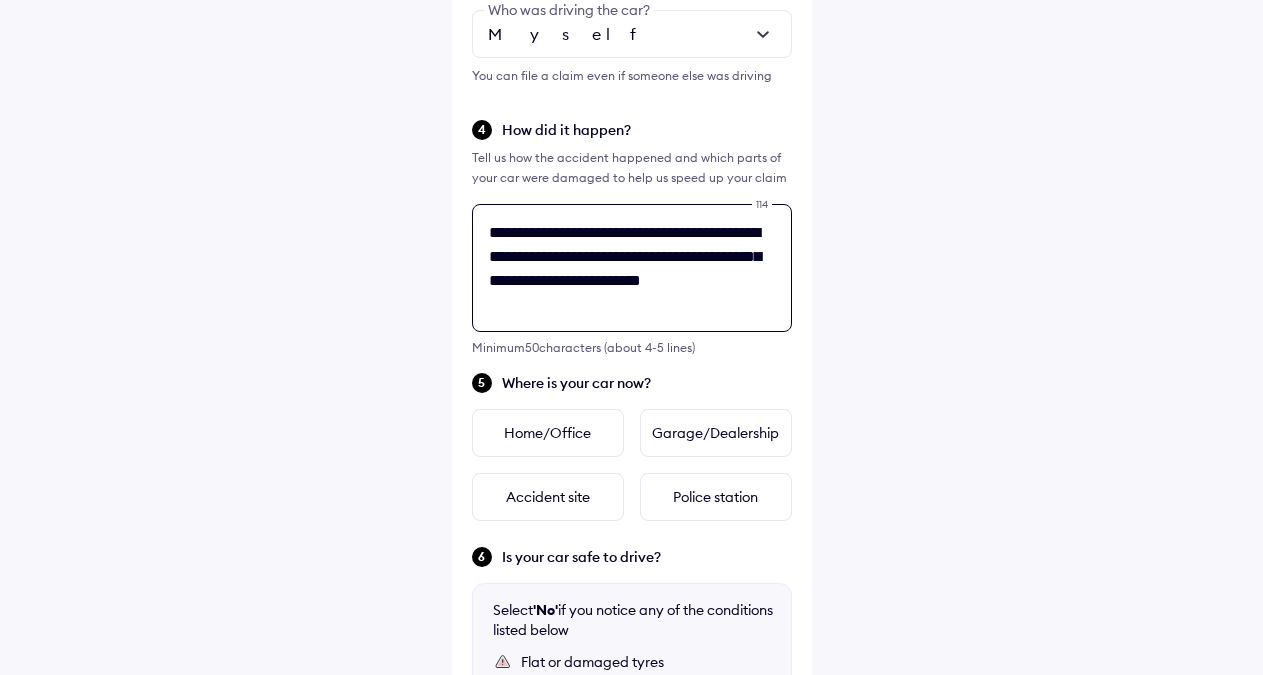 click on "**********" at bounding box center (632, 268) 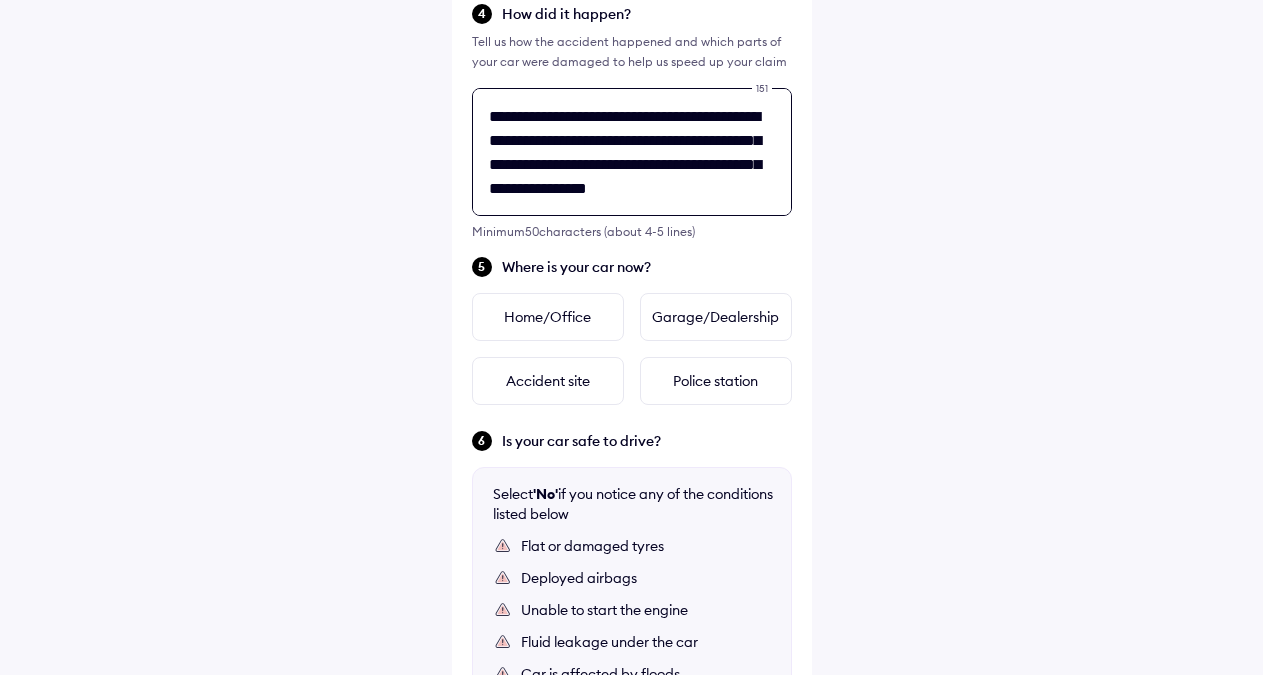 scroll, scrollTop: 826, scrollLeft: 0, axis: vertical 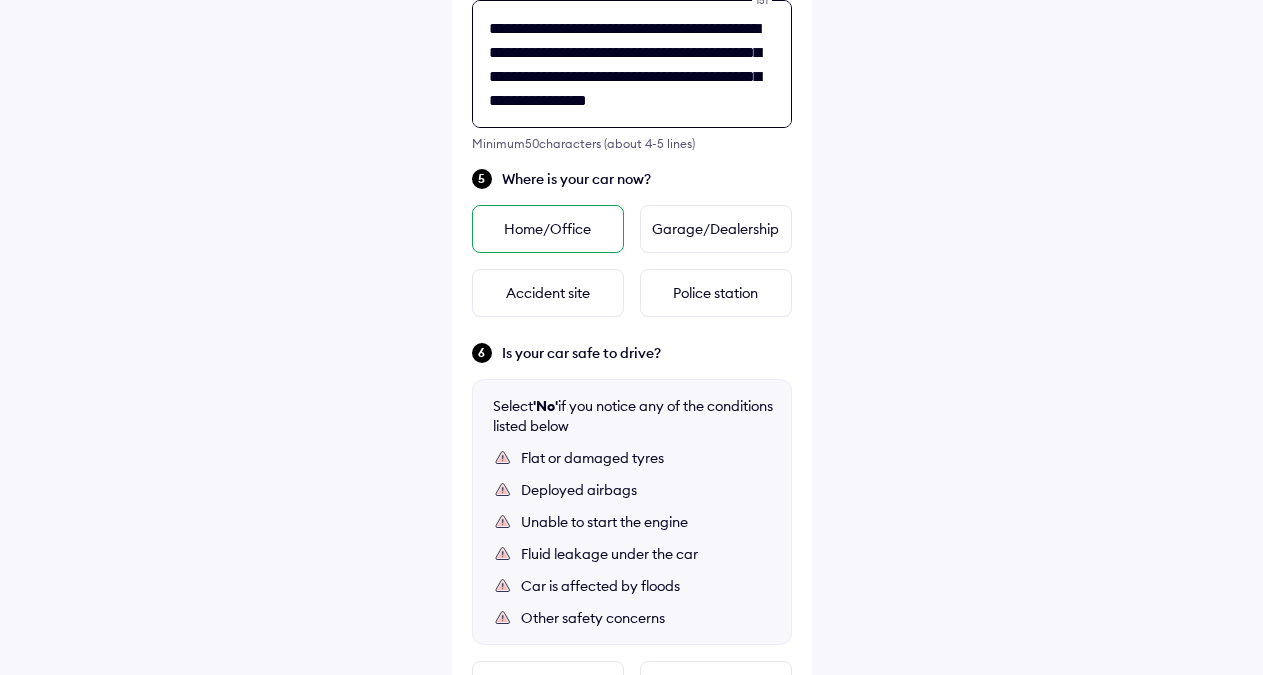 type on "**********" 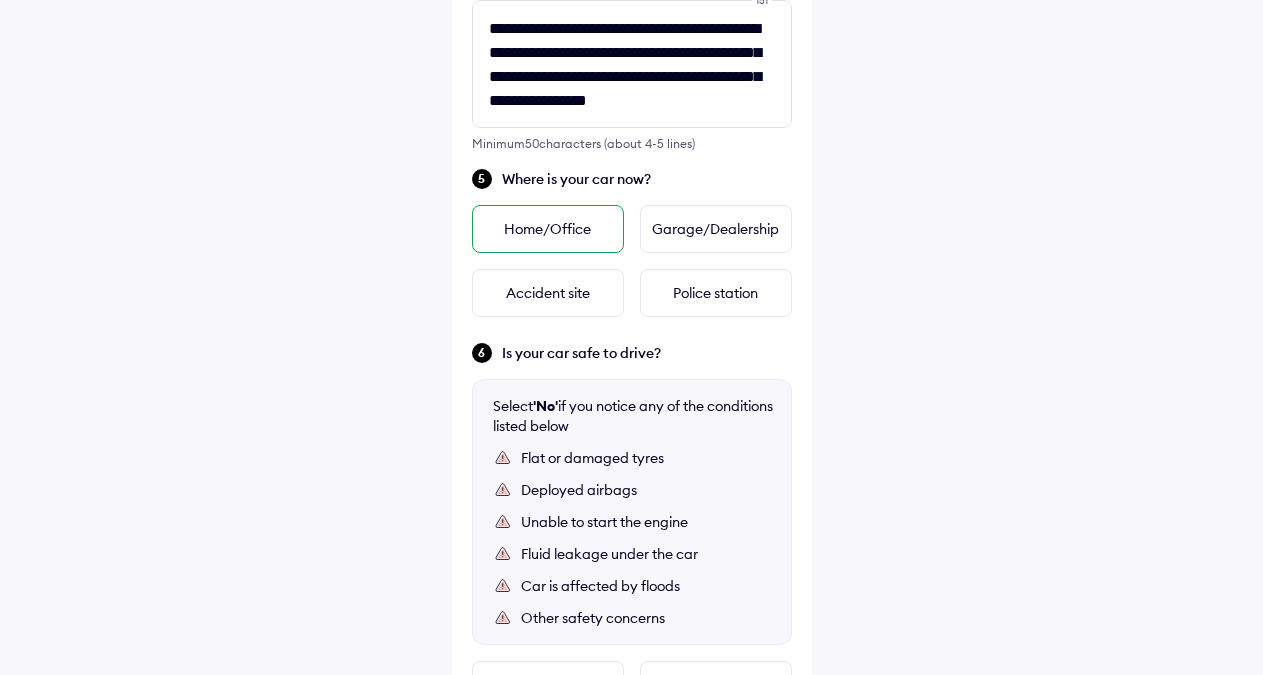 click on "Home/Office" at bounding box center (548, 229) 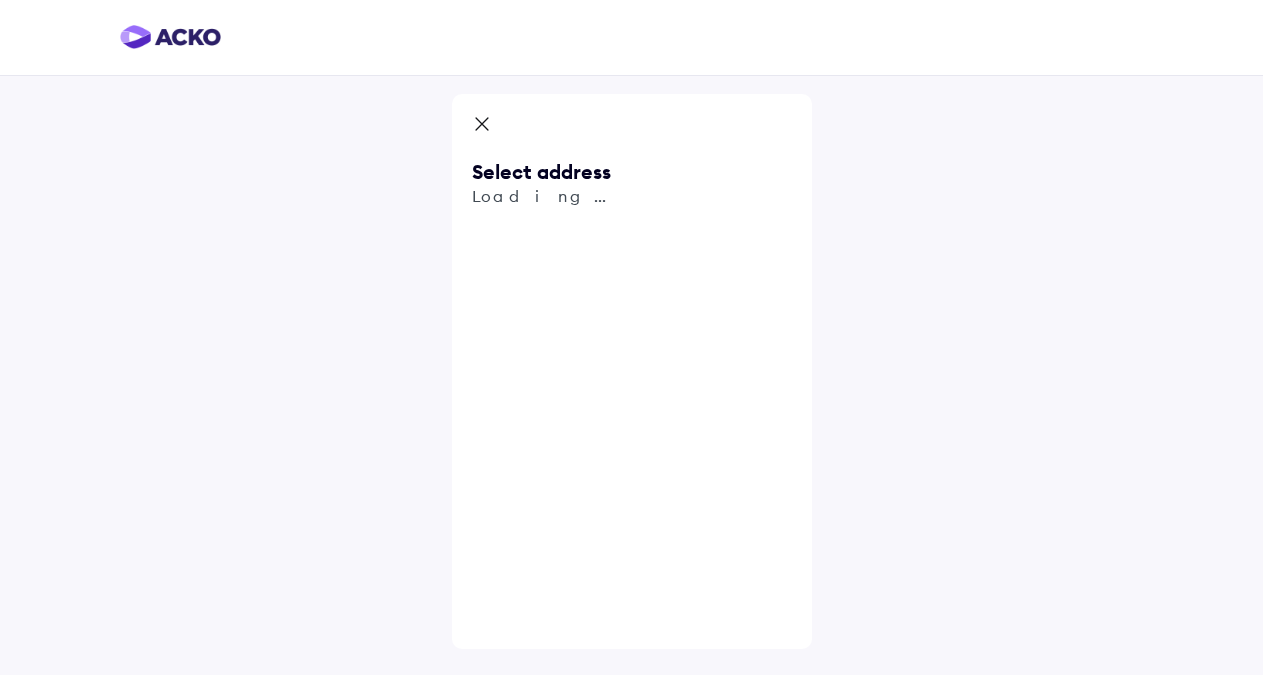 scroll, scrollTop: 0, scrollLeft: 0, axis: both 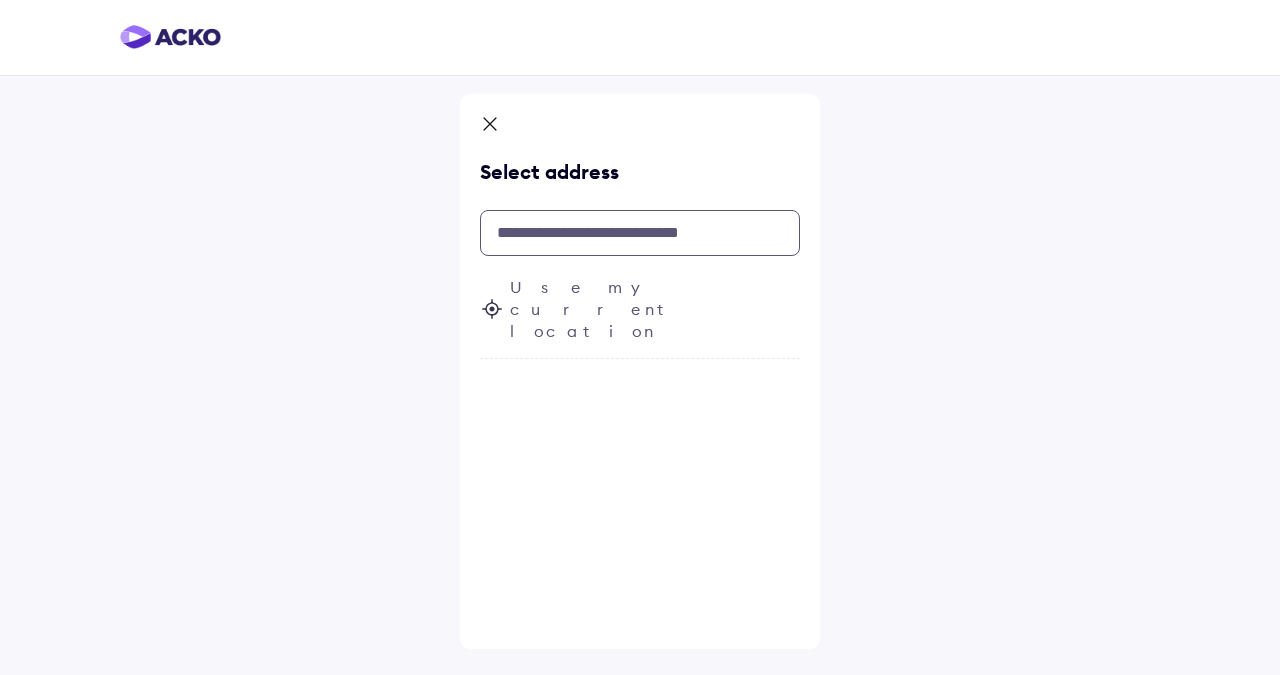 click at bounding box center [640, 233] 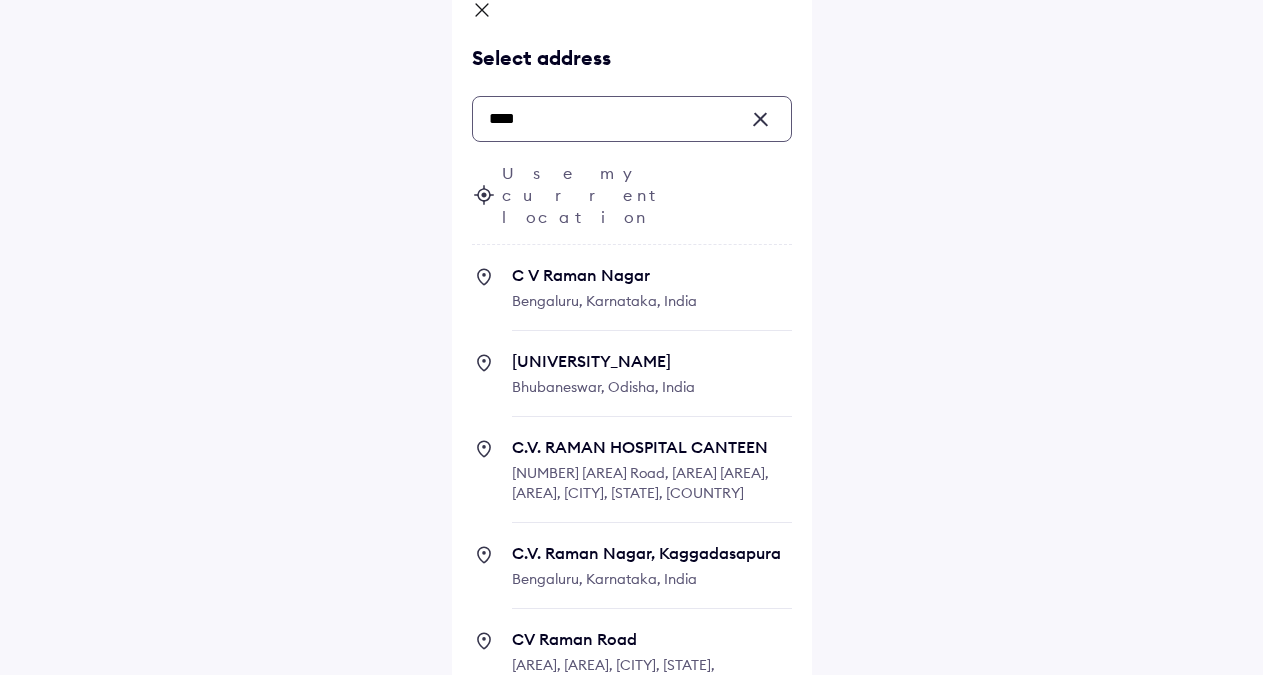 scroll, scrollTop: 131, scrollLeft: 0, axis: vertical 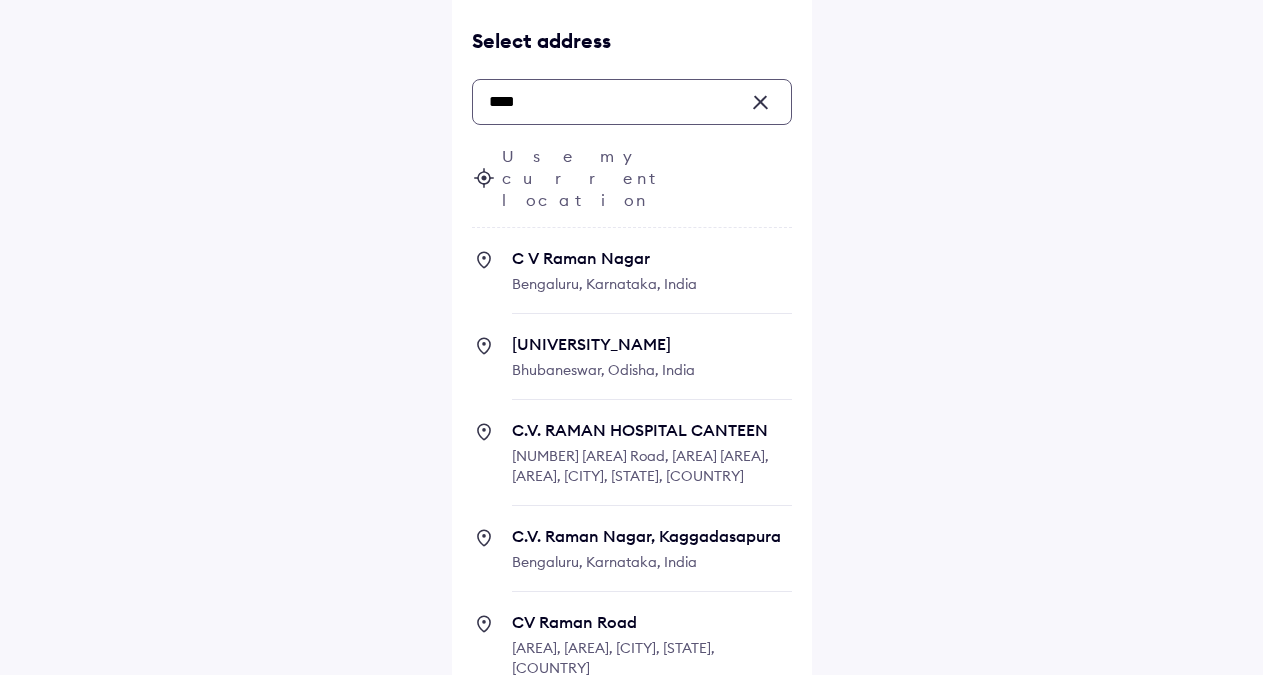 click on "C.V. Raman Nagar, Kaggadasapura" at bounding box center [652, 536] 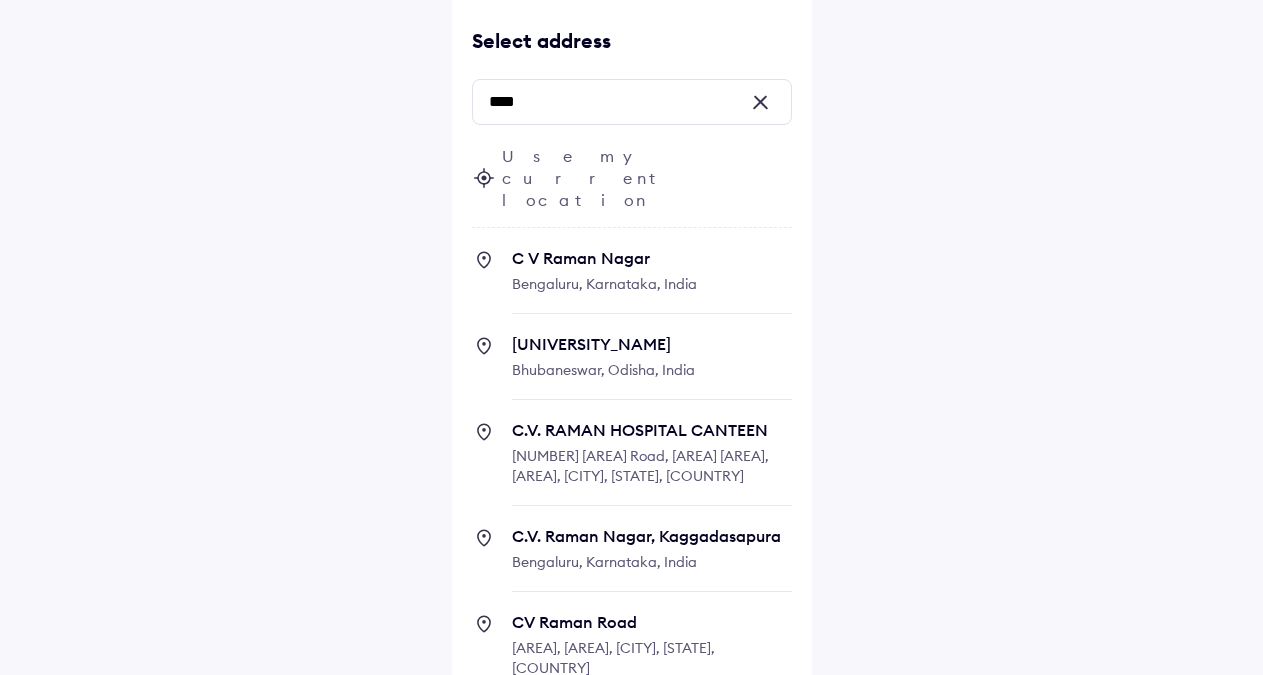 scroll, scrollTop: 0, scrollLeft: 0, axis: both 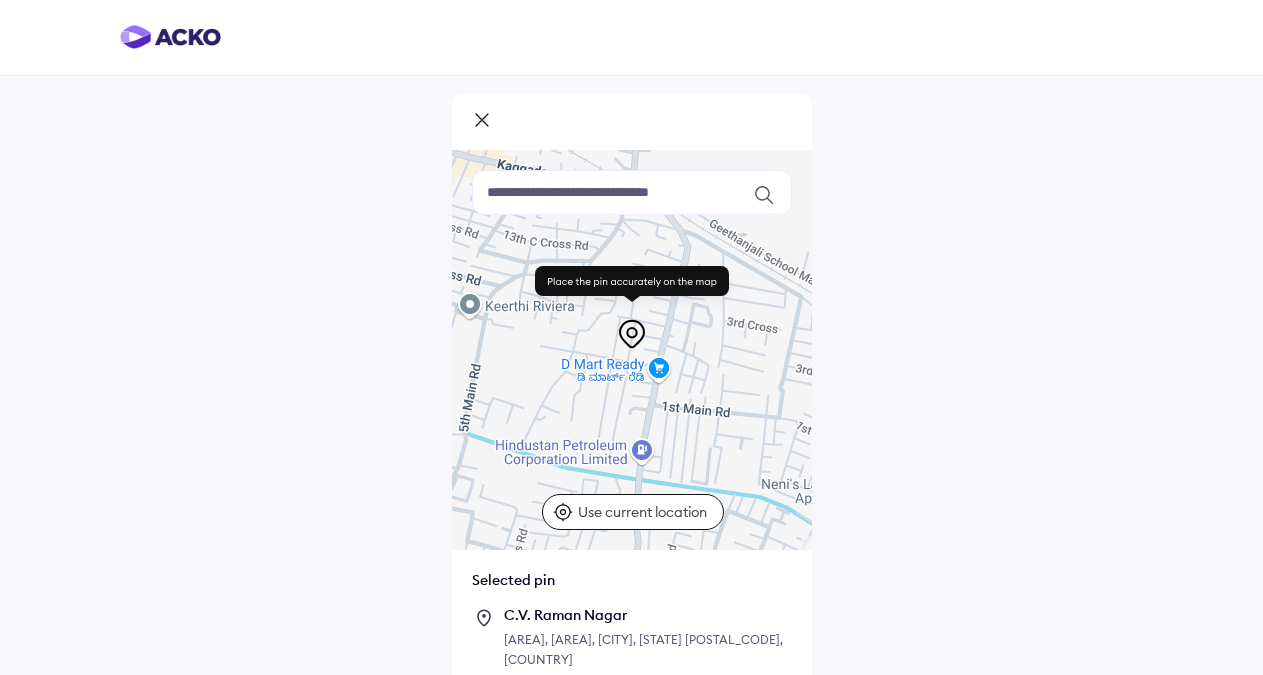 click on "Use current location" at bounding box center [645, 512] 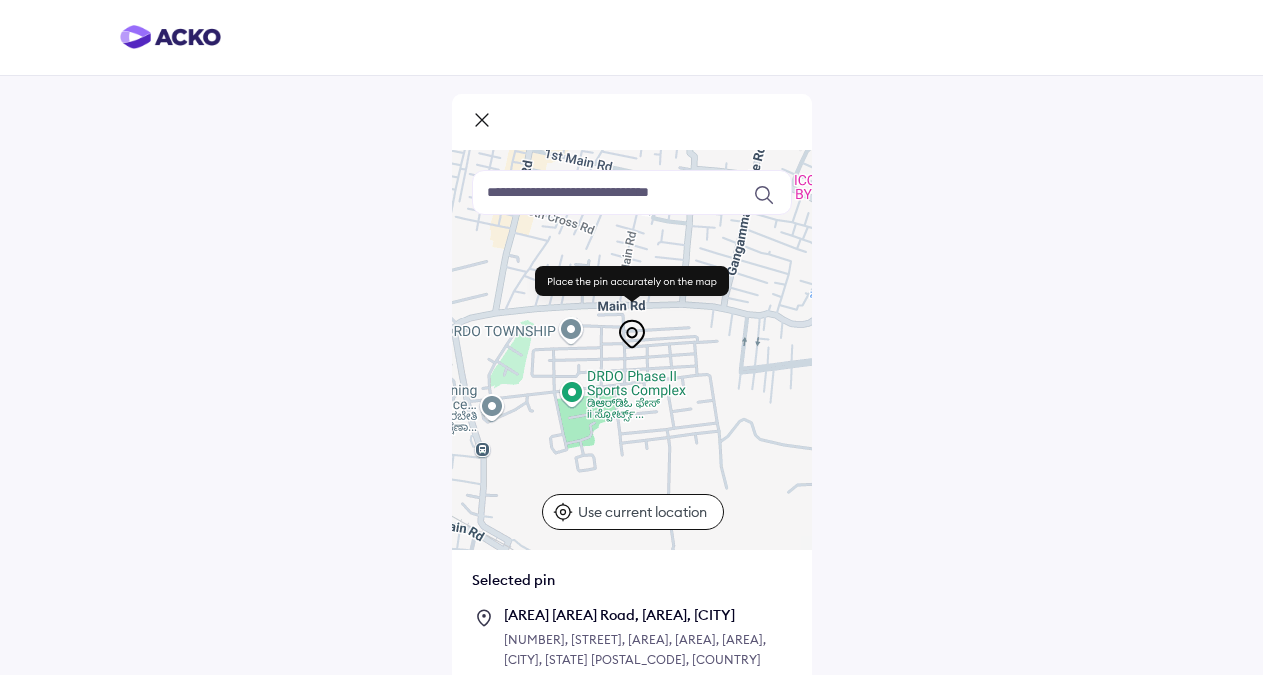 drag, startPoint x: 727, startPoint y: 360, endPoint x: 524, endPoint y: 310, distance: 209.06697 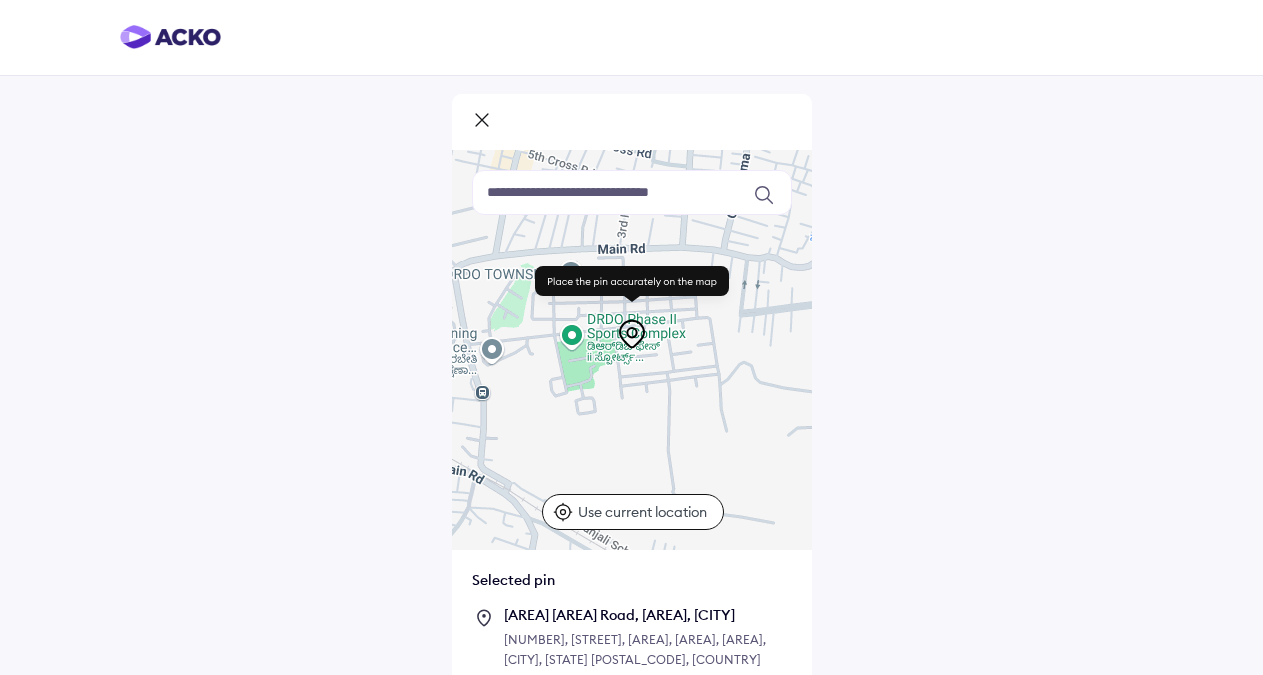drag, startPoint x: 640, startPoint y: 416, endPoint x: 640, endPoint y: 356, distance: 60 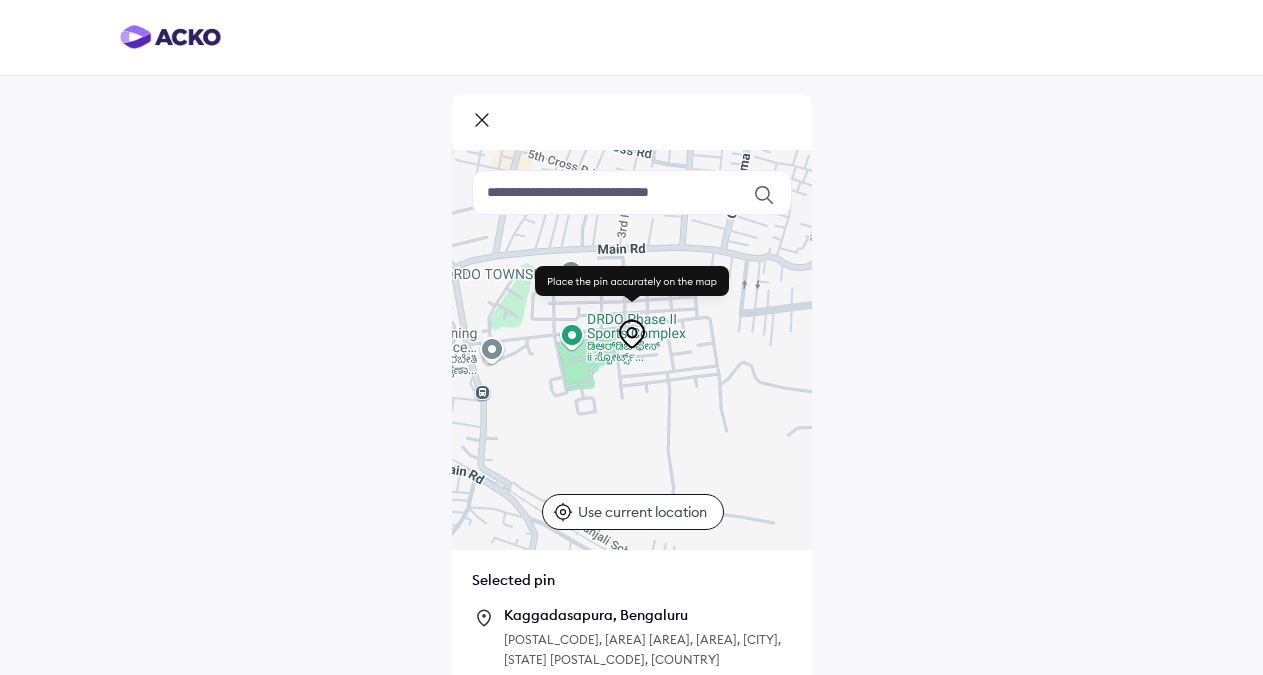 click at bounding box center [632, 192] 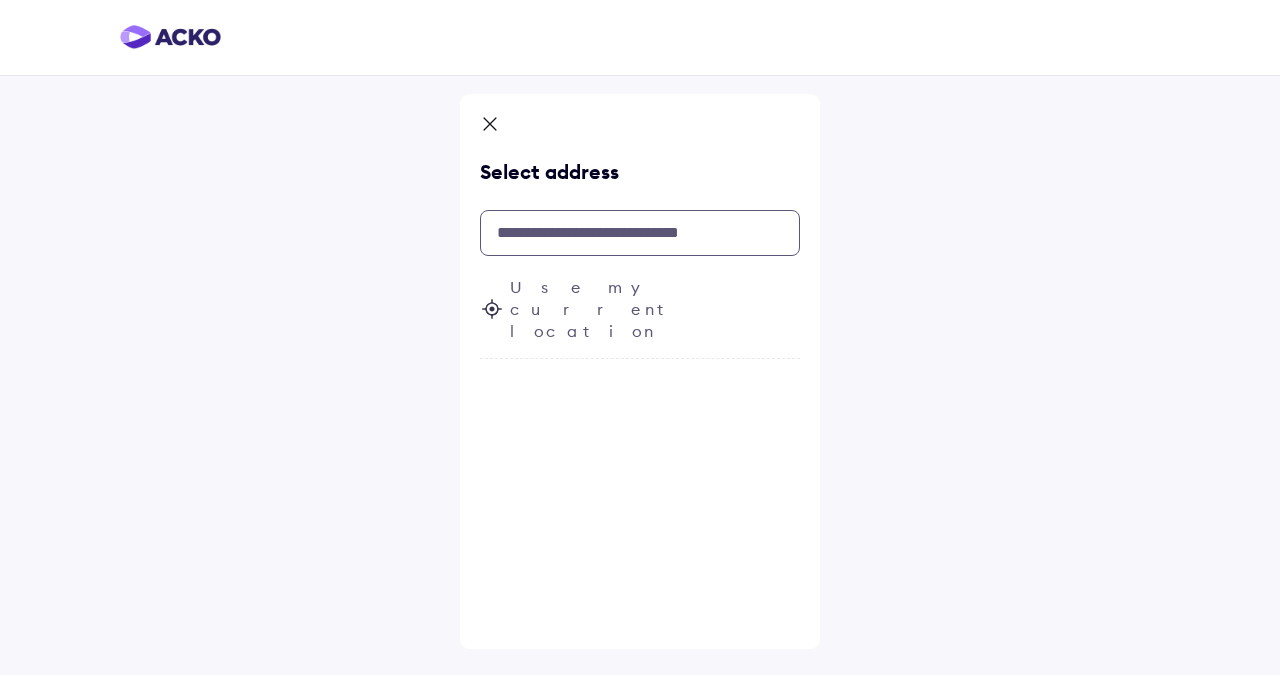 click at bounding box center [640, 233] 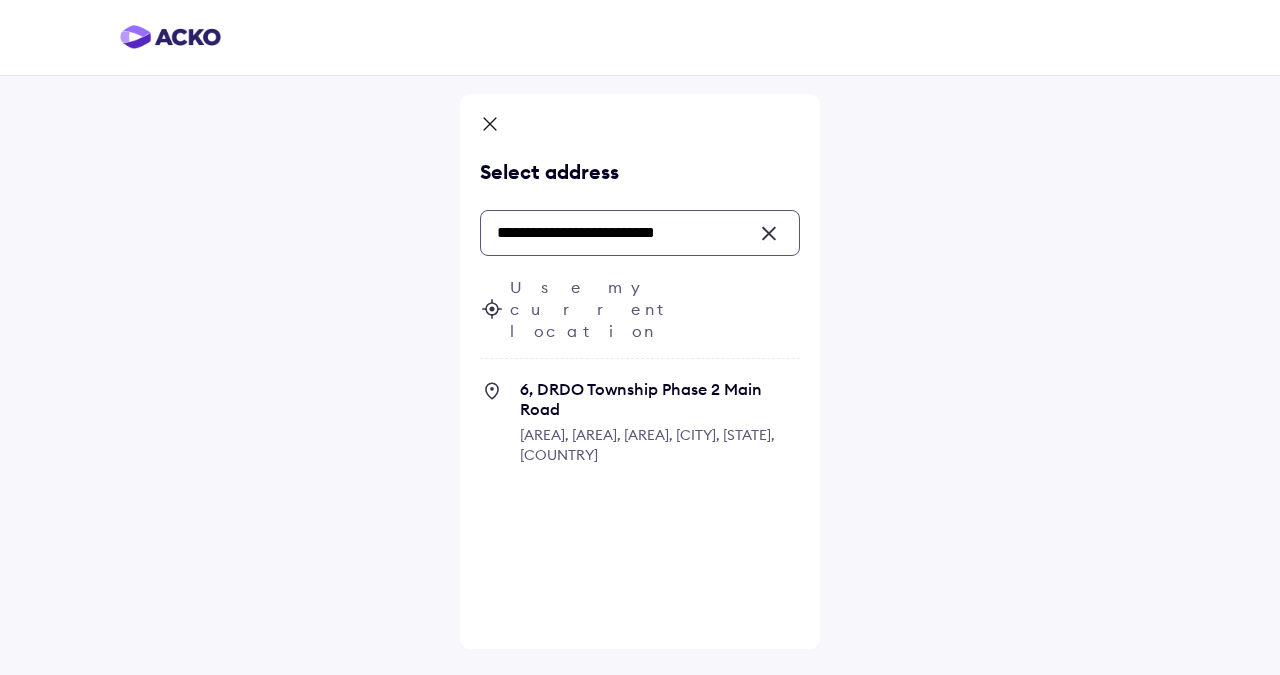 click on "Phase 2, DRDO Phase 2 Township, Kaggadasapura, Bengaluru, Karnataka, India" at bounding box center [647, 445] 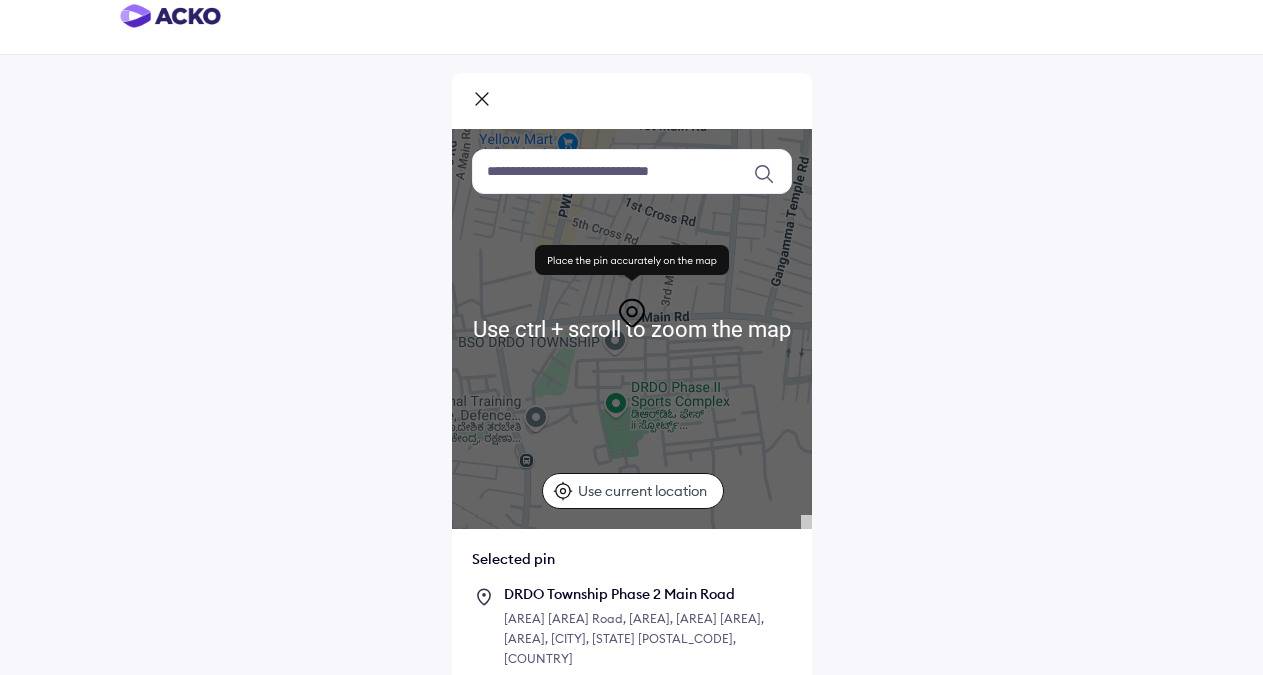 scroll, scrollTop: 123, scrollLeft: 0, axis: vertical 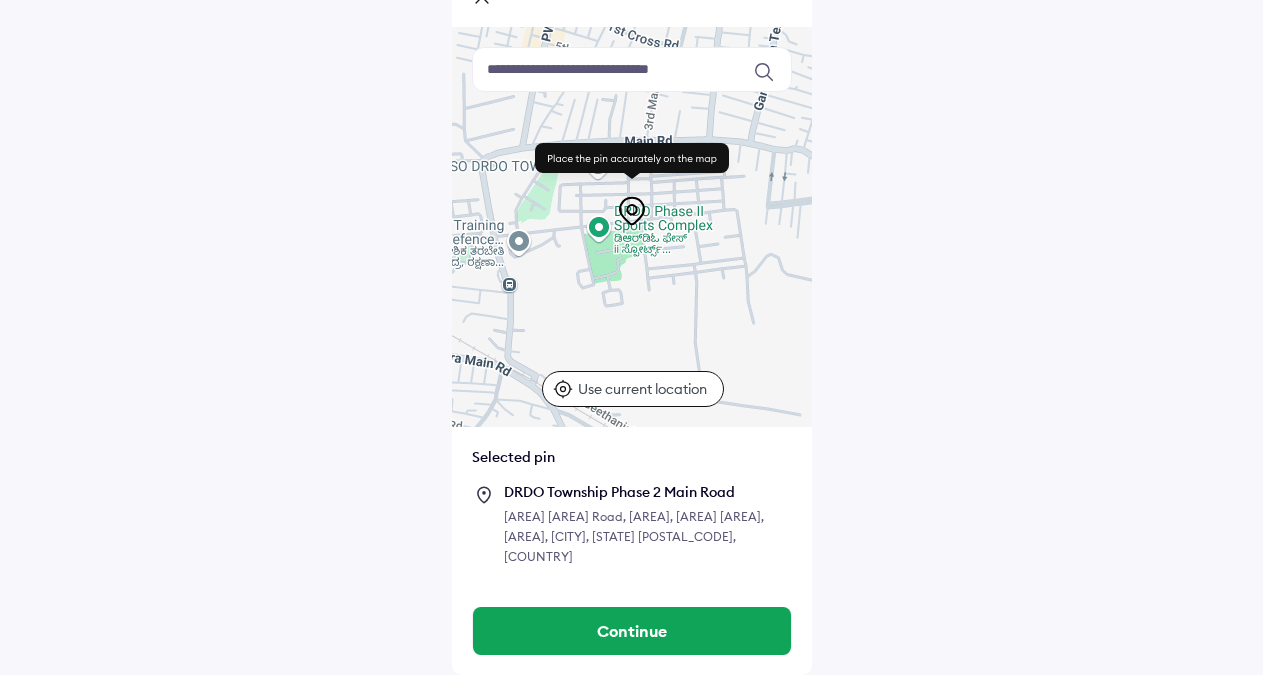 drag, startPoint x: 652, startPoint y: 279, endPoint x: 634, endPoint y: 199, distance: 82 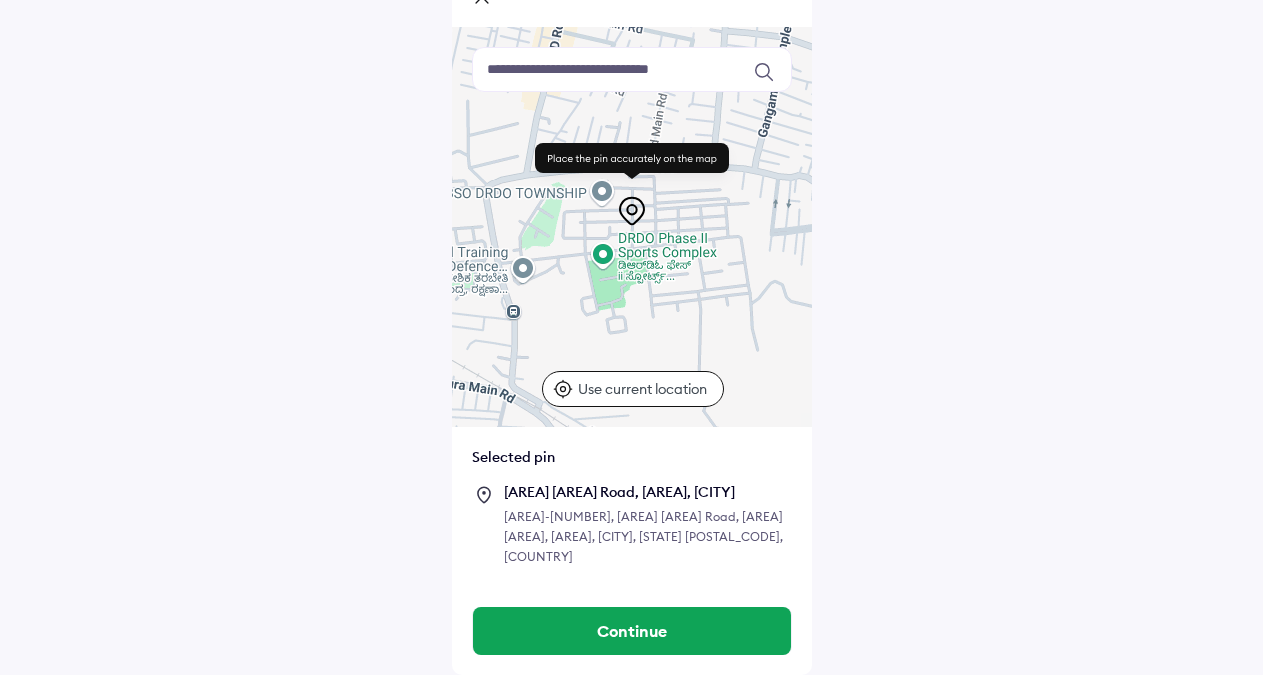 drag, startPoint x: 654, startPoint y: 227, endPoint x: 658, endPoint y: 256, distance: 29.274563 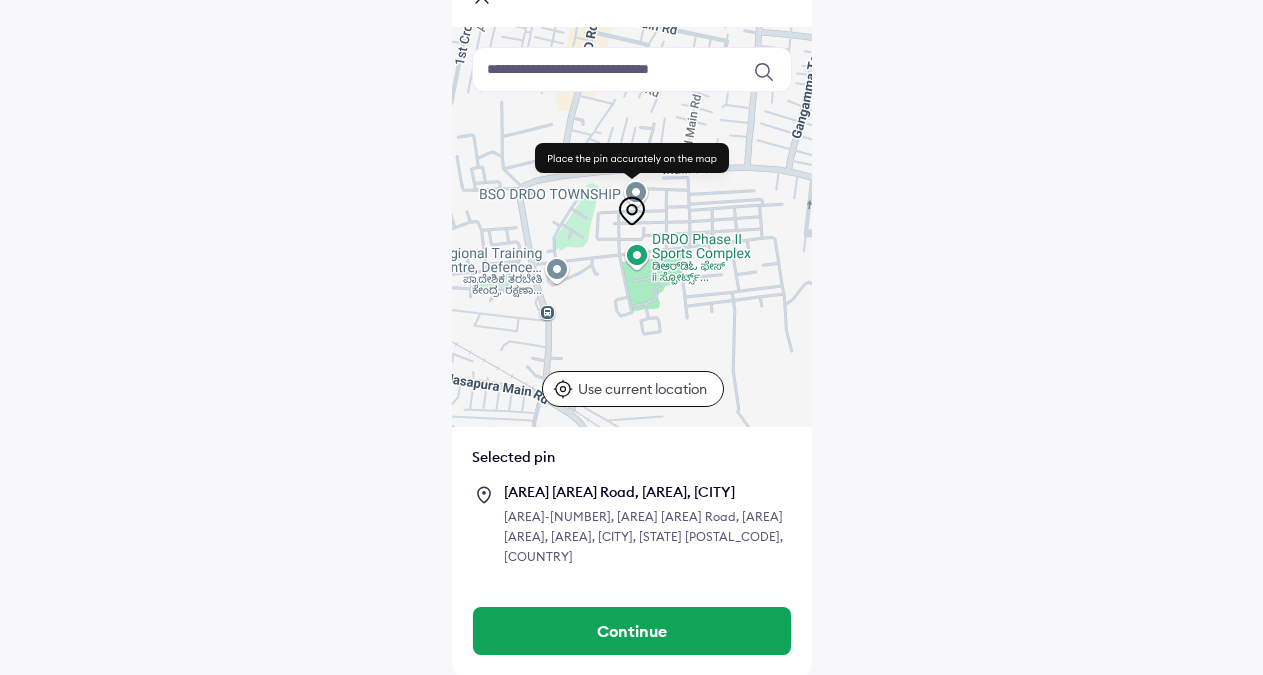 drag, startPoint x: 640, startPoint y: 258, endPoint x: 676, endPoint y: 259, distance: 36.013885 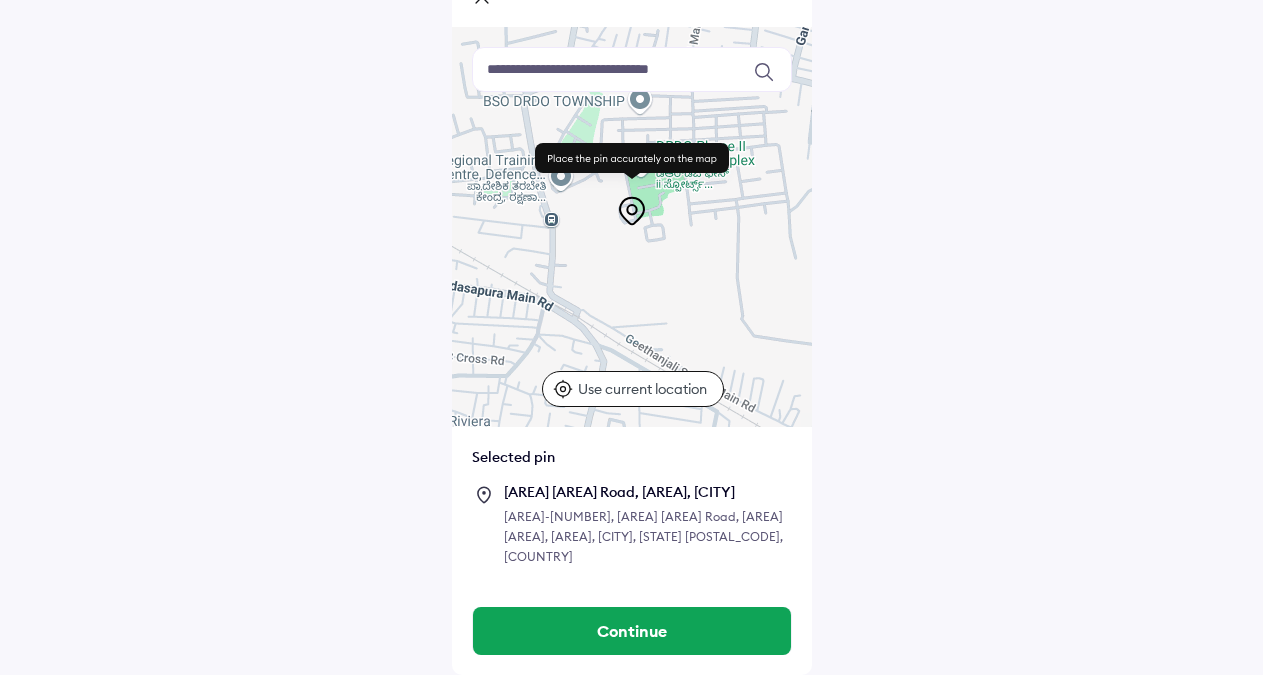 drag, startPoint x: 685, startPoint y: 335, endPoint x: 689, endPoint y: 240, distance: 95.084175 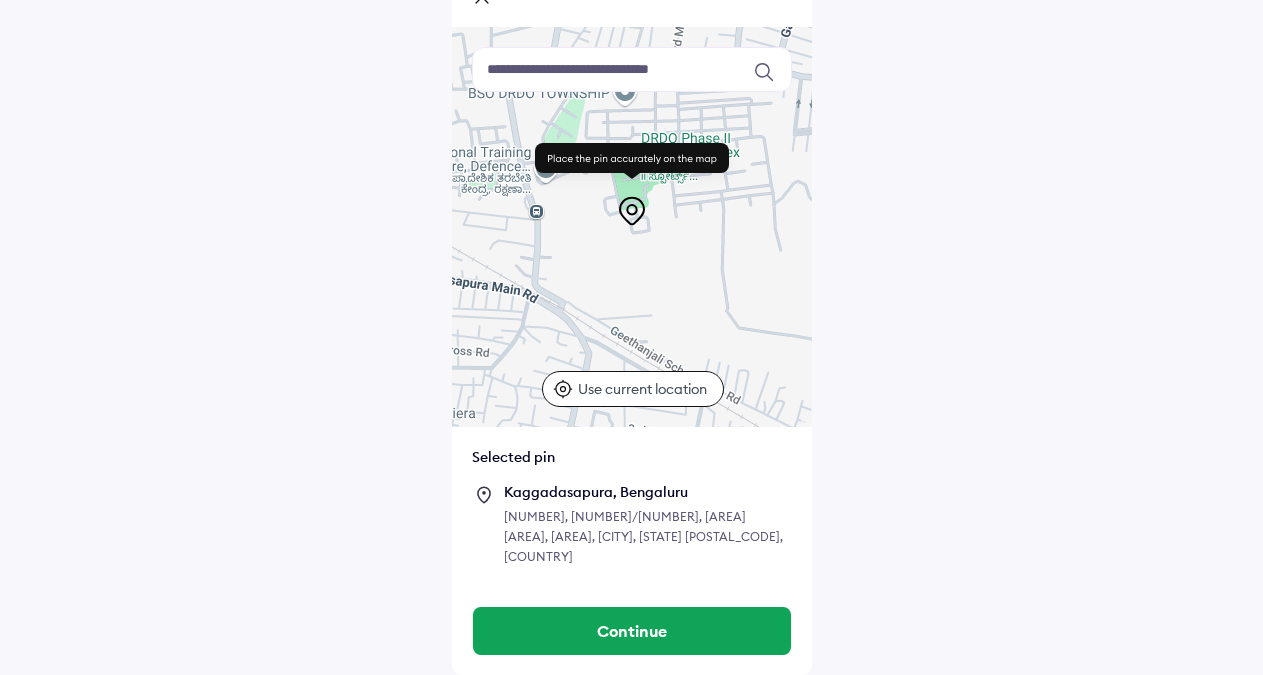 drag, startPoint x: 689, startPoint y: 240, endPoint x: 673, endPoint y: 230, distance: 18.867962 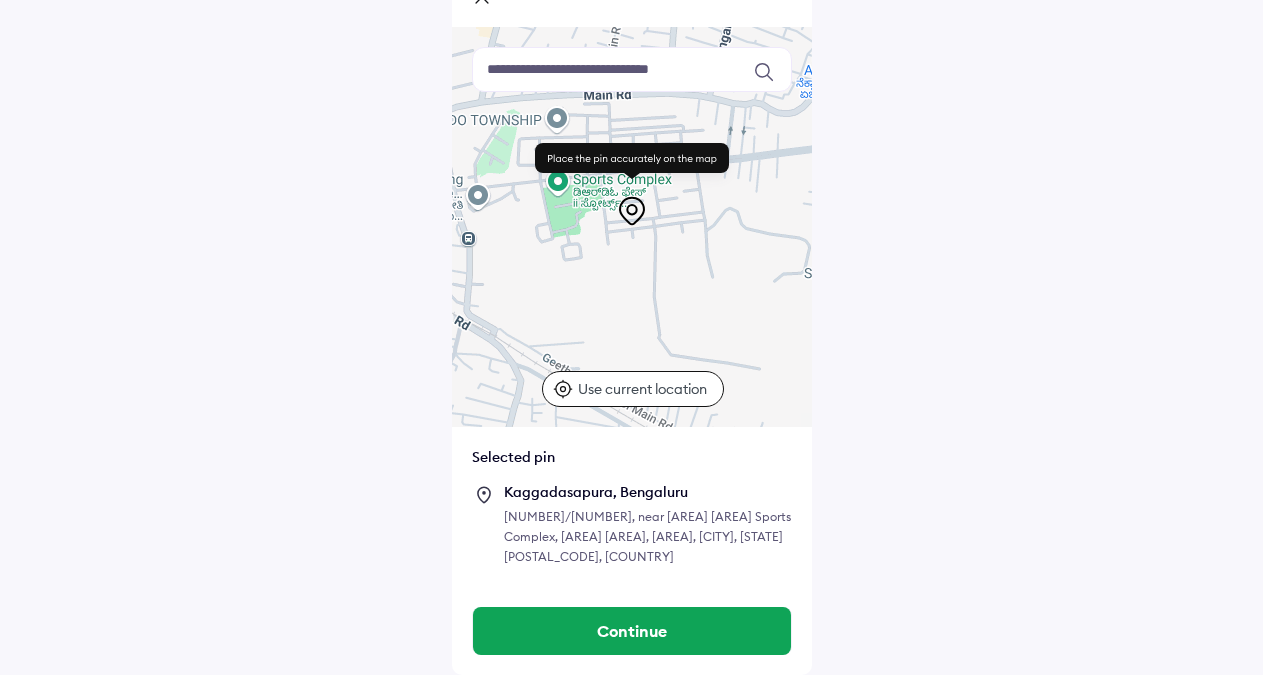 drag, startPoint x: 690, startPoint y: 232, endPoint x: 622, endPoint y: 261, distance: 73.92564 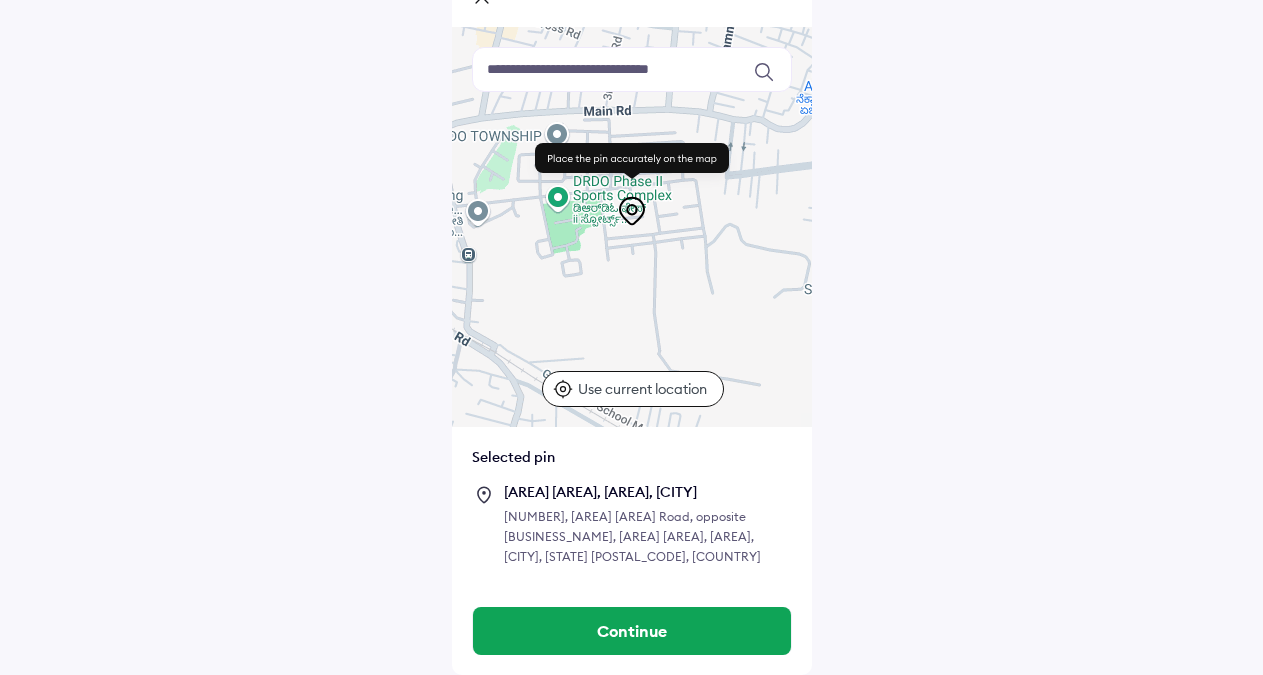 drag, startPoint x: 624, startPoint y: 261, endPoint x: 624, endPoint y: 279, distance: 18 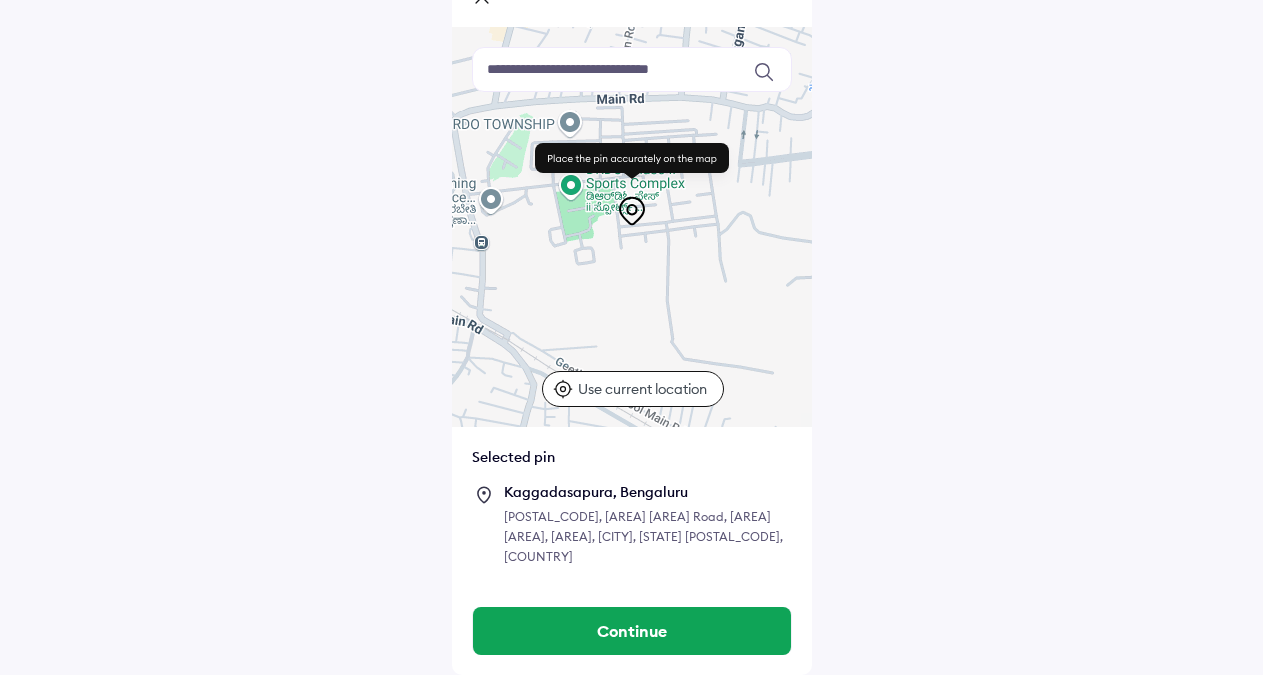 drag, startPoint x: 624, startPoint y: 279, endPoint x: 639, endPoint y: 266, distance: 19.849434 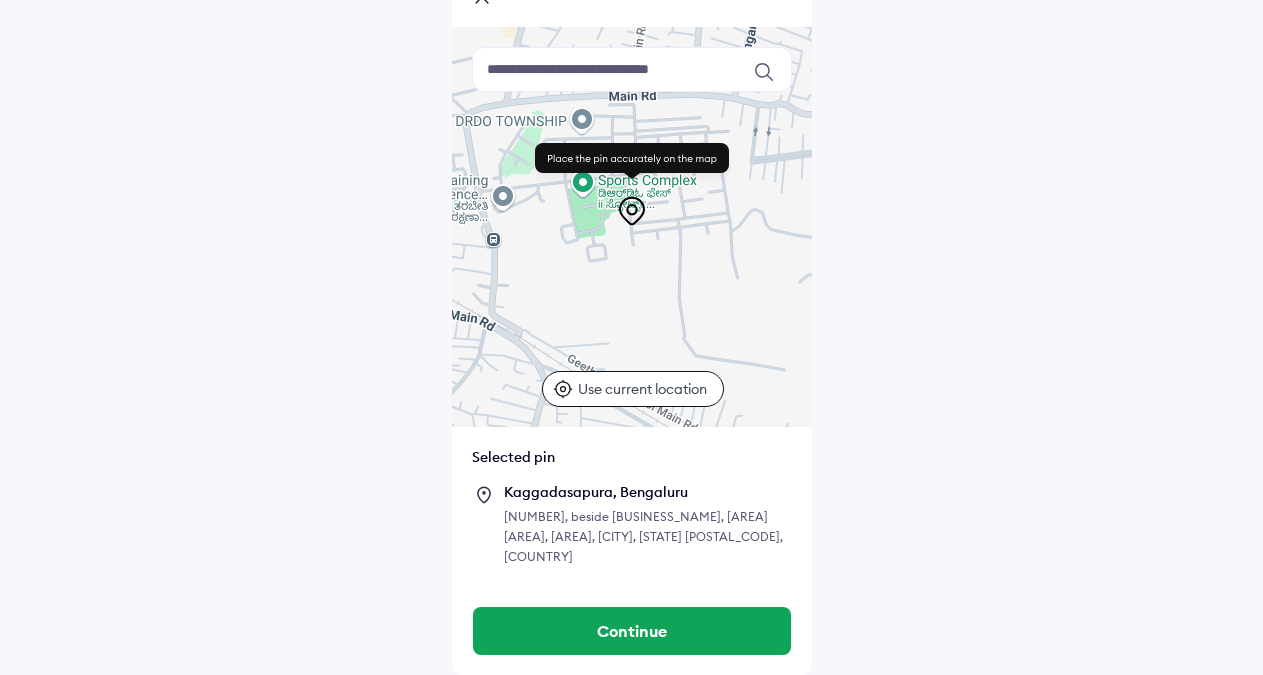 drag, startPoint x: 639, startPoint y: 266, endPoint x: 653, endPoint y: 263, distance: 14.3178215 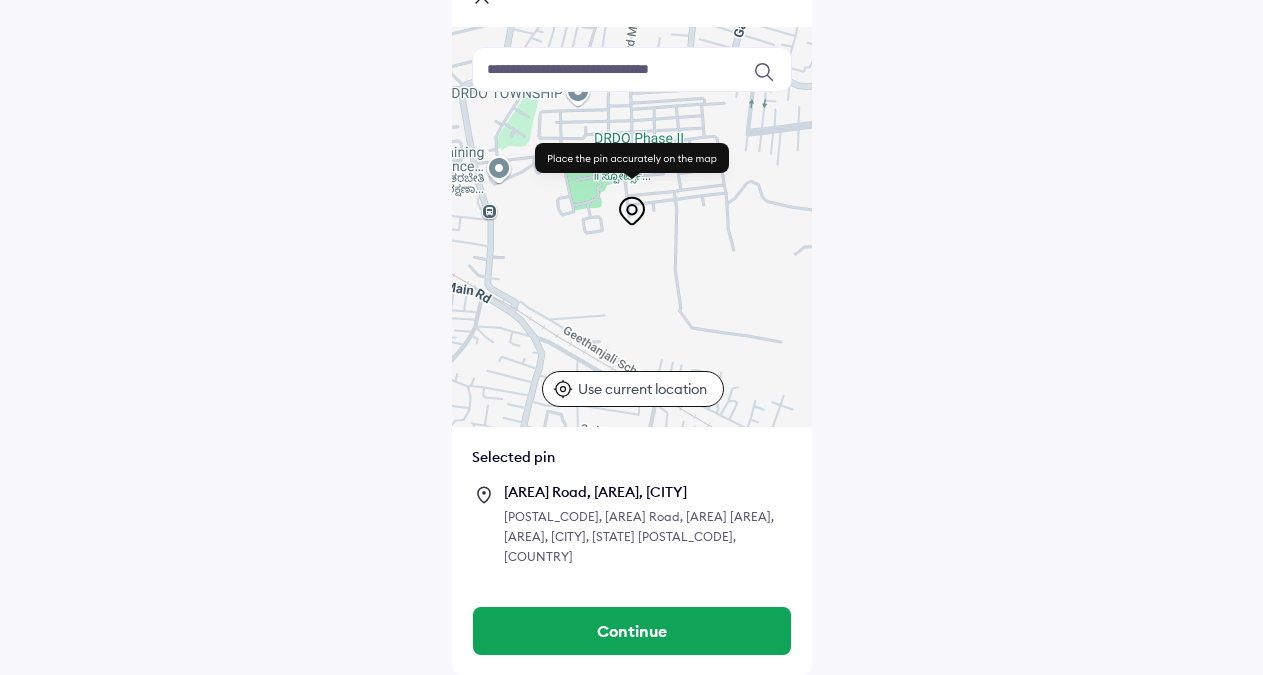 drag, startPoint x: 653, startPoint y: 263, endPoint x: 647, endPoint y: 235, distance: 28.635643 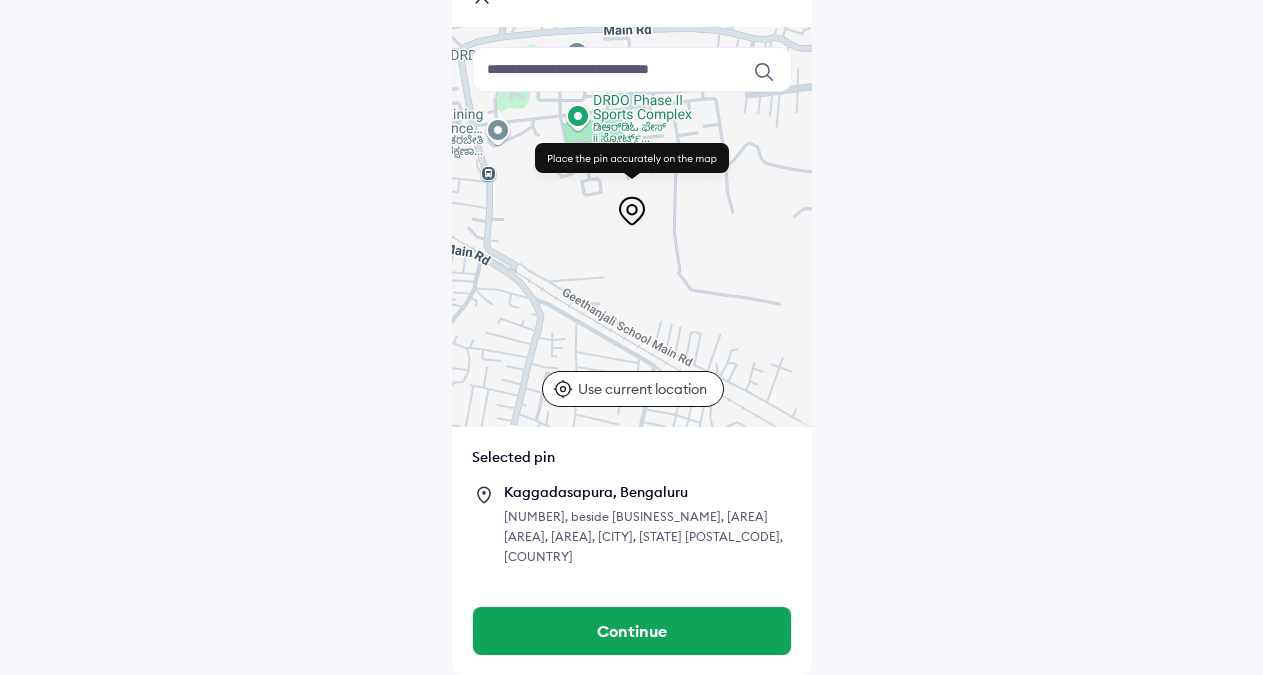 drag, startPoint x: 654, startPoint y: 298, endPoint x: 652, endPoint y: 257, distance: 41.04875 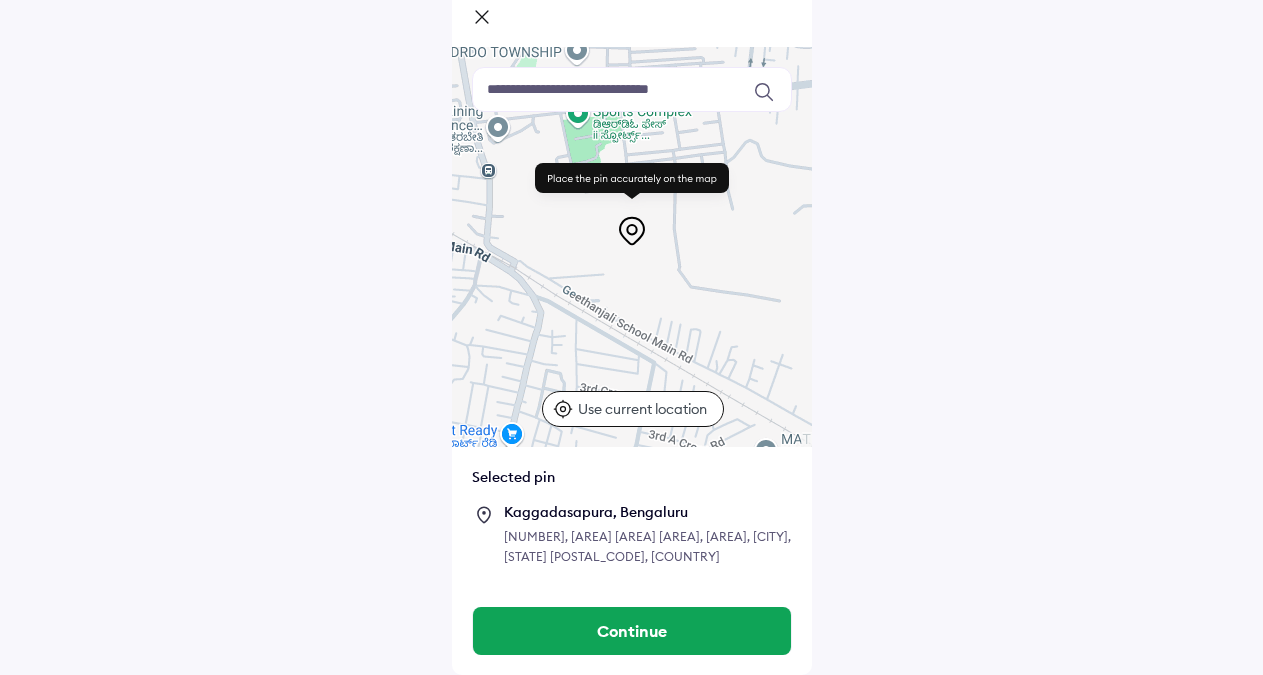 drag, startPoint x: 652, startPoint y: 257, endPoint x: 652, endPoint y: 230, distance: 27 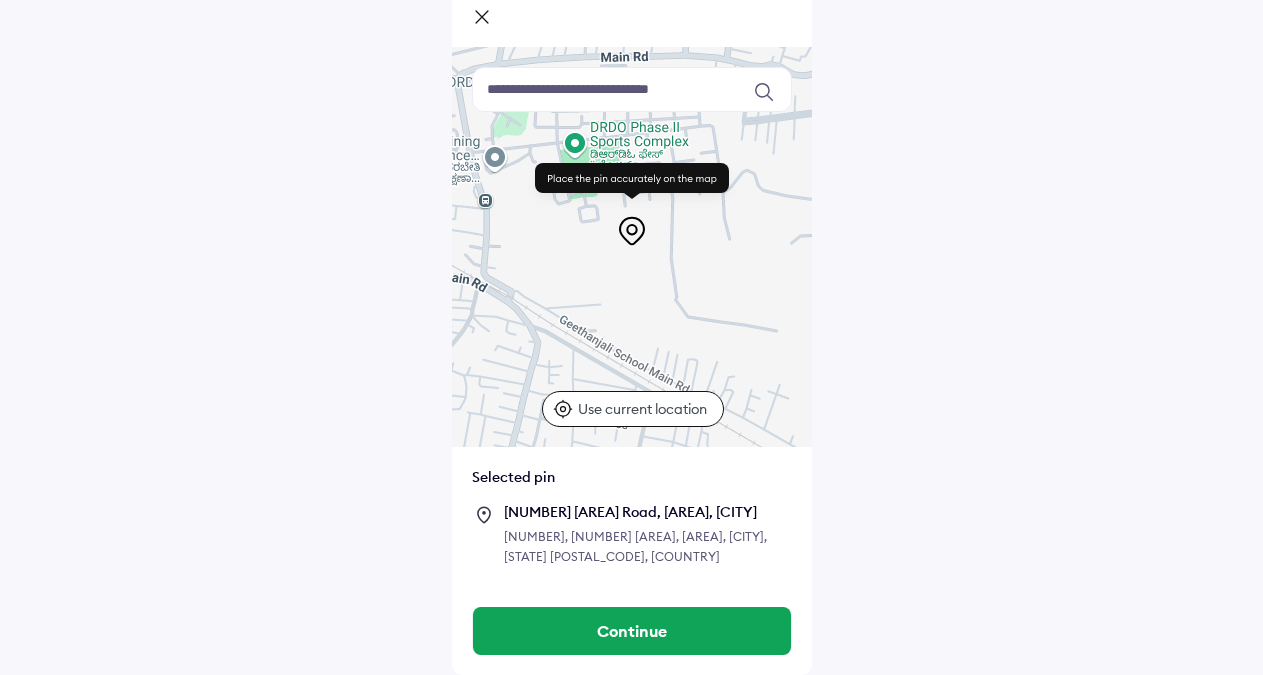 drag, startPoint x: 652, startPoint y: 230, endPoint x: 649, endPoint y: 263, distance: 33.13608 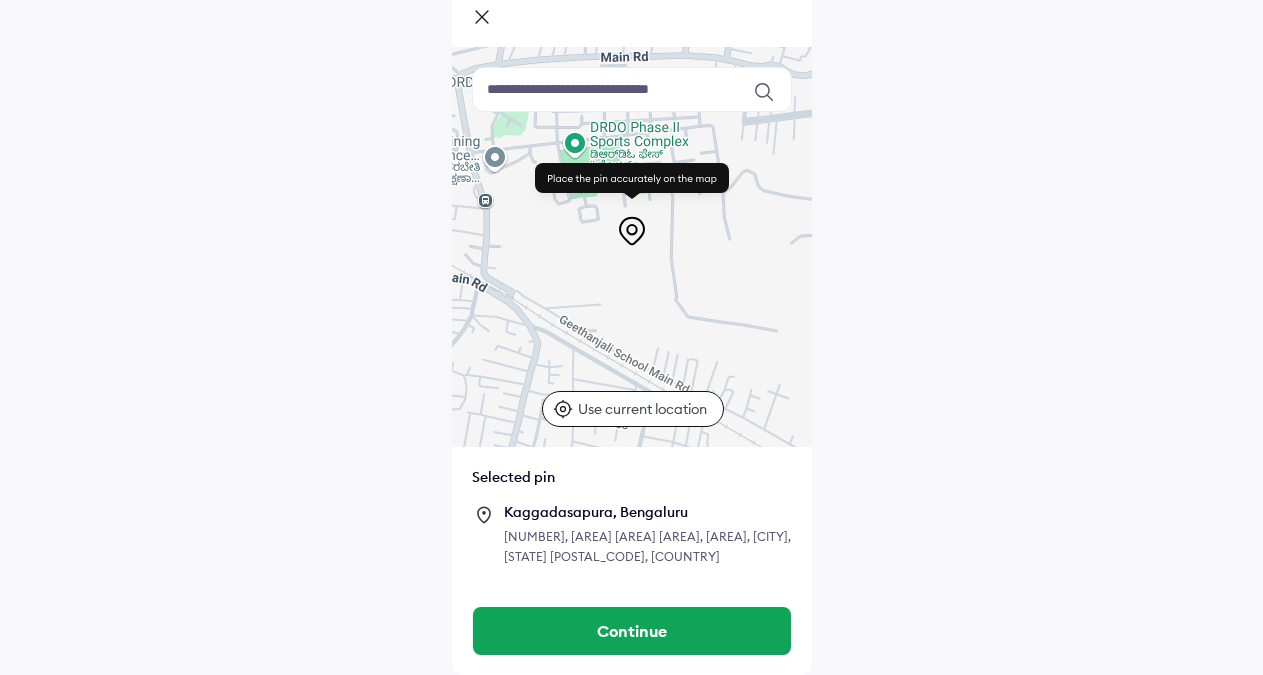 drag, startPoint x: 773, startPoint y: 535, endPoint x: 478, endPoint y: 518, distance: 295.4894 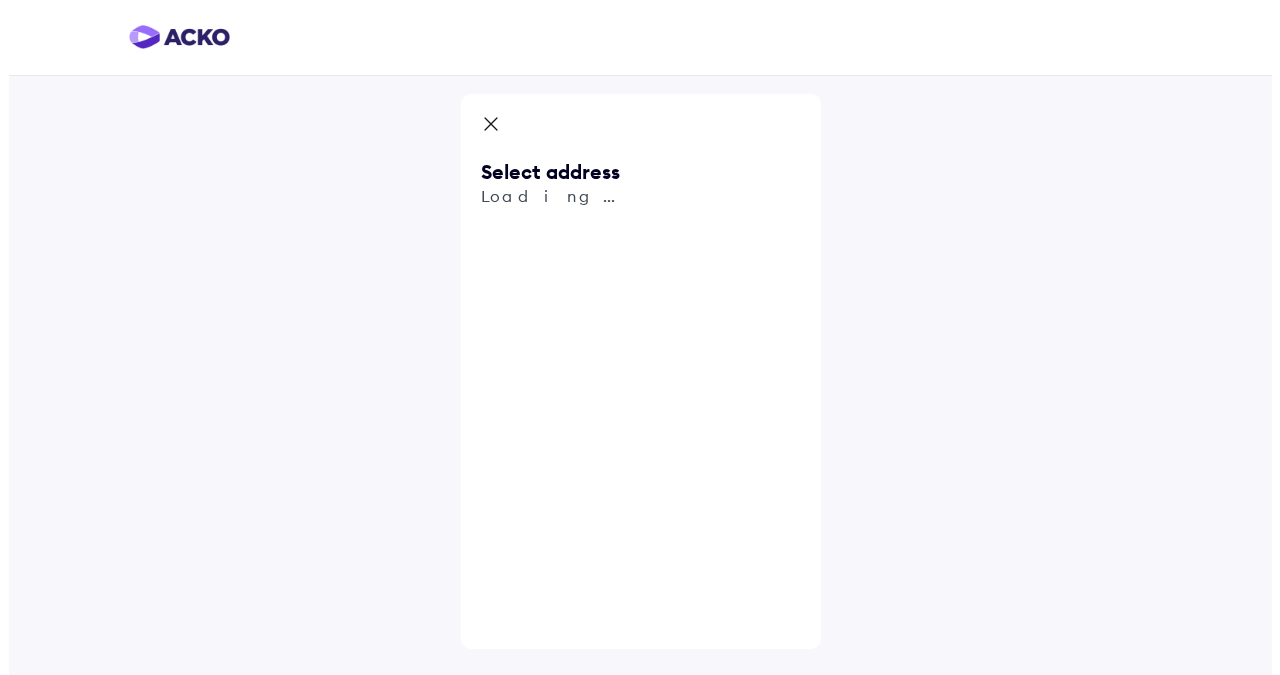 scroll, scrollTop: 0, scrollLeft: 0, axis: both 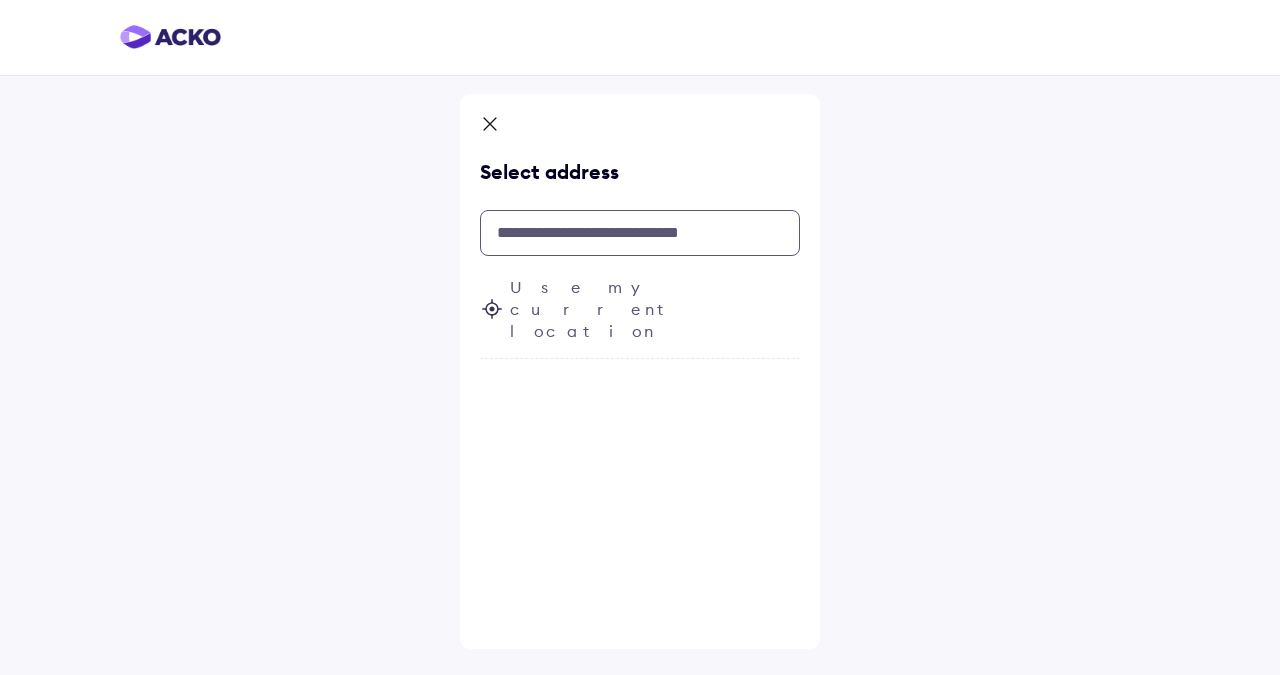 click at bounding box center (640, 233) 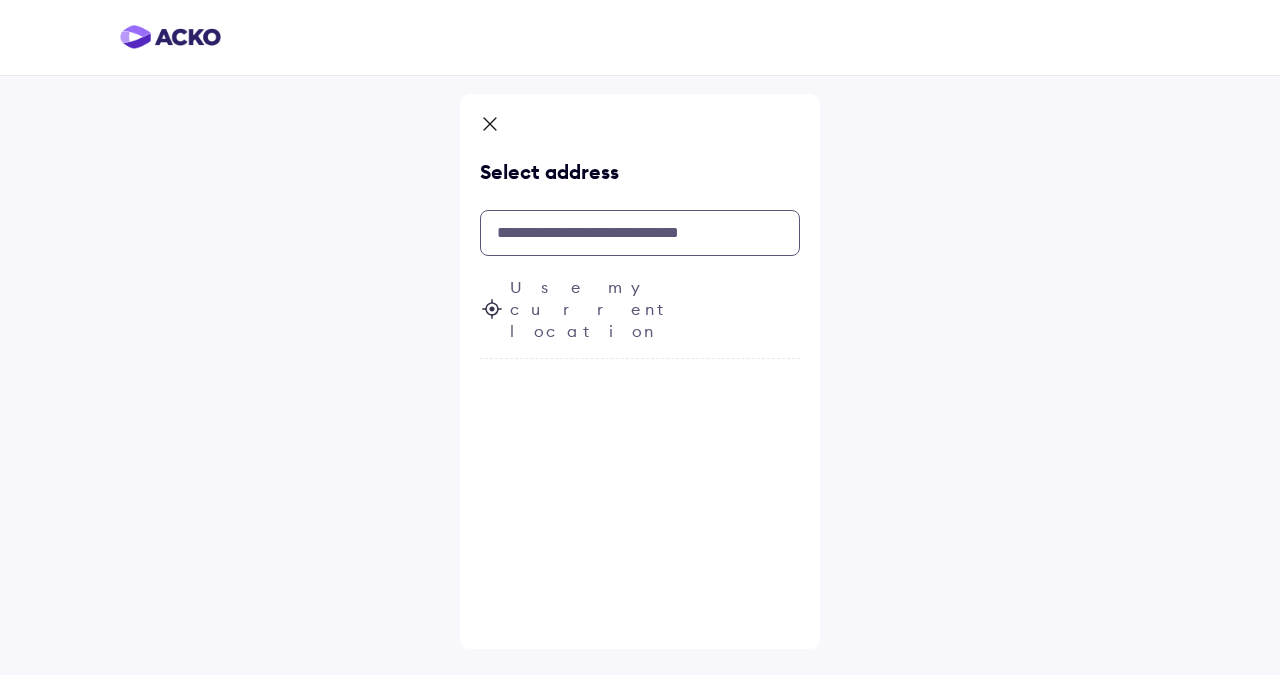 paste on "**********" 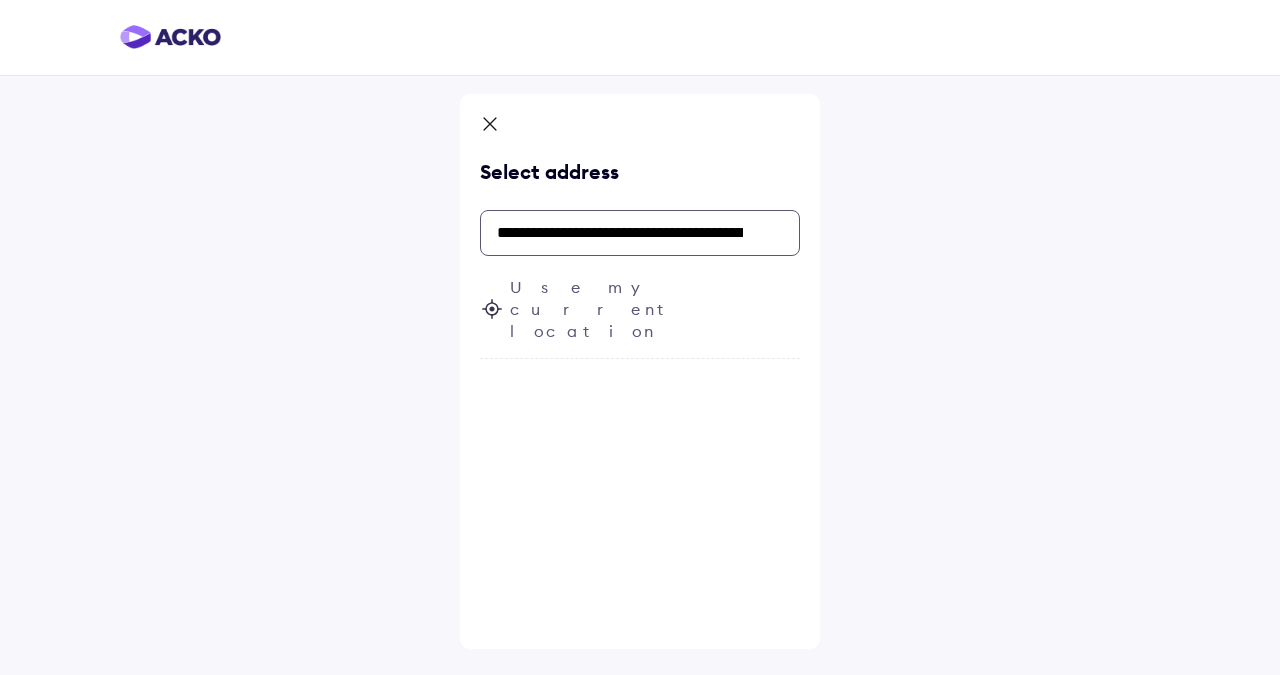scroll, scrollTop: 0, scrollLeft: 440, axis: horizontal 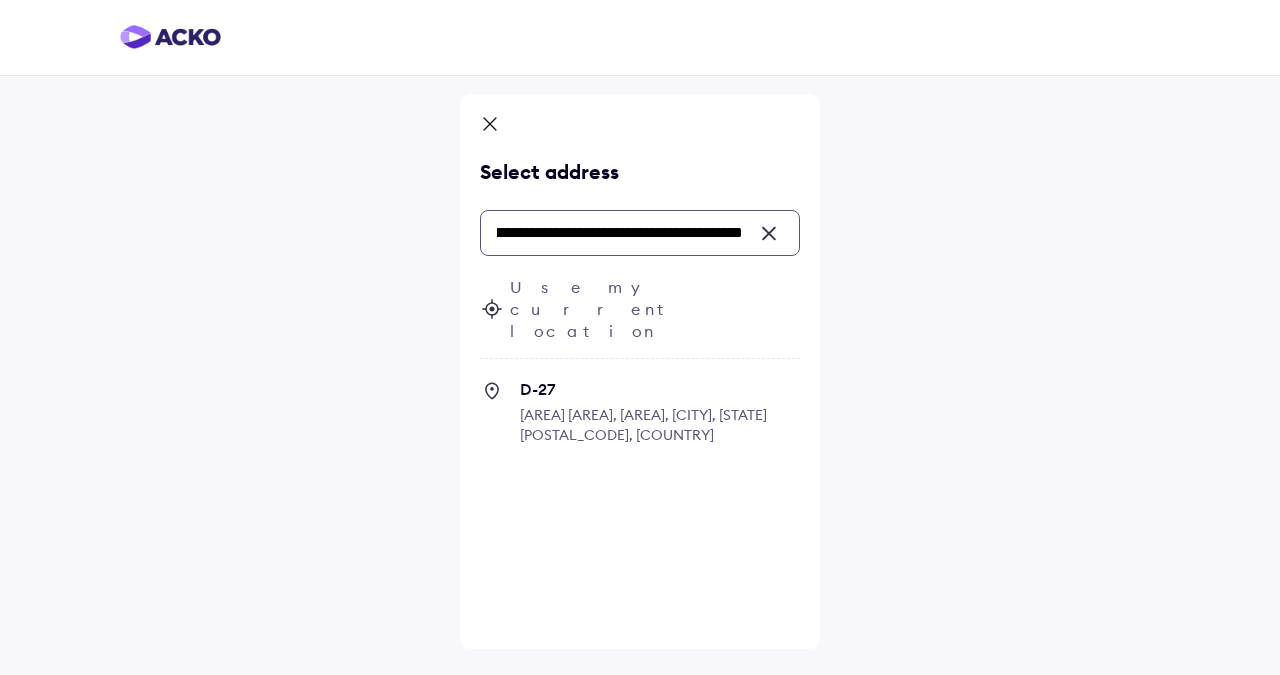 click on "**********" at bounding box center (640, 233) 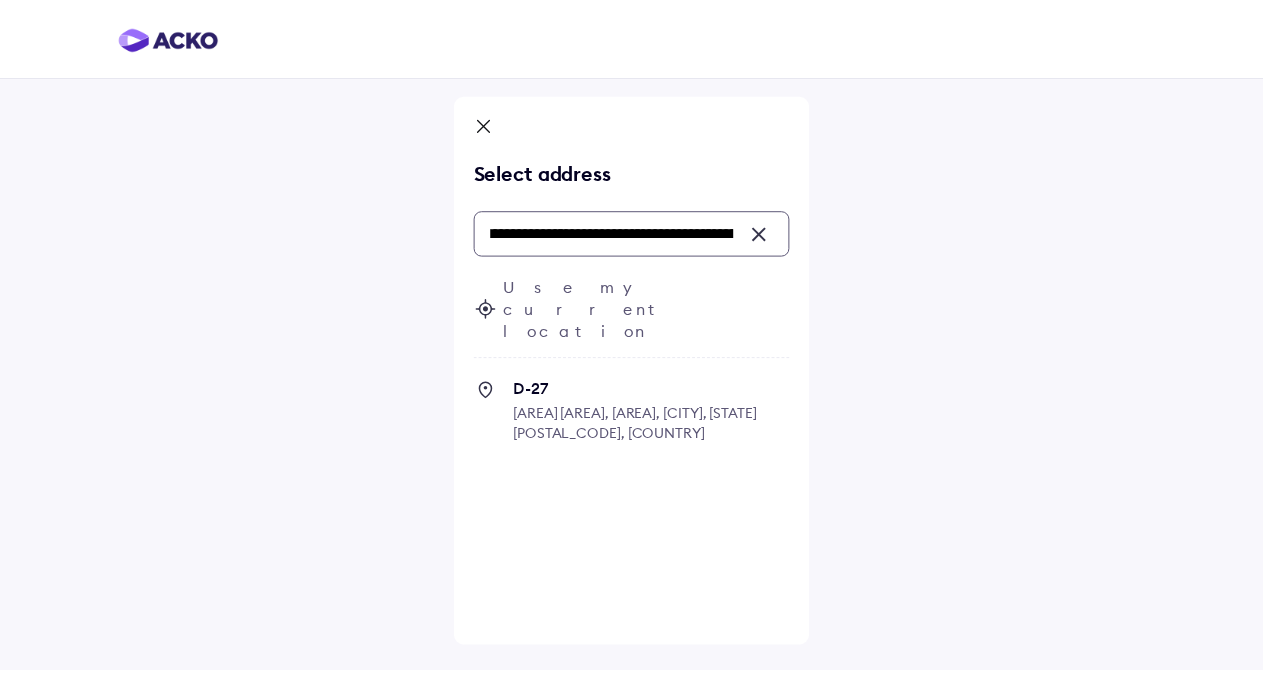scroll, scrollTop: 0, scrollLeft: 0, axis: both 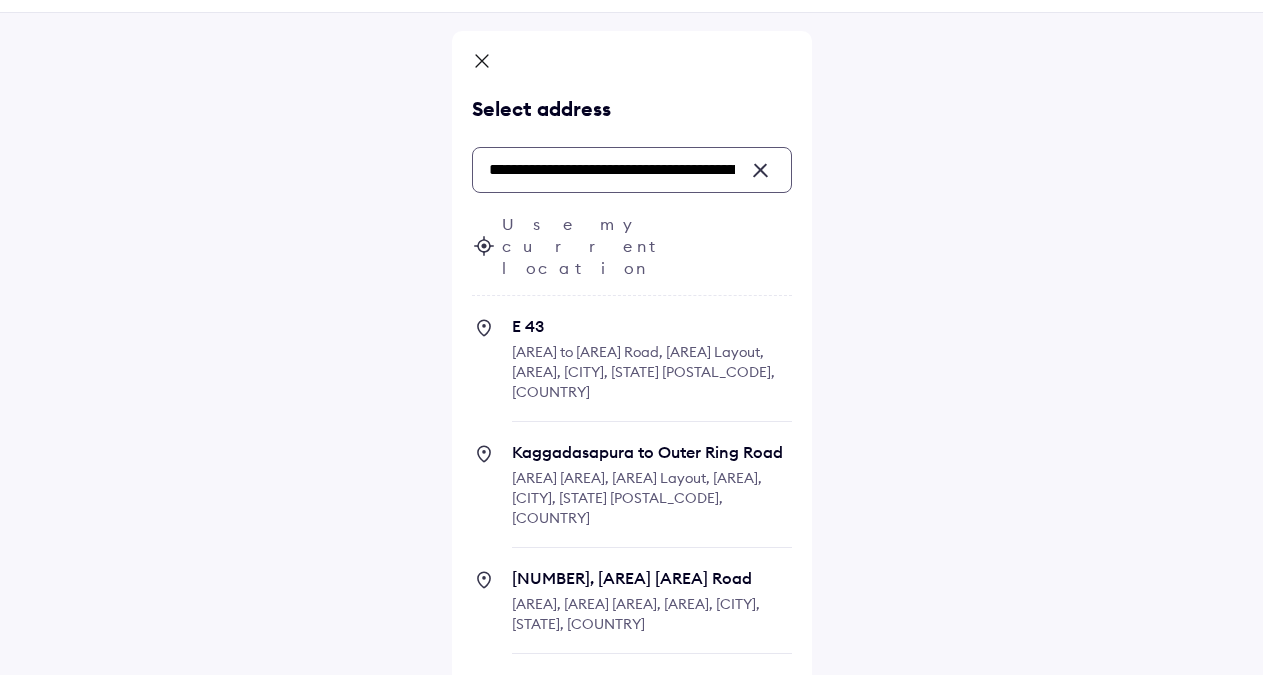 click on "Phase 2, DRDO Phase 2 Township, Chinappa Layout, Kaggadasapura, Bengaluru, Karnataka 560093, India" at bounding box center (636, 614) 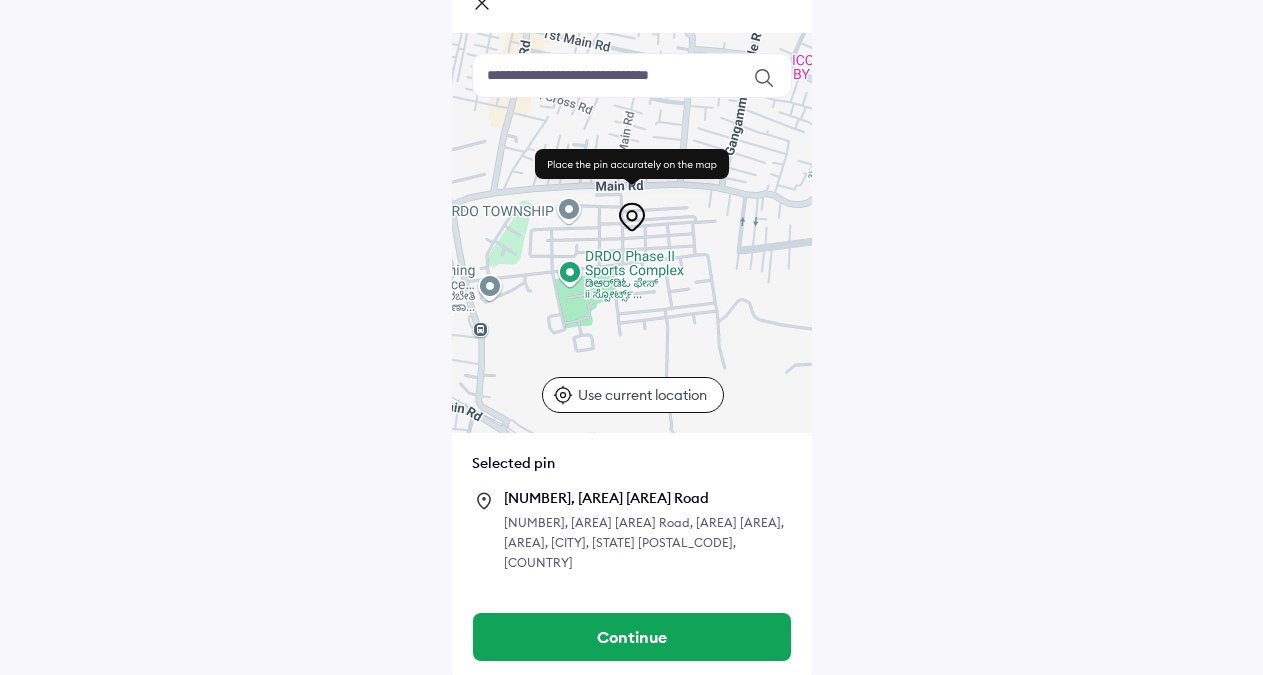 scroll, scrollTop: 123, scrollLeft: 0, axis: vertical 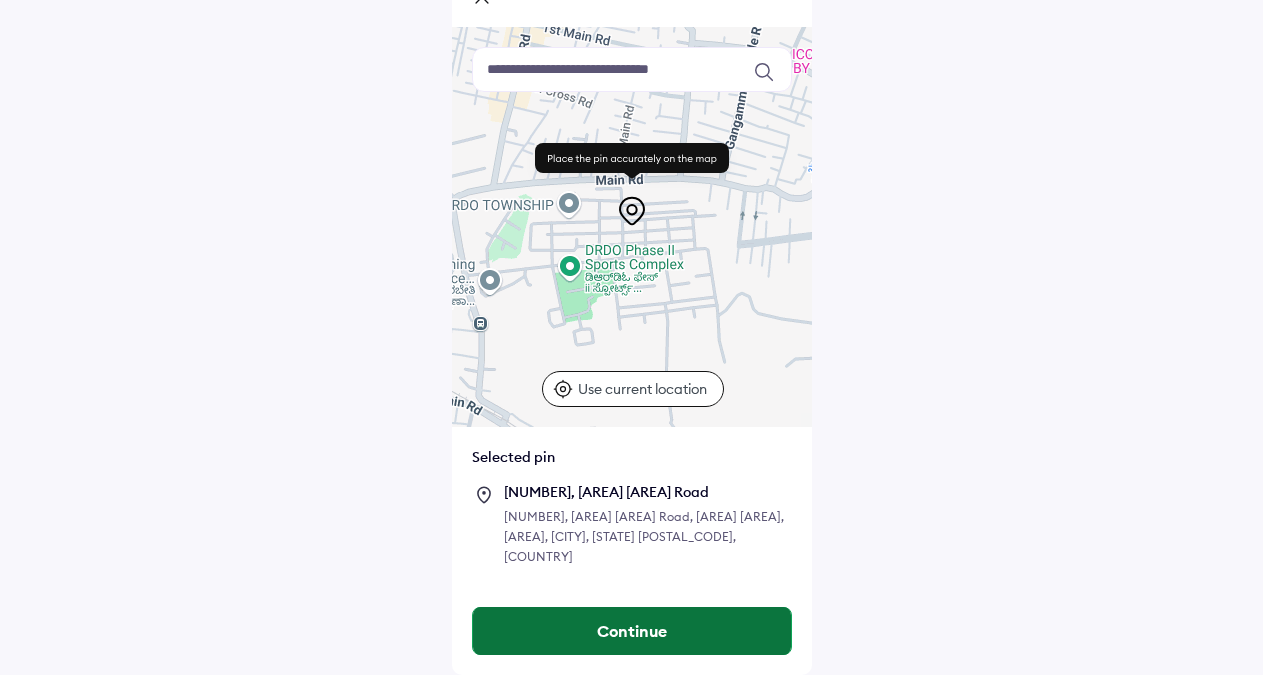 click on "Continue" at bounding box center (632, 631) 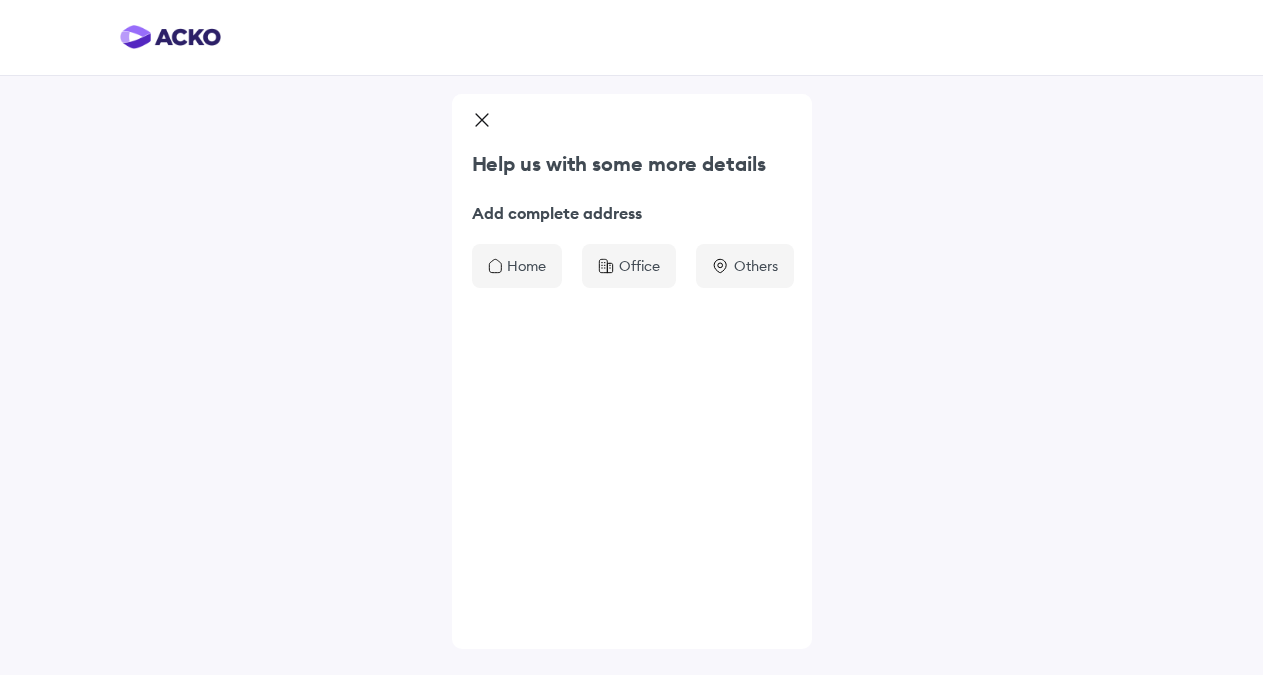 scroll, scrollTop: 0, scrollLeft: 0, axis: both 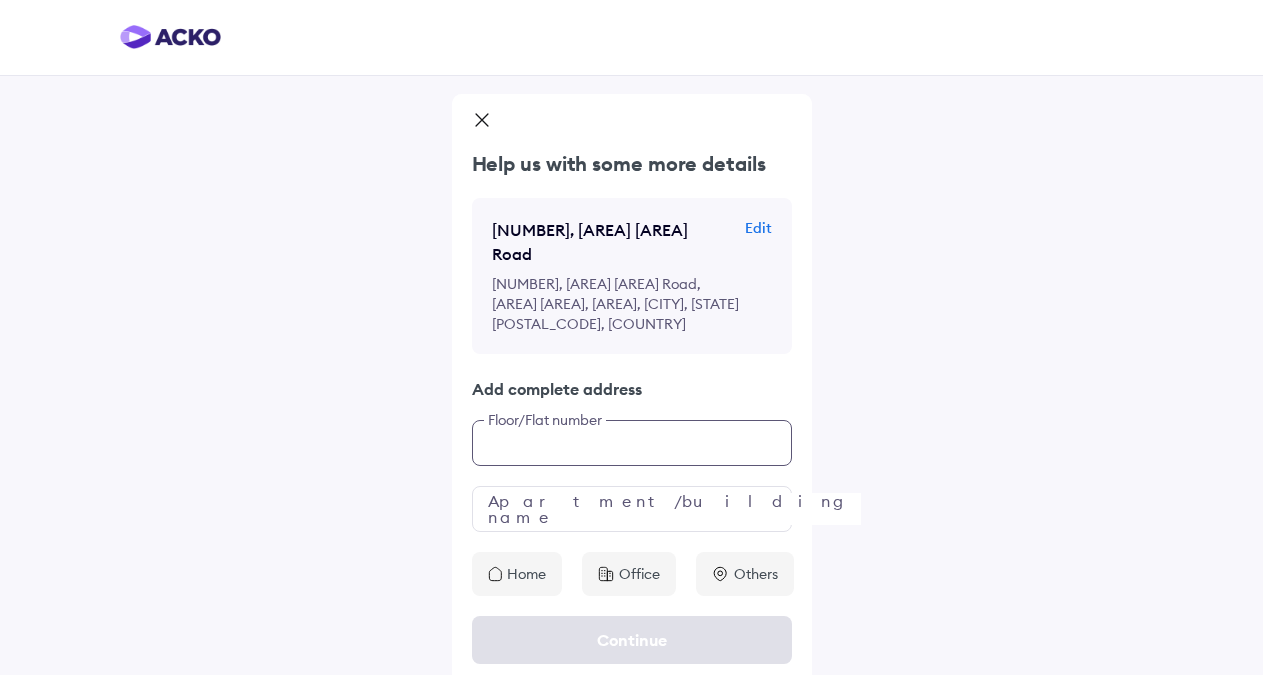 click at bounding box center (632, 443) 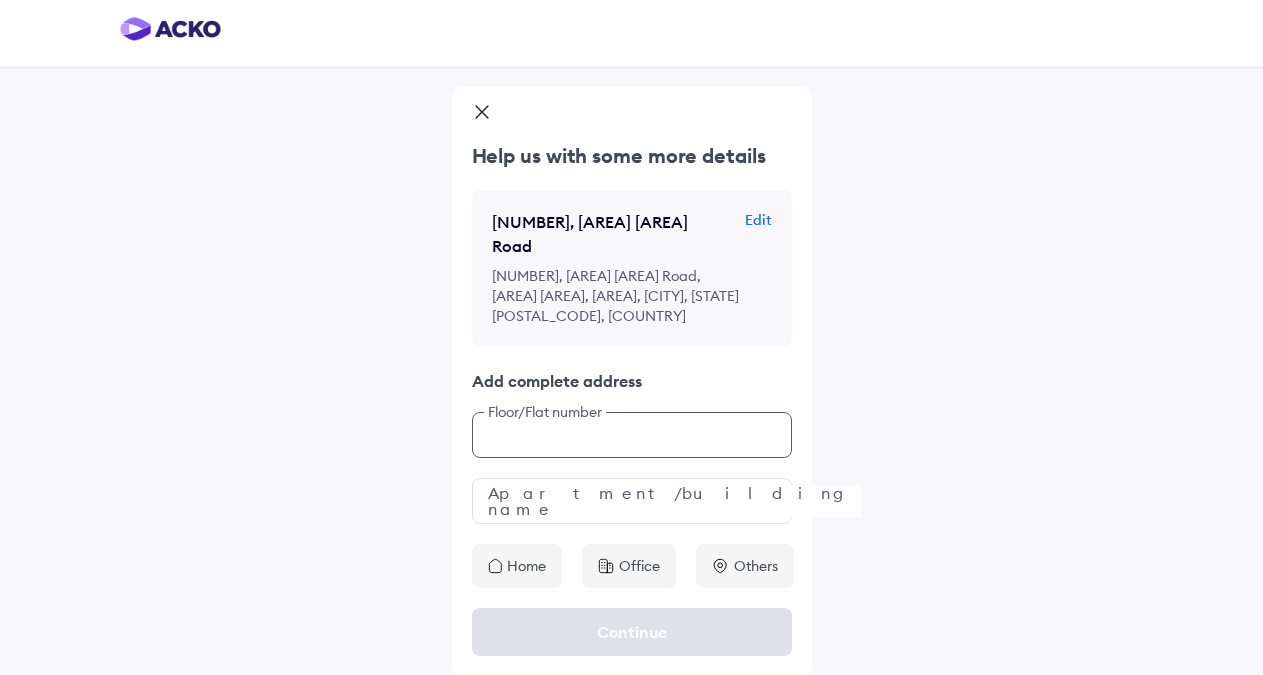 scroll, scrollTop: 9, scrollLeft: 0, axis: vertical 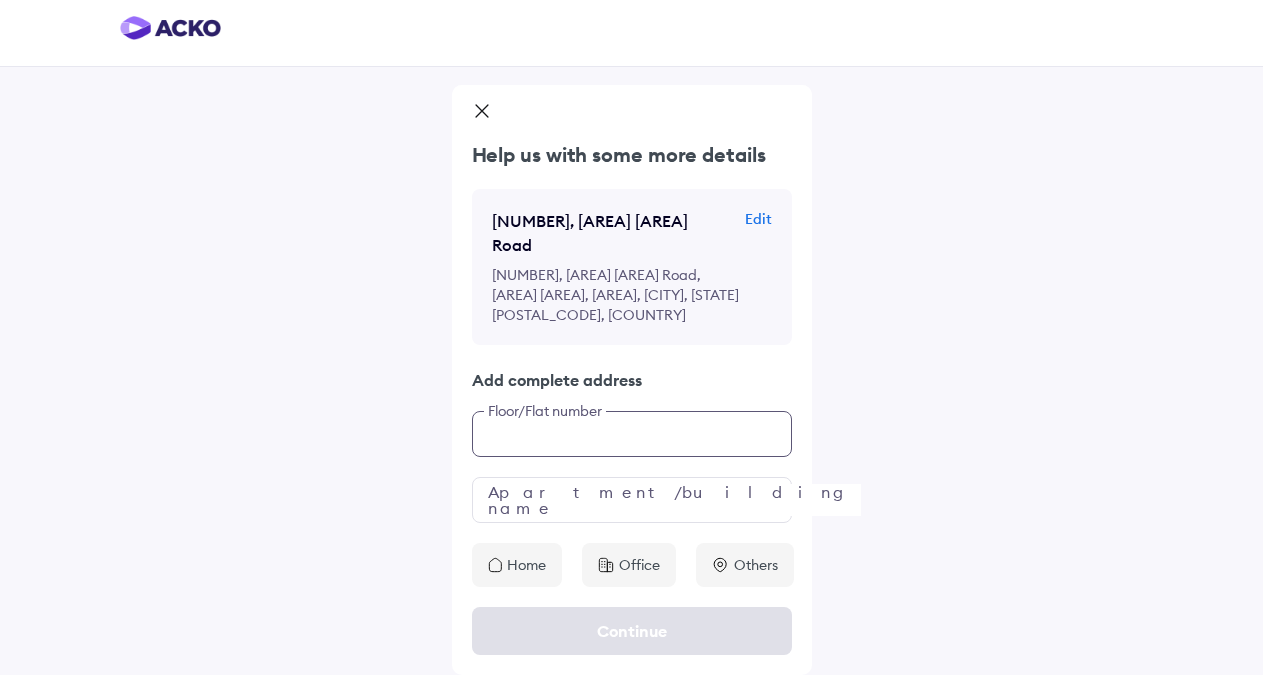 type on "*" 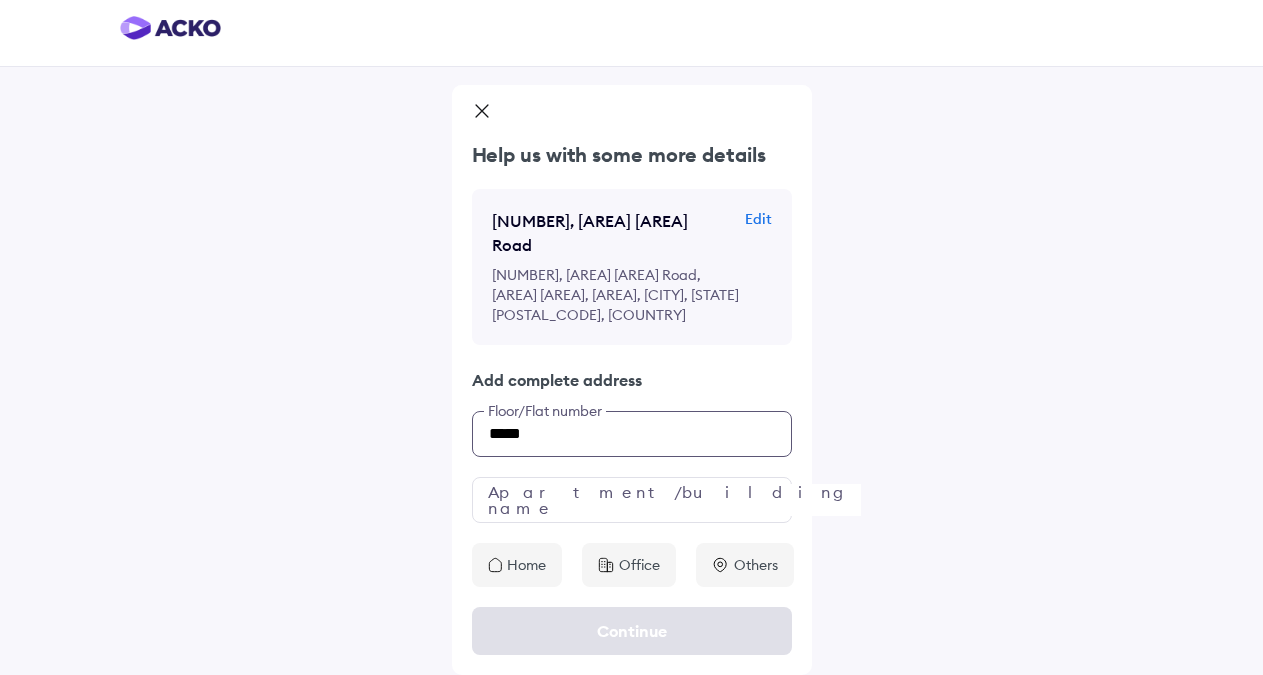 type on "*****" 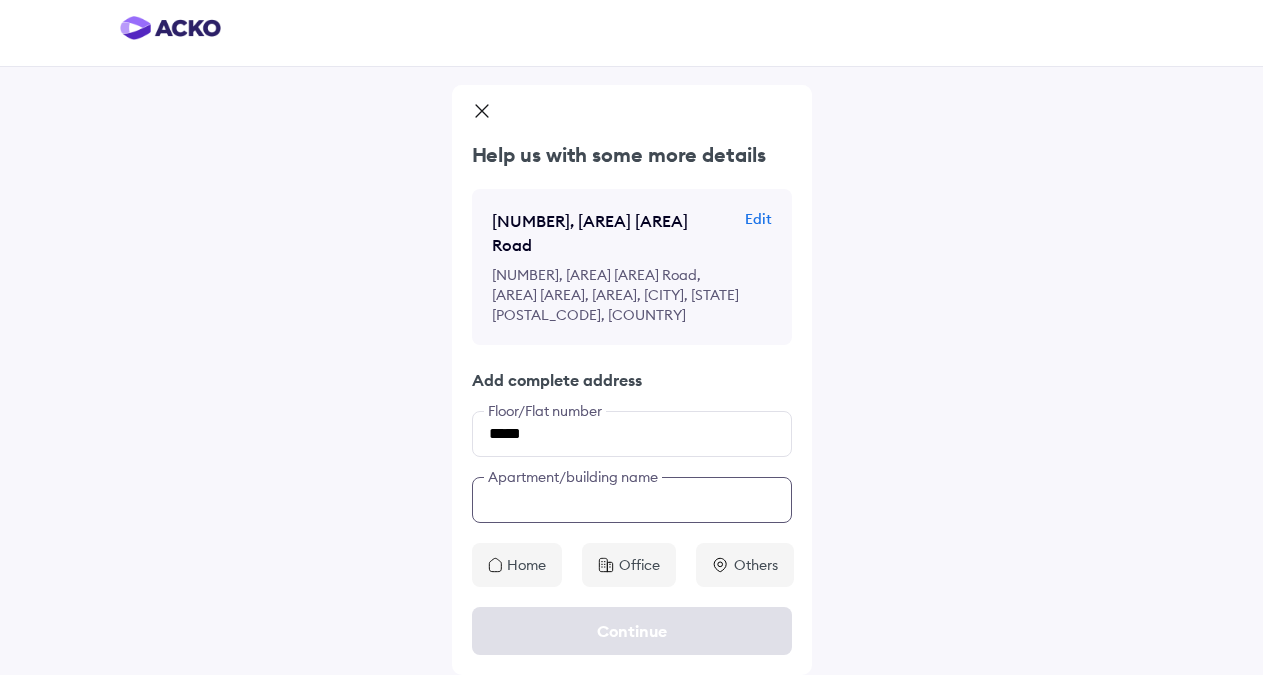click at bounding box center (632, 500) 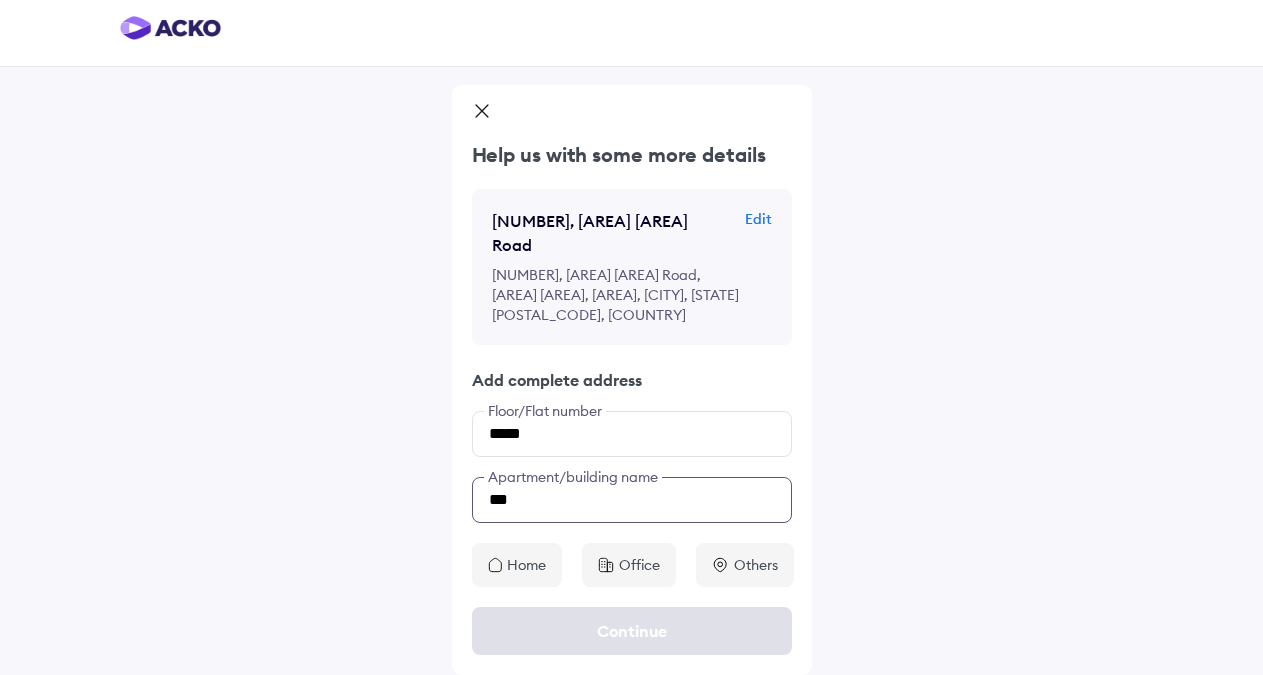 type on "***" 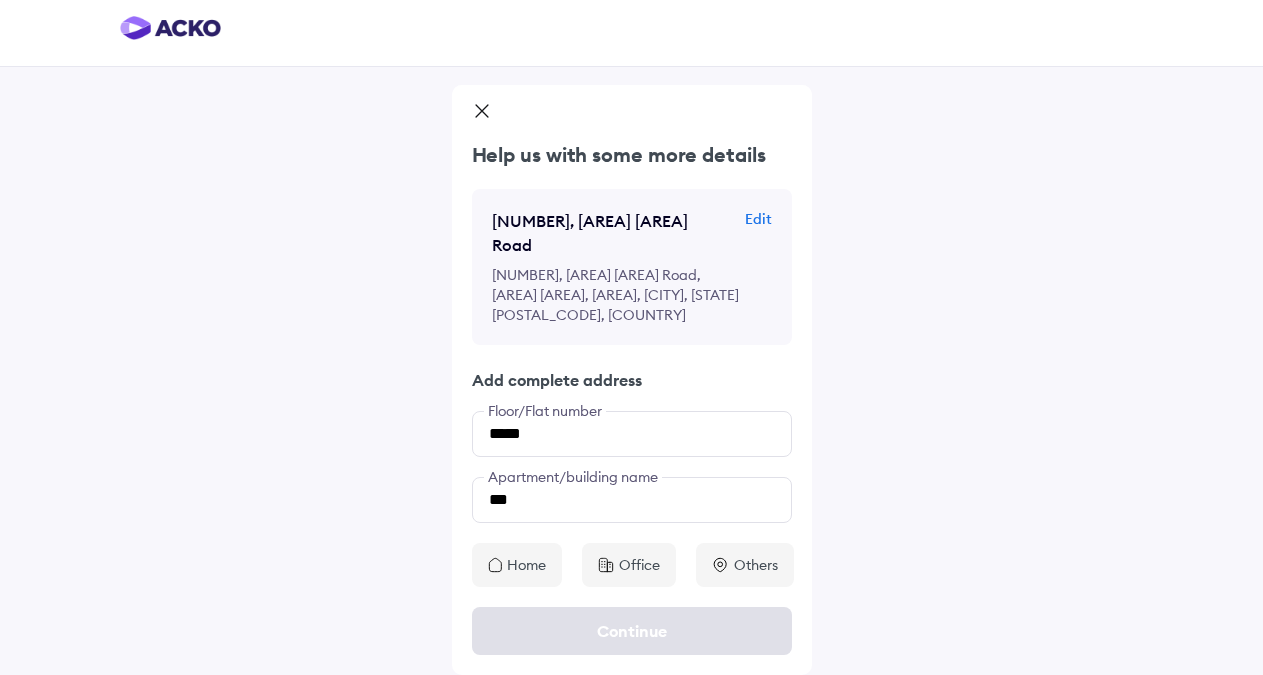 click on "Home" at bounding box center [517, 565] 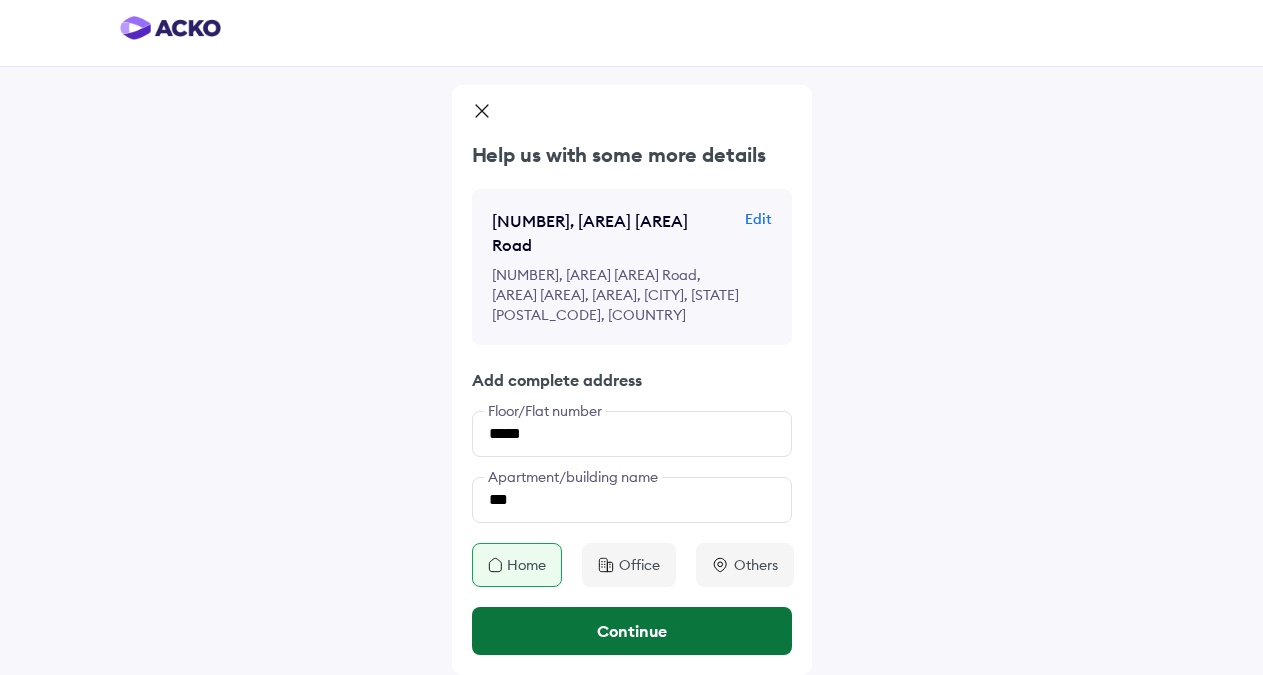click on "Continue" at bounding box center (632, 631) 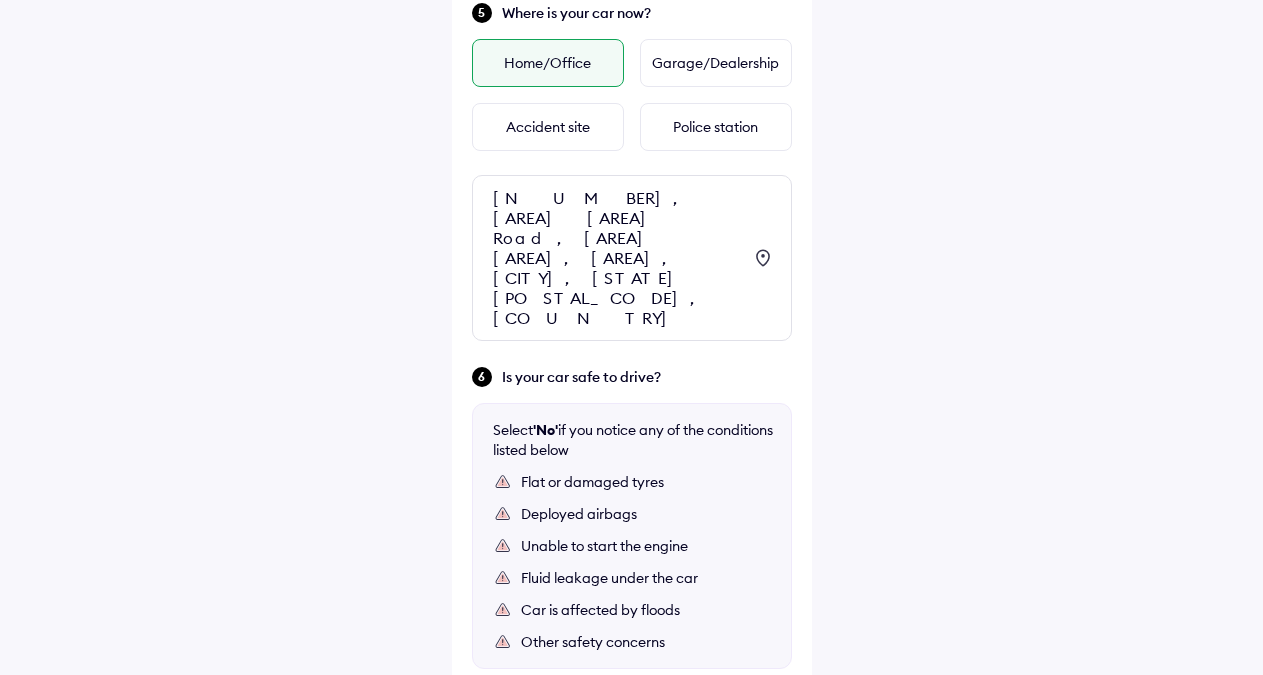 scroll, scrollTop: 993, scrollLeft: 0, axis: vertical 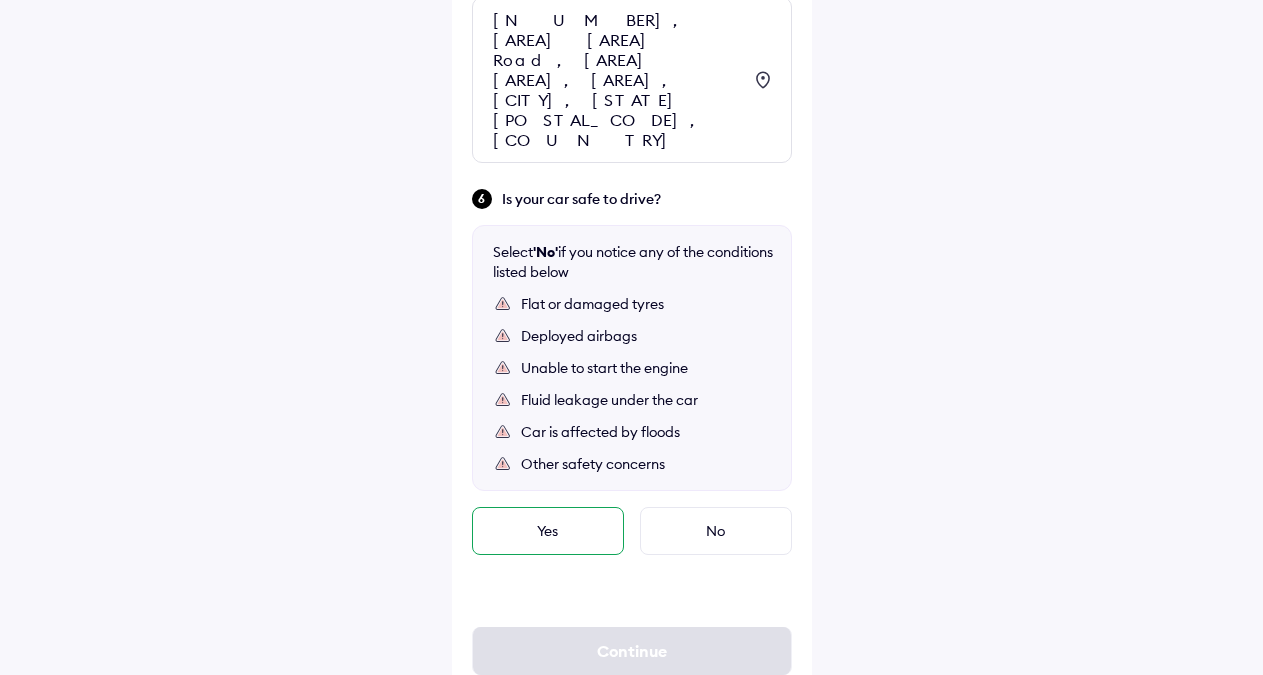 click on "Yes" at bounding box center [548, 531] 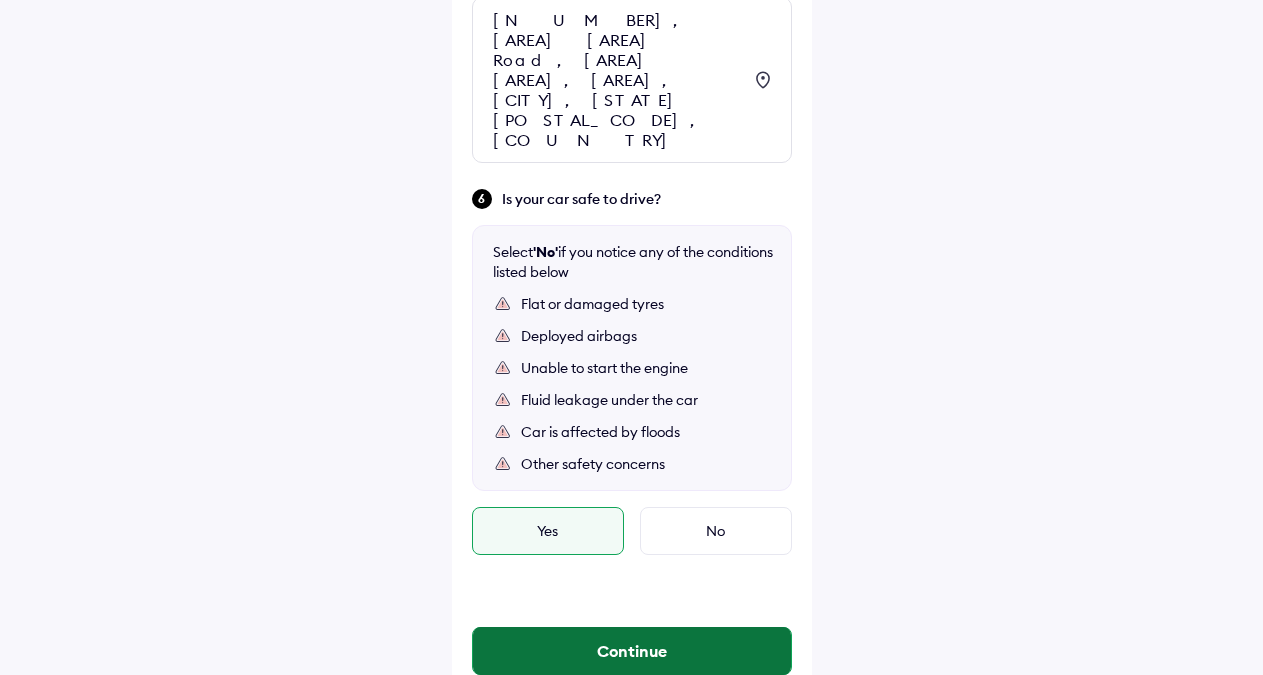 click on "Continue" at bounding box center (632, 651) 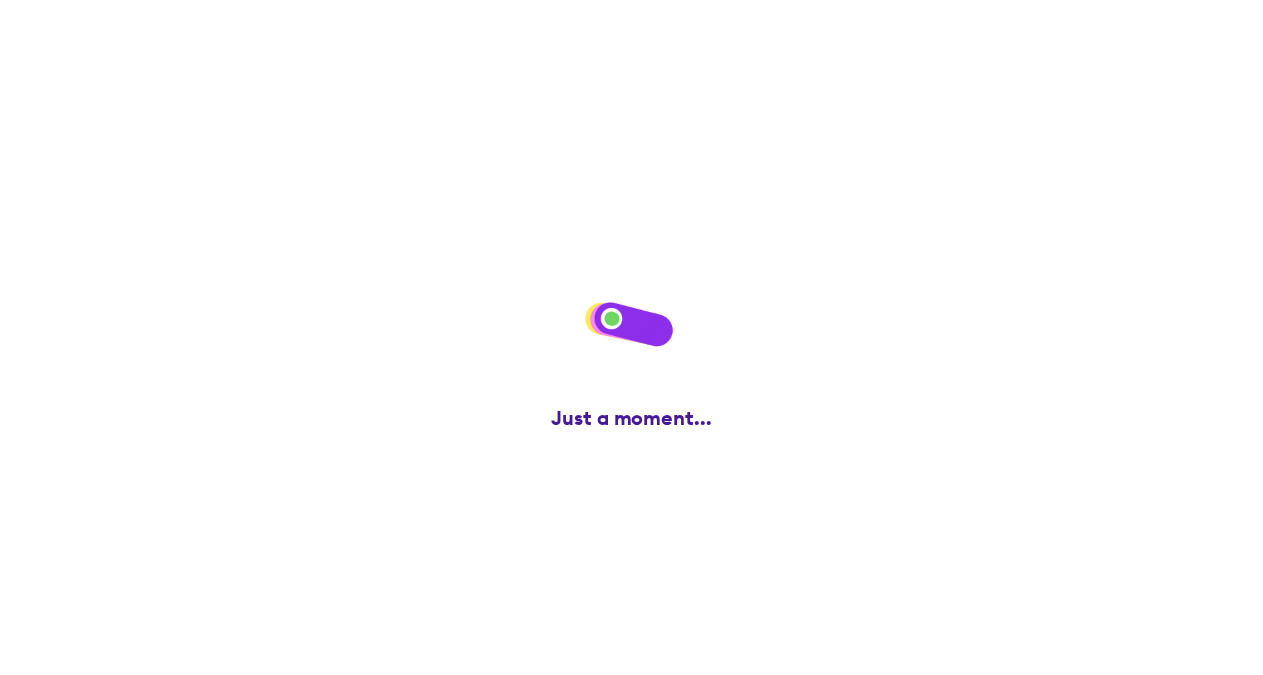 scroll, scrollTop: 0, scrollLeft: 0, axis: both 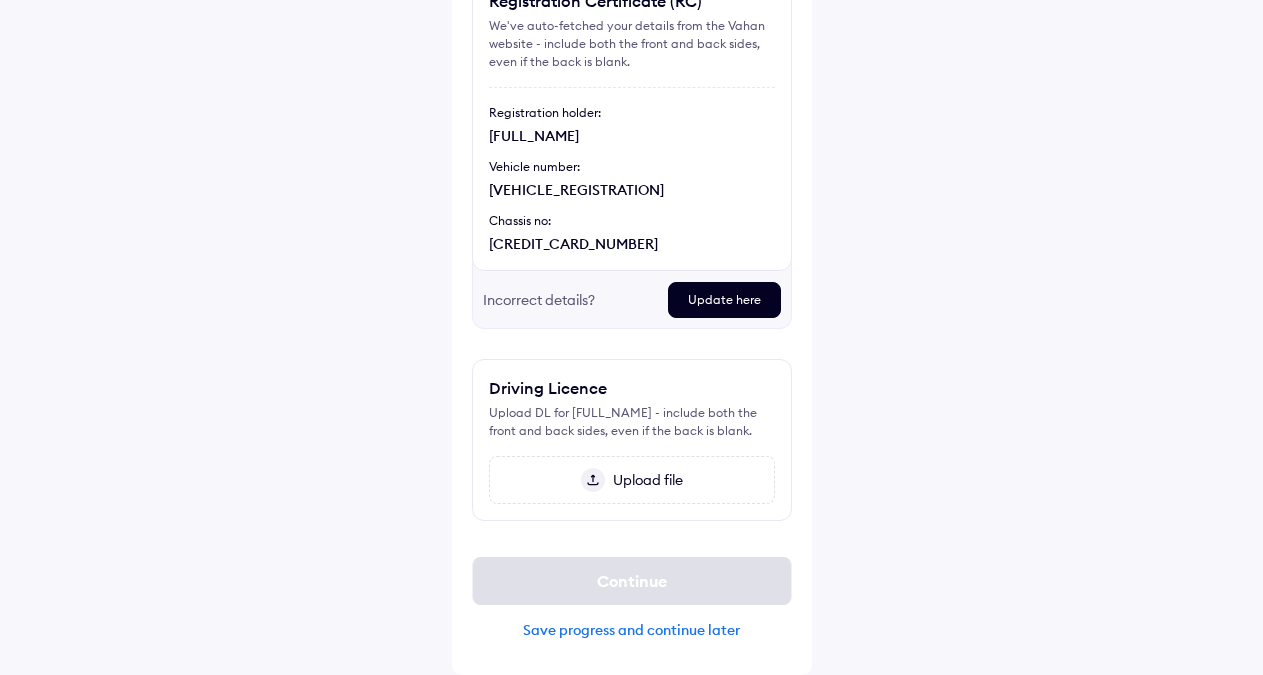 click on "Incorrect details?" at bounding box center (567, 300) 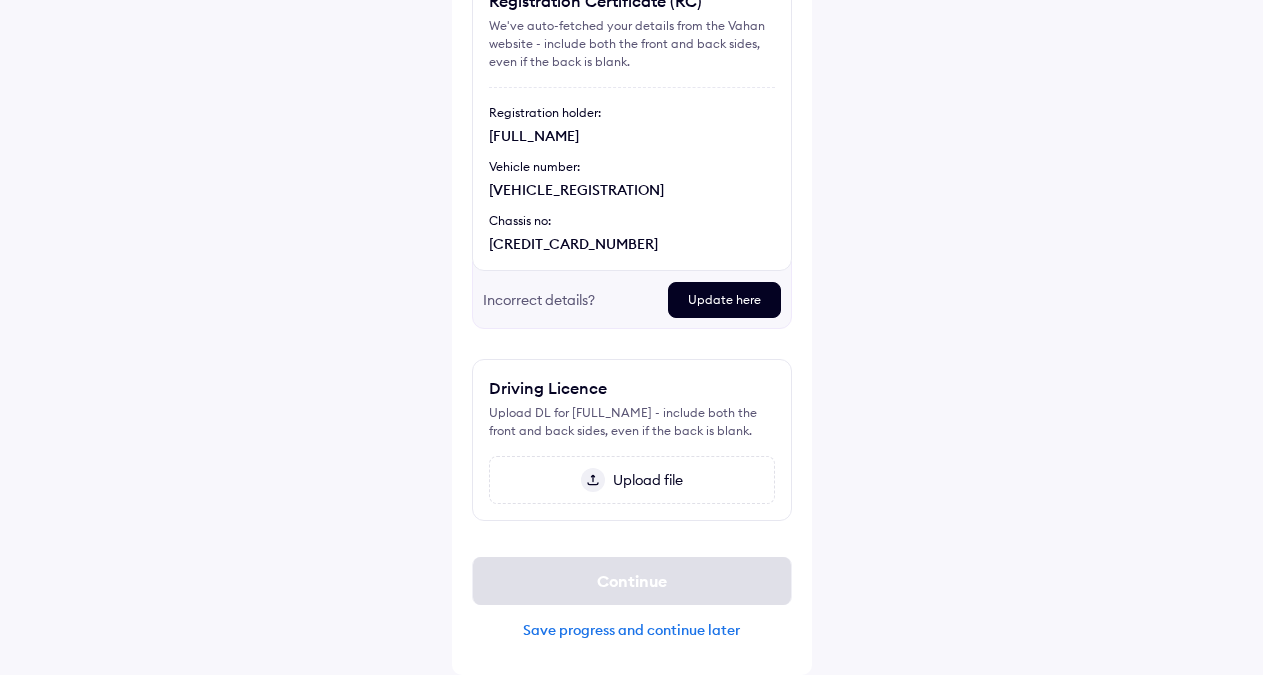 click on "Update here" at bounding box center [724, 300] 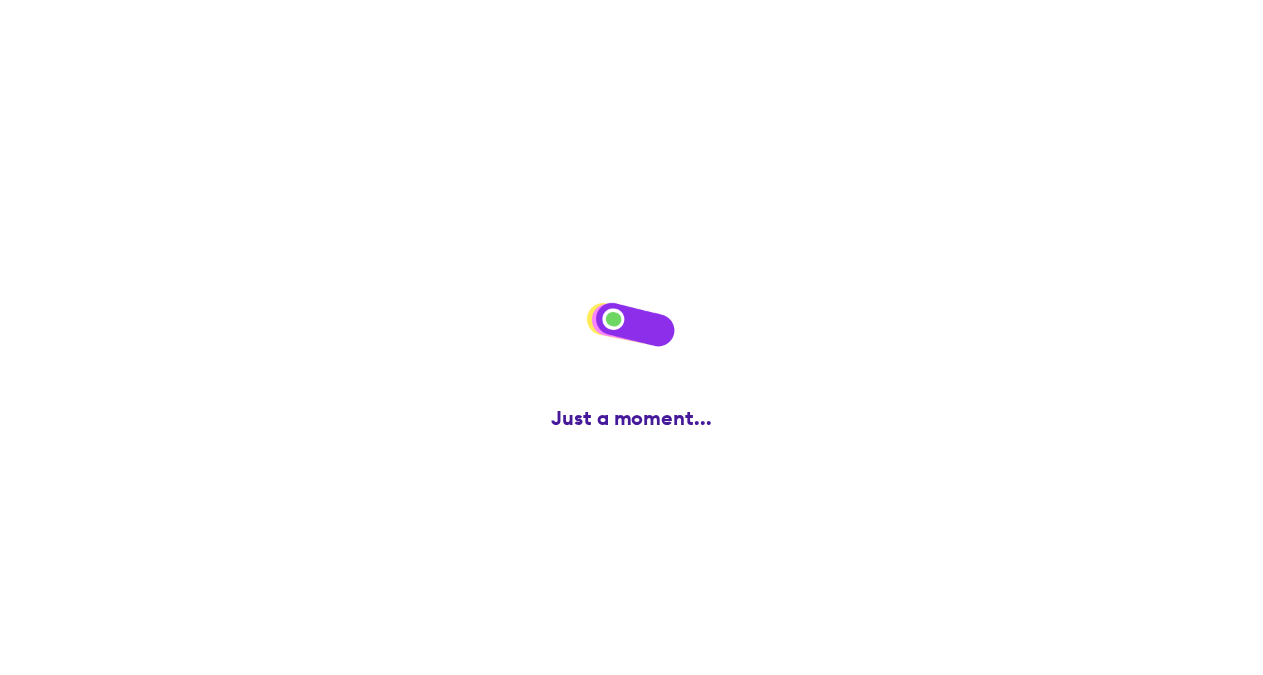 scroll, scrollTop: 0, scrollLeft: 0, axis: both 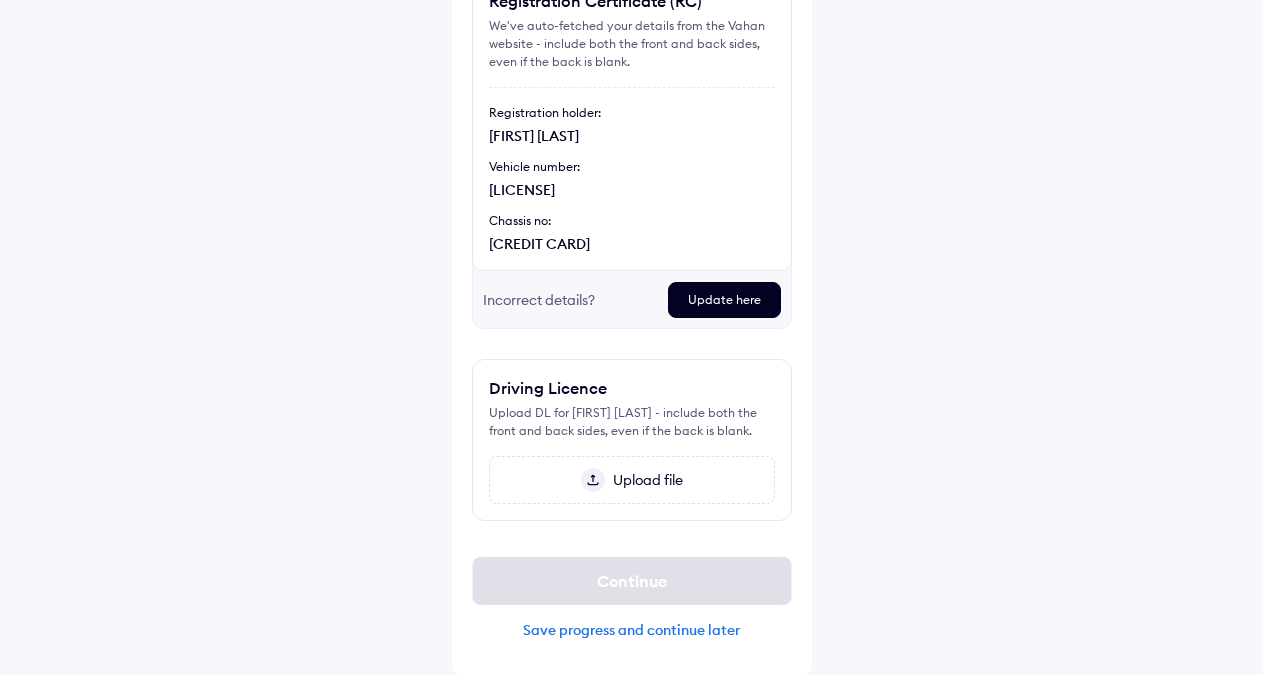 click on "Save progress and continue later" at bounding box center (632, 630) 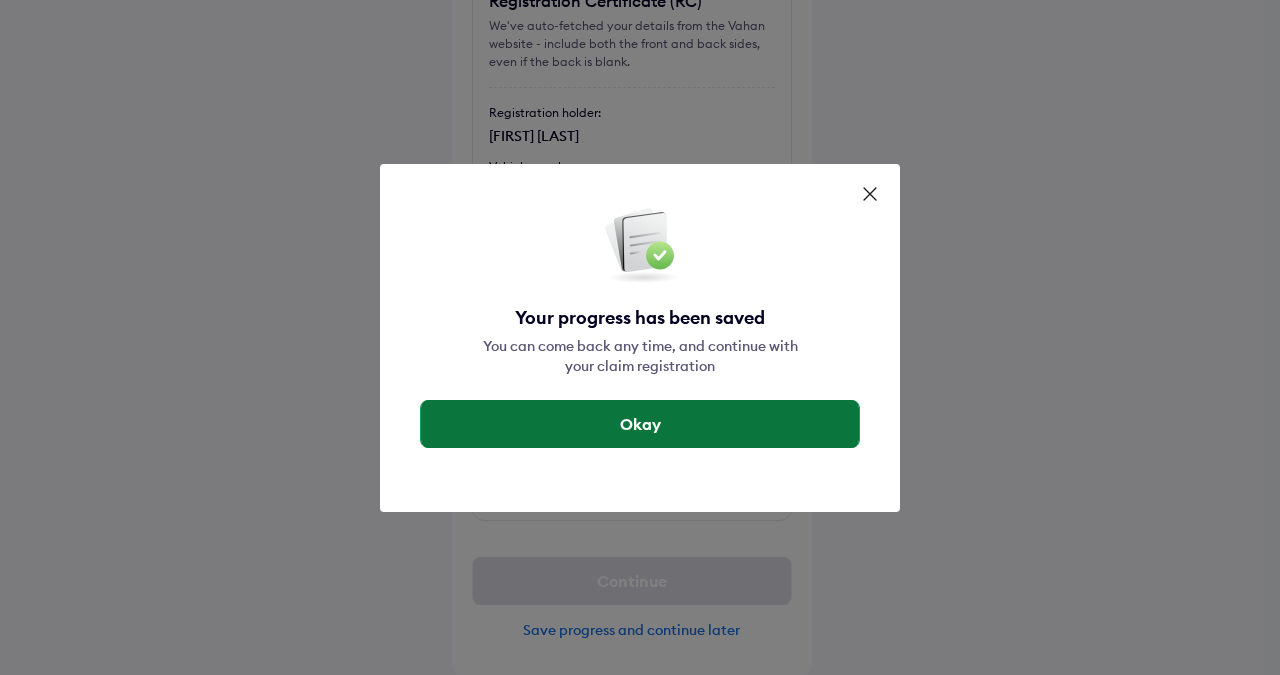 click on "Okay" at bounding box center (640, 424) 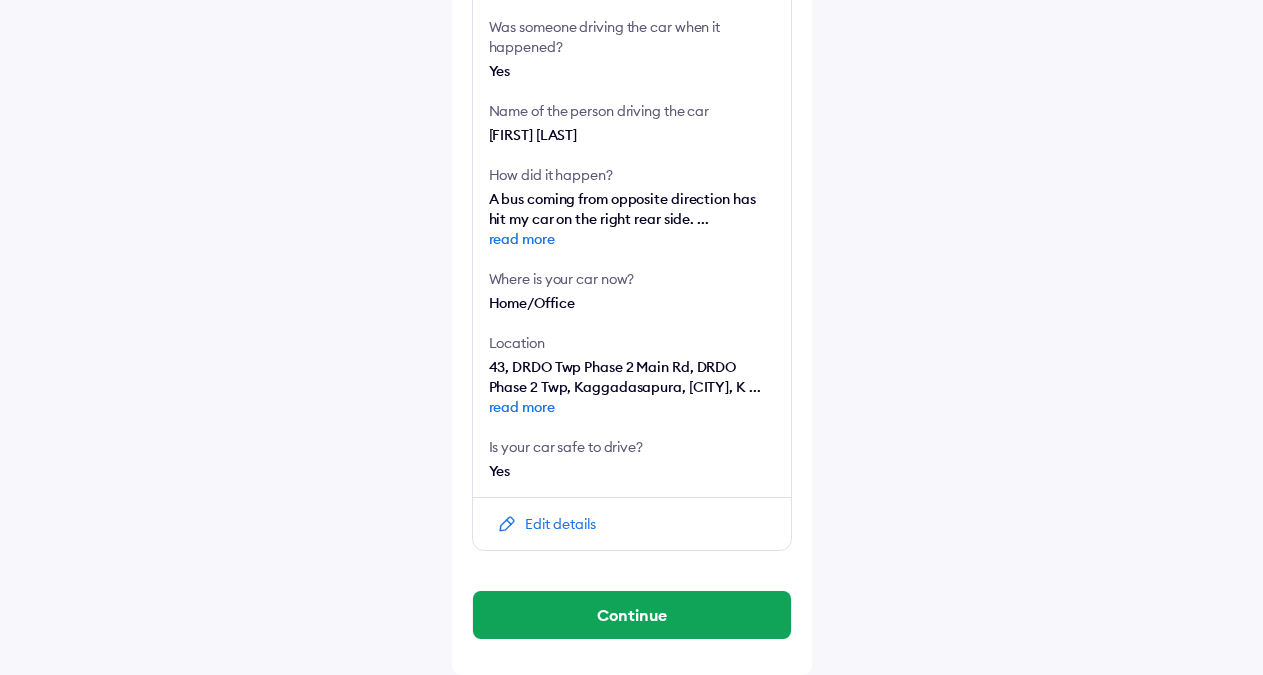 scroll, scrollTop: 621, scrollLeft: 0, axis: vertical 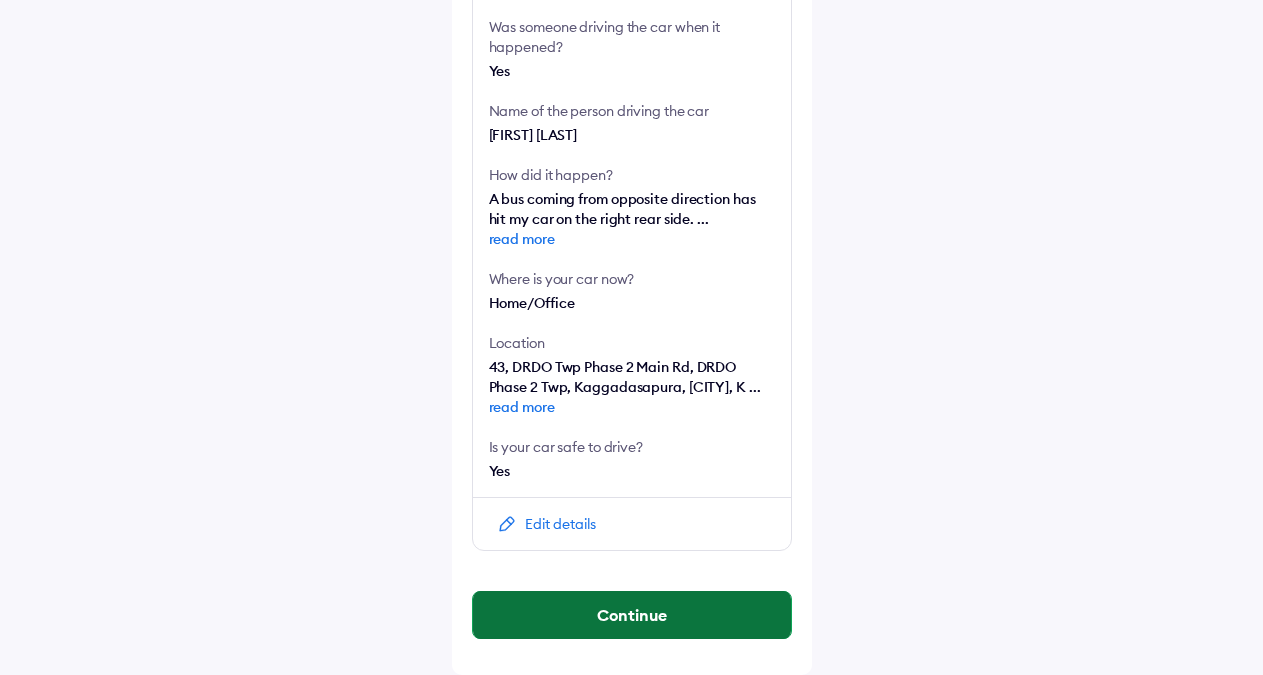 click on "Continue" at bounding box center [632, 615] 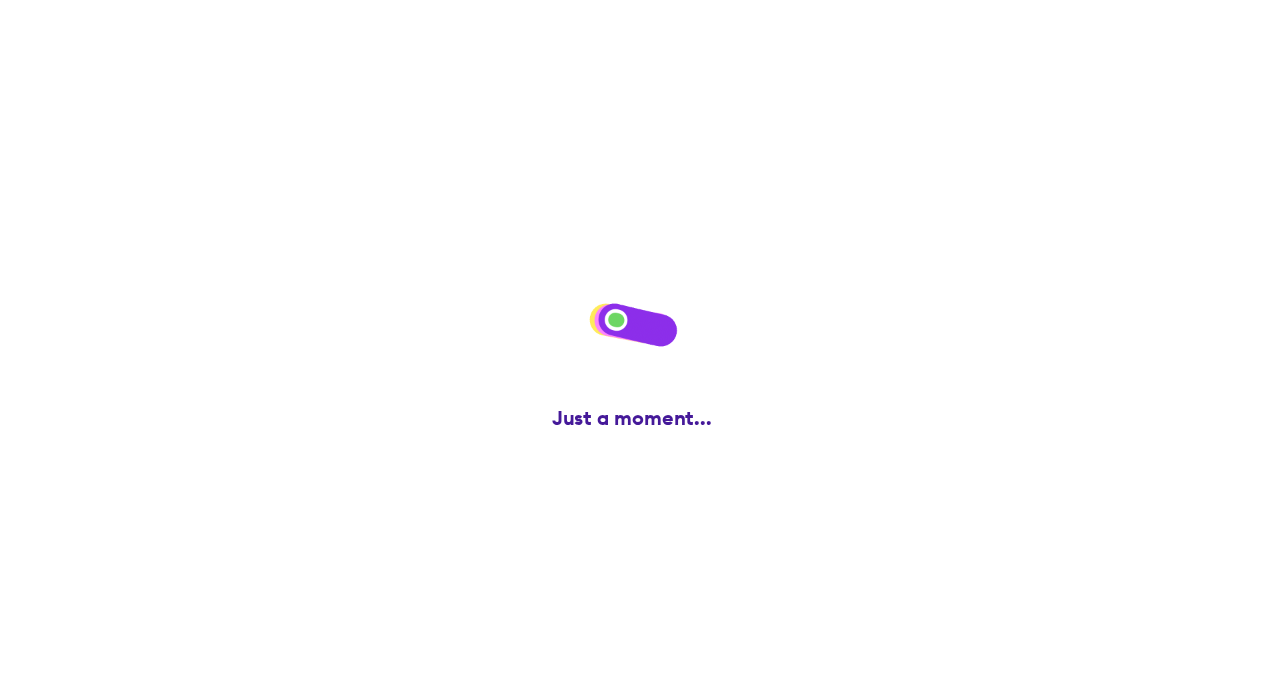 scroll, scrollTop: 0, scrollLeft: 0, axis: both 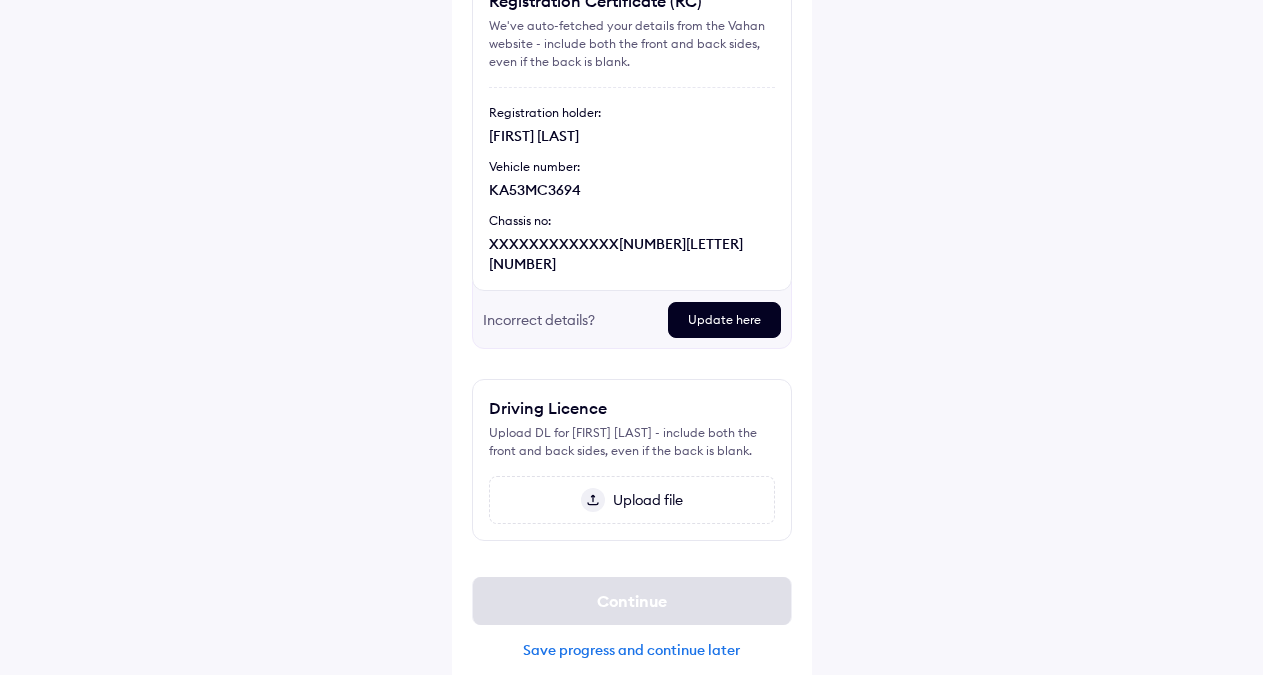 click on "Help Upload important documents Registration Certificate (RC) We've auto-fetched your details from the Vahan website - include both the front and back sides, even if the back is blank. Registration holder: [FIRST] [LAST] Vehicle number: KA[NUMBER][LETTER][NUMBER][NUMBER] Chassis no: XXXXXXXXXXXXX[NUMBER][LETTER][NUMBER]C Incorrect details? Update here Preview Delete Retake Driving Licence Upload DL for [FIRST] [LAST] - include both the front and back sides, even if the back is blank. Upload file Preview Delete Retake Continue Save progress and continue later" at bounding box center [631, 246] 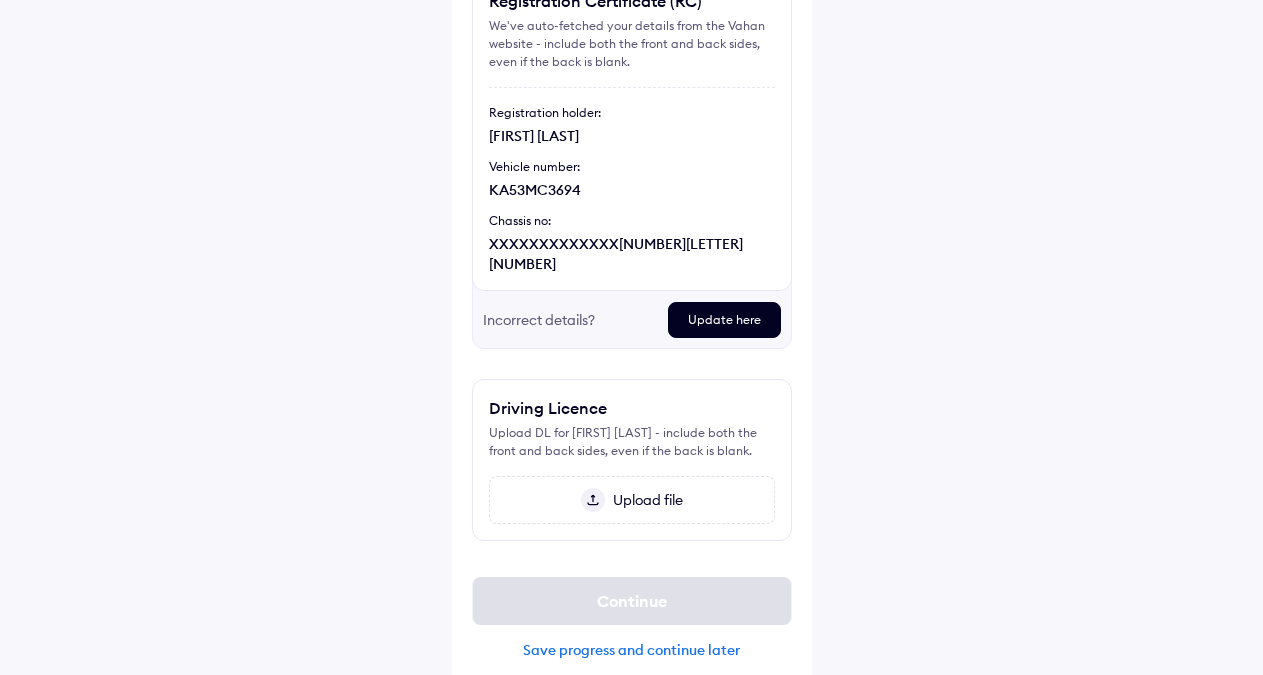 click on "Upload file" at bounding box center [644, 500] 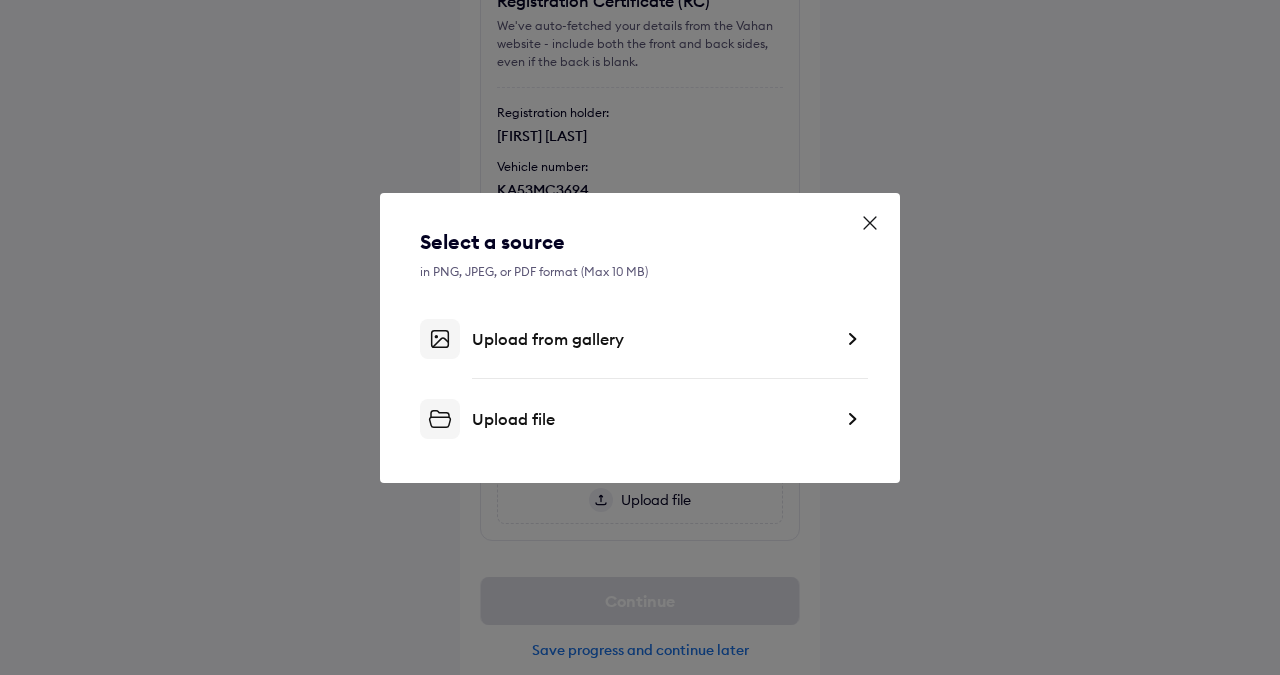 click on "Upload file" at bounding box center [652, 419] 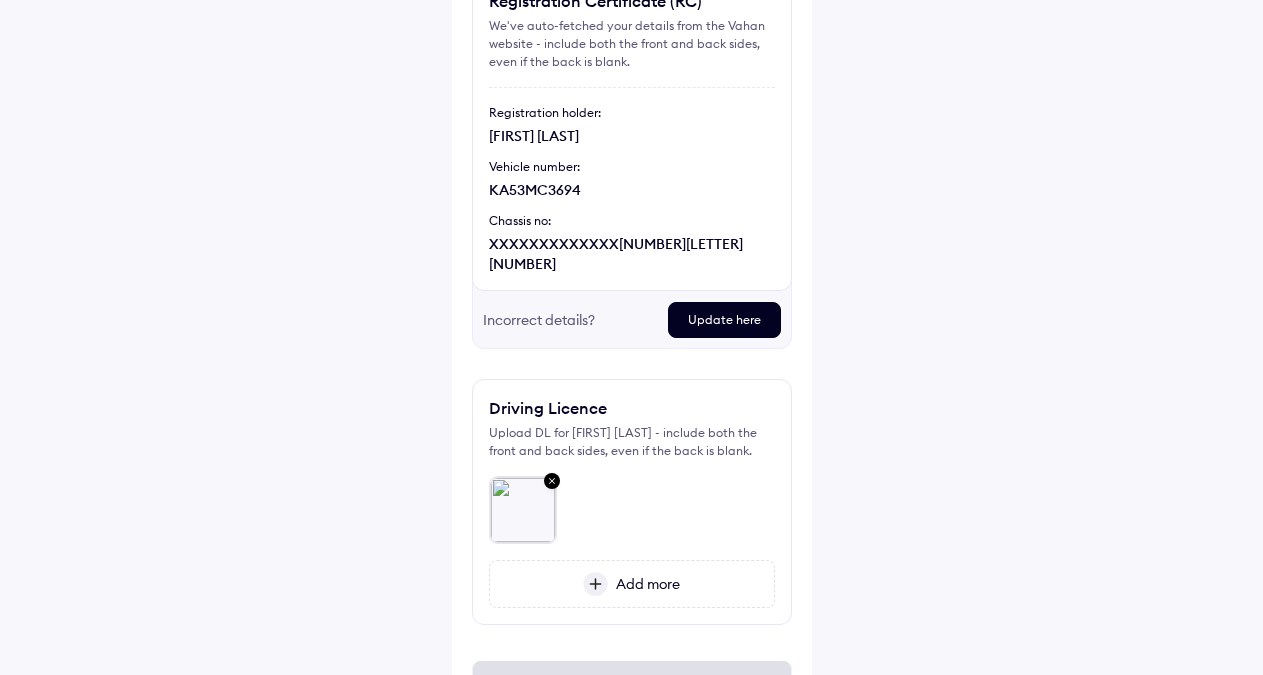 click on "Add more" at bounding box center [644, 584] 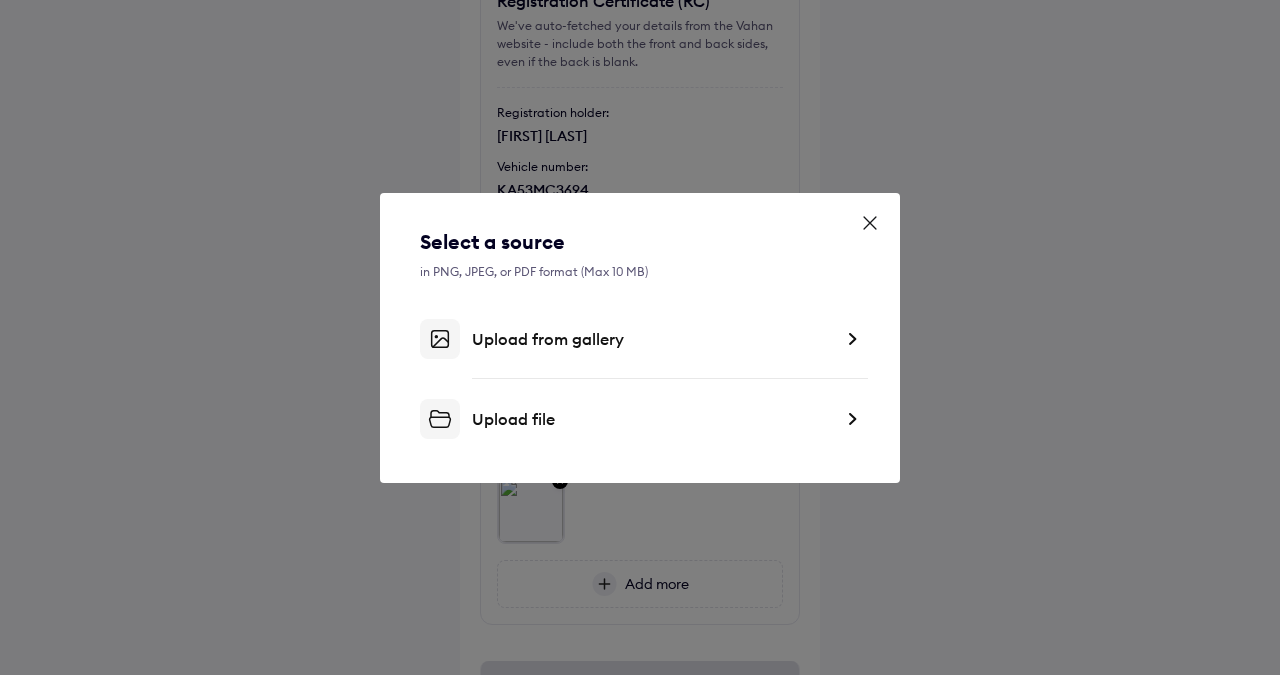 click on "Upload file" at bounding box center [652, 419] 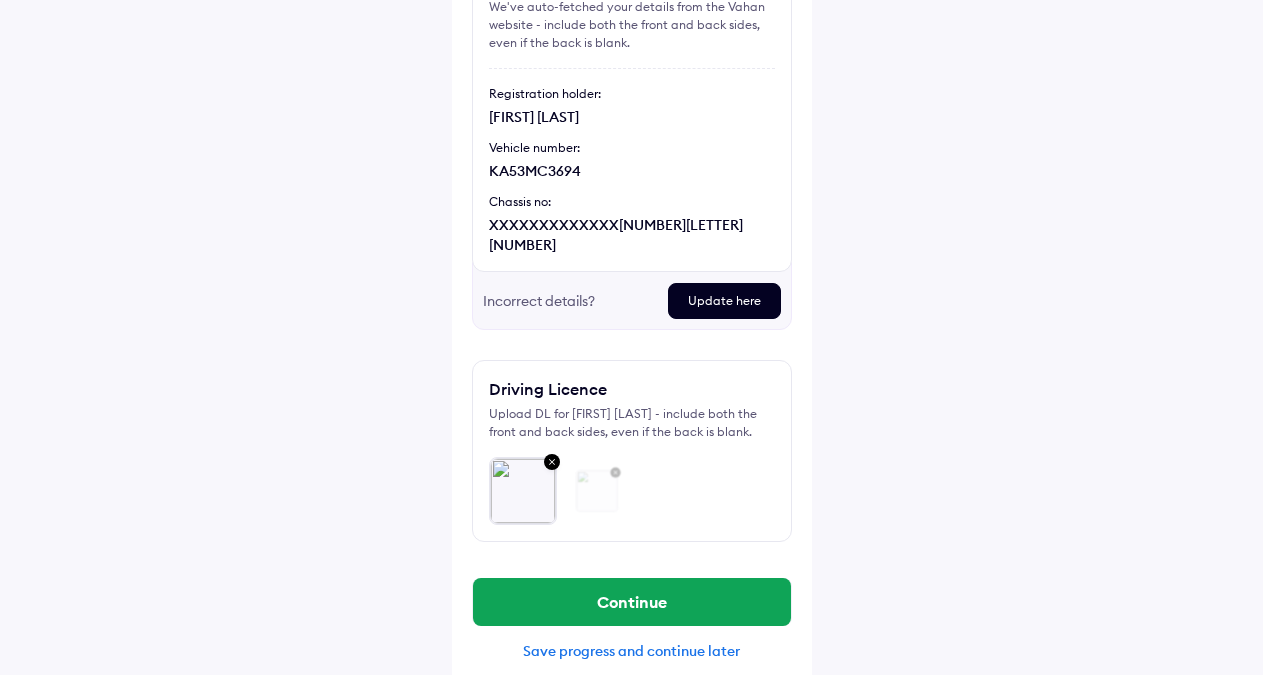 scroll, scrollTop: 222, scrollLeft: 0, axis: vertical 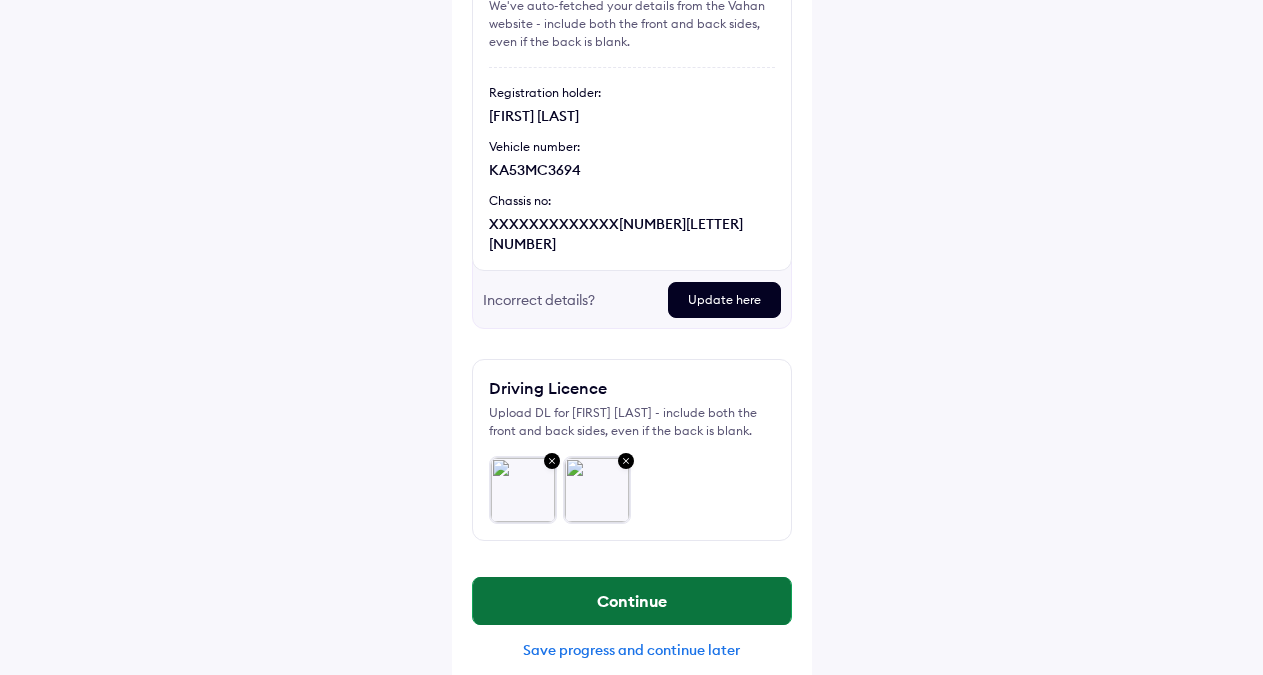 click on "Continue" at bounding box center [632, 601] 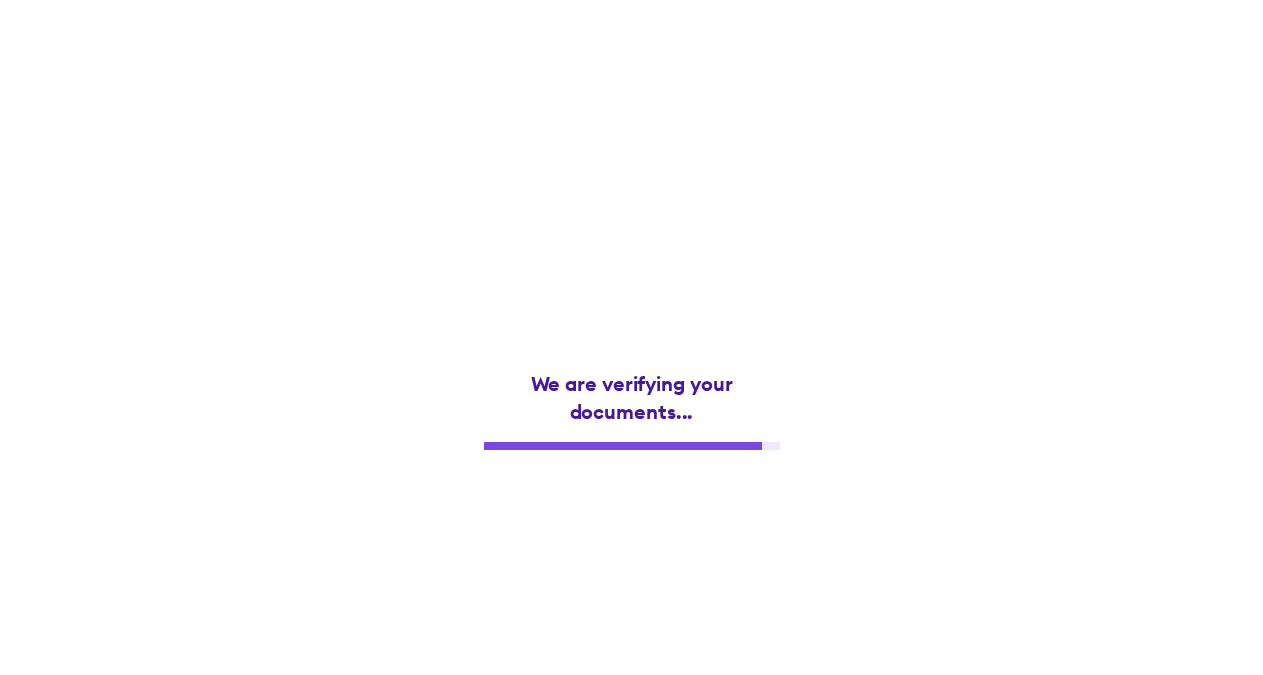 scroll, scrollTop: 0, scrollLeft: 0, axis: both 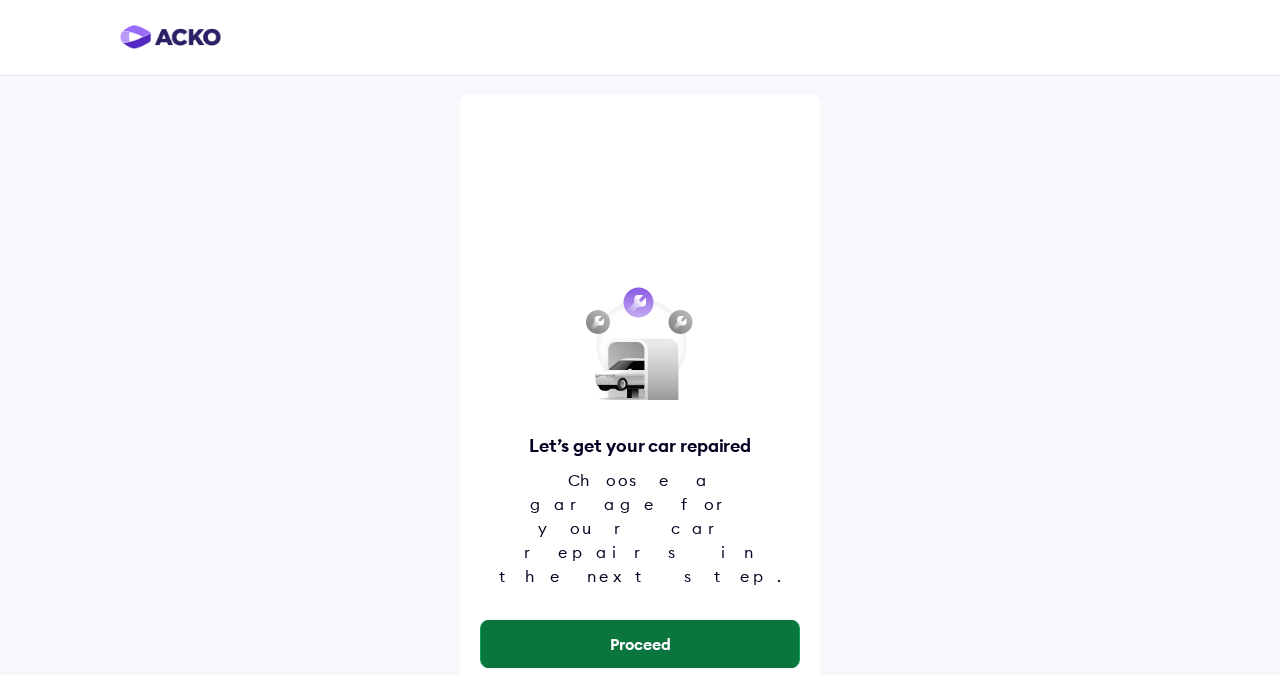 click on "Proceed" at bounding box center (640, 644) 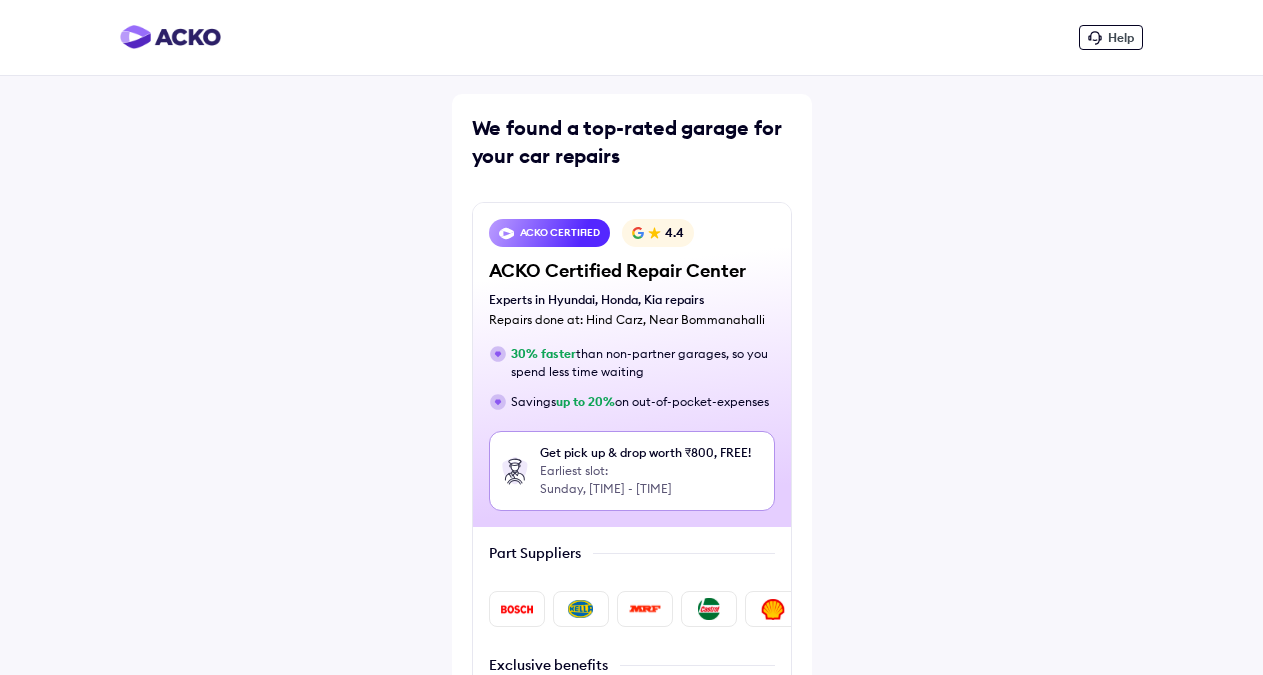 scroll, scrollTop: 288, scrollLeft: 0, axis: vertical 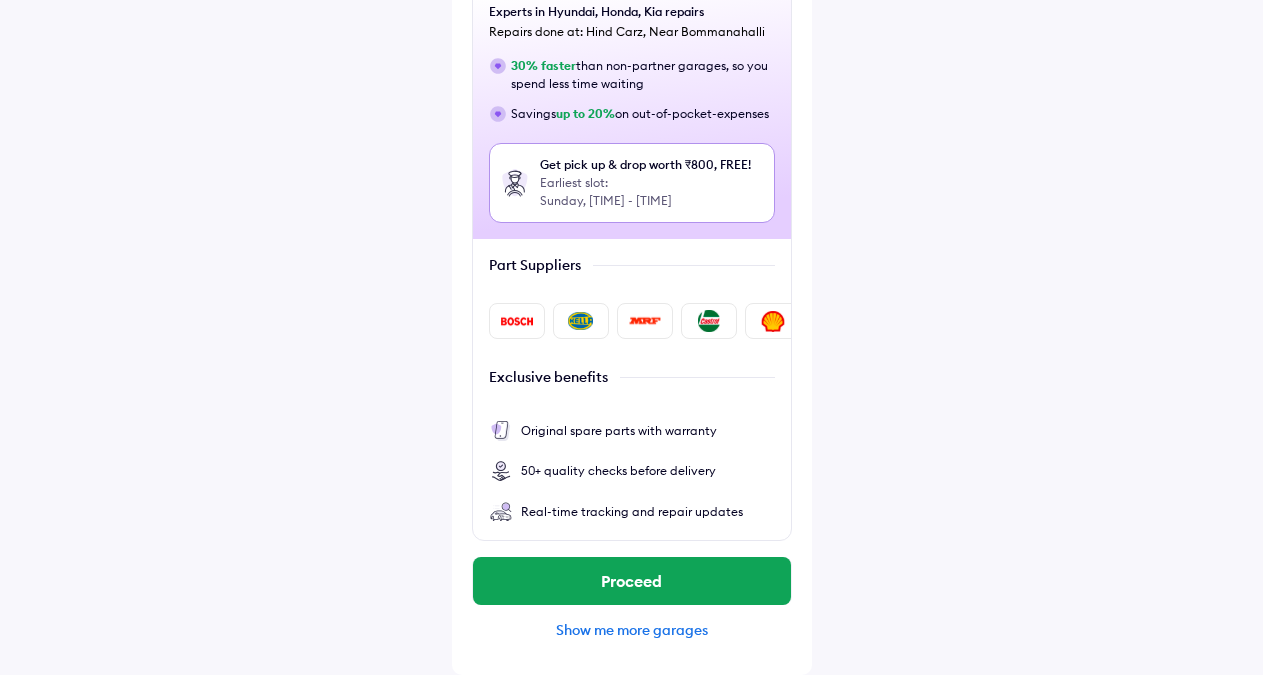click on "Show me more garages" at bounding box center [632, 630] 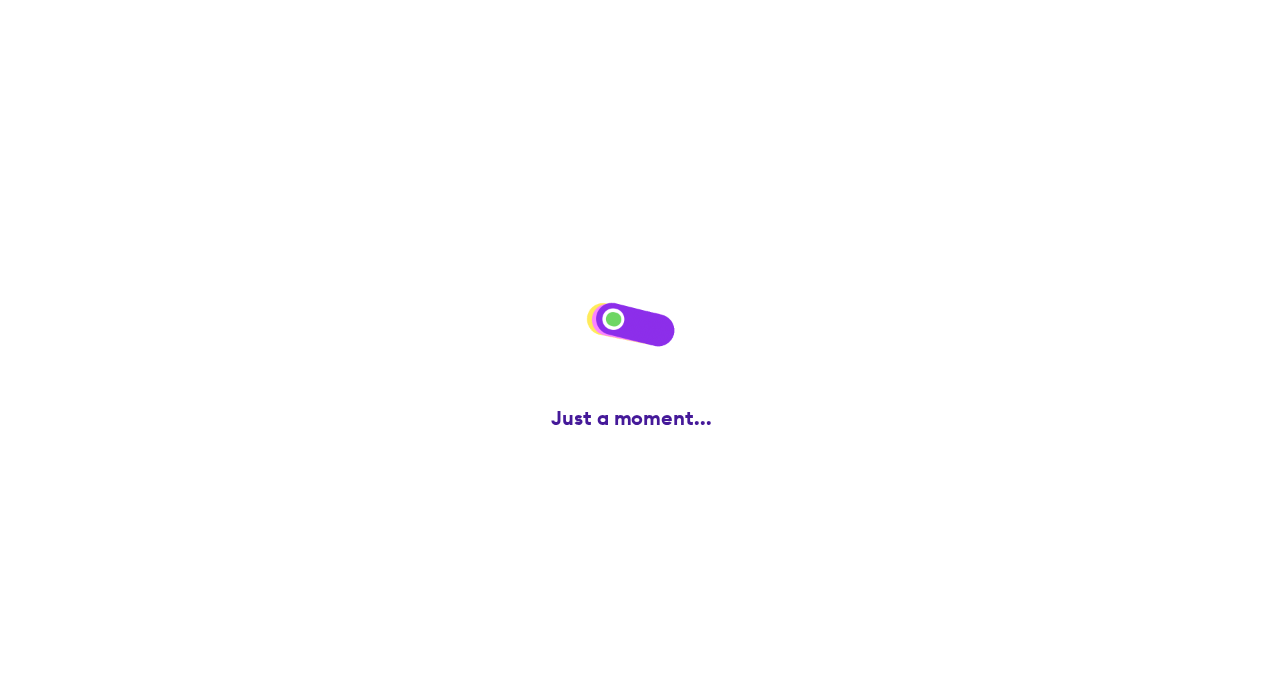scroll, scrollTop: 0, scrollLeft: 0, axis: both 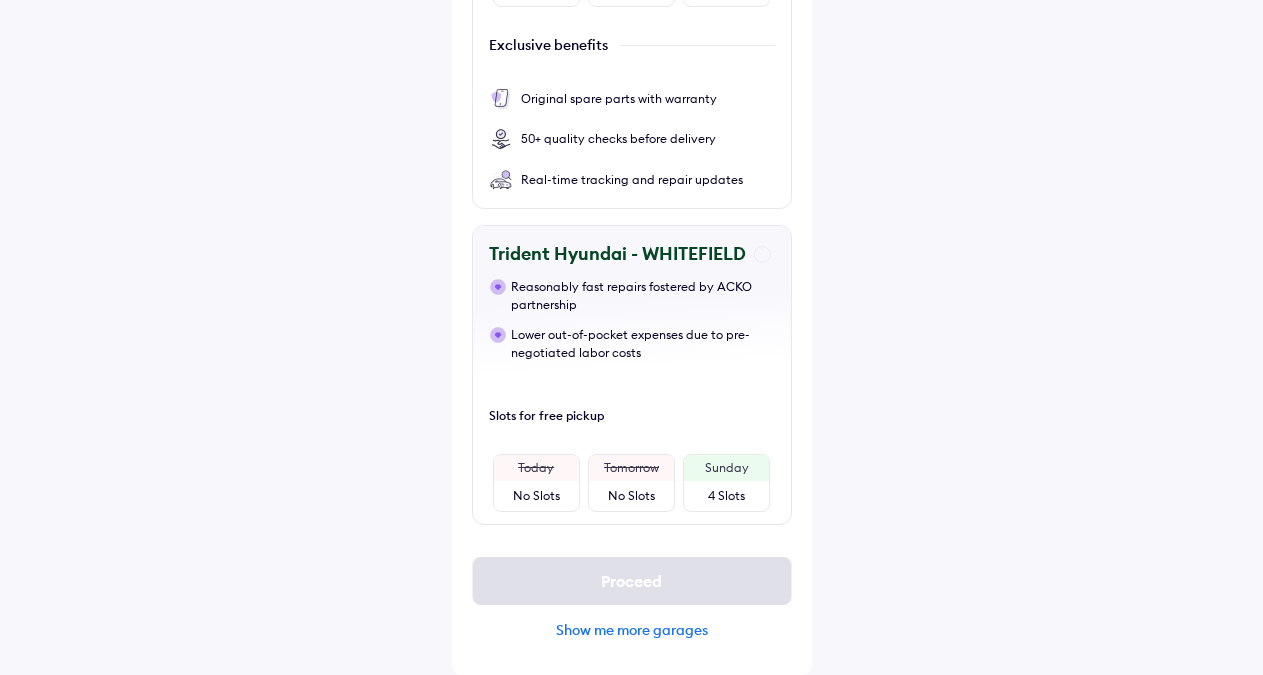 click on "Show me more garages" at bounding box center (632, 630) 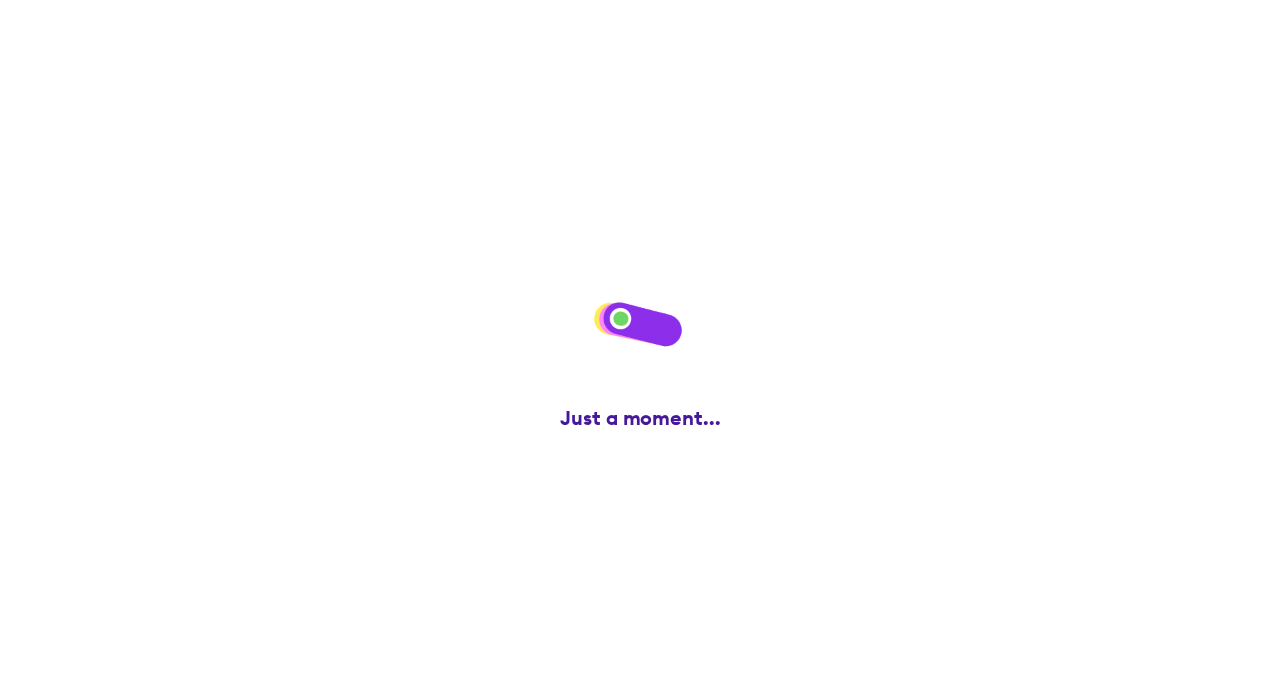 scroll, scrollTop: 0, scrollLeft: 0, axis: both 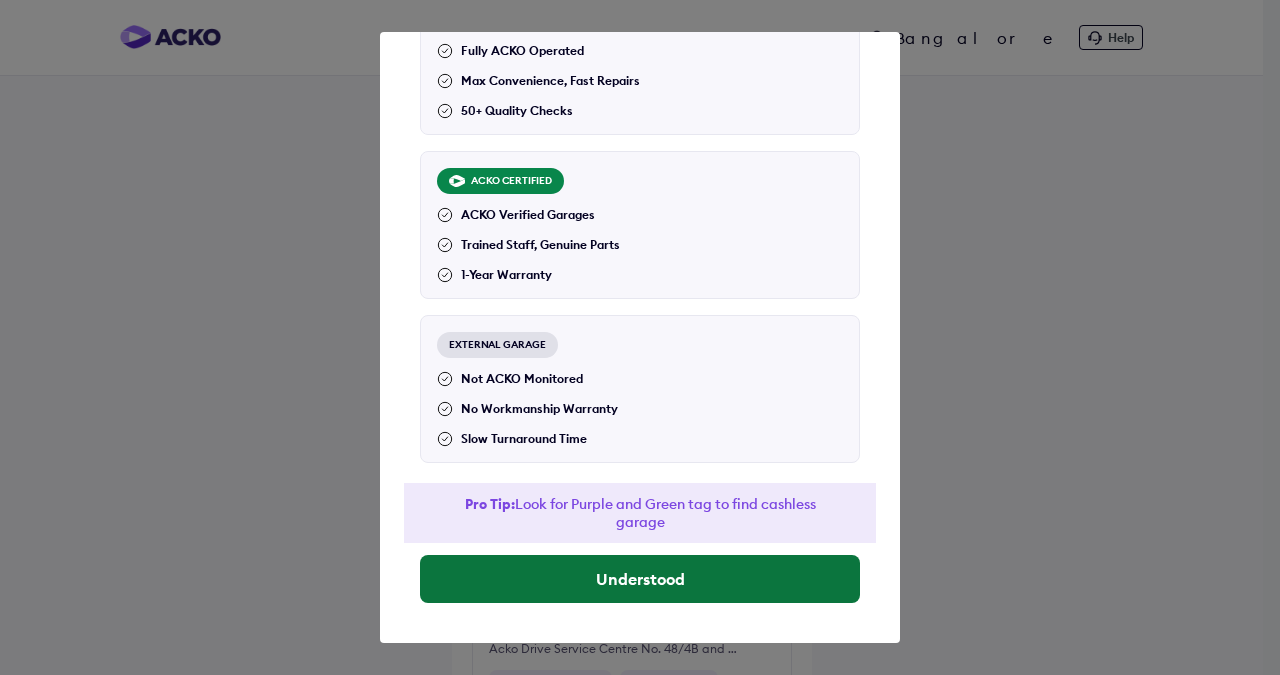 click on "Understood" at bounding box center [640, 579] 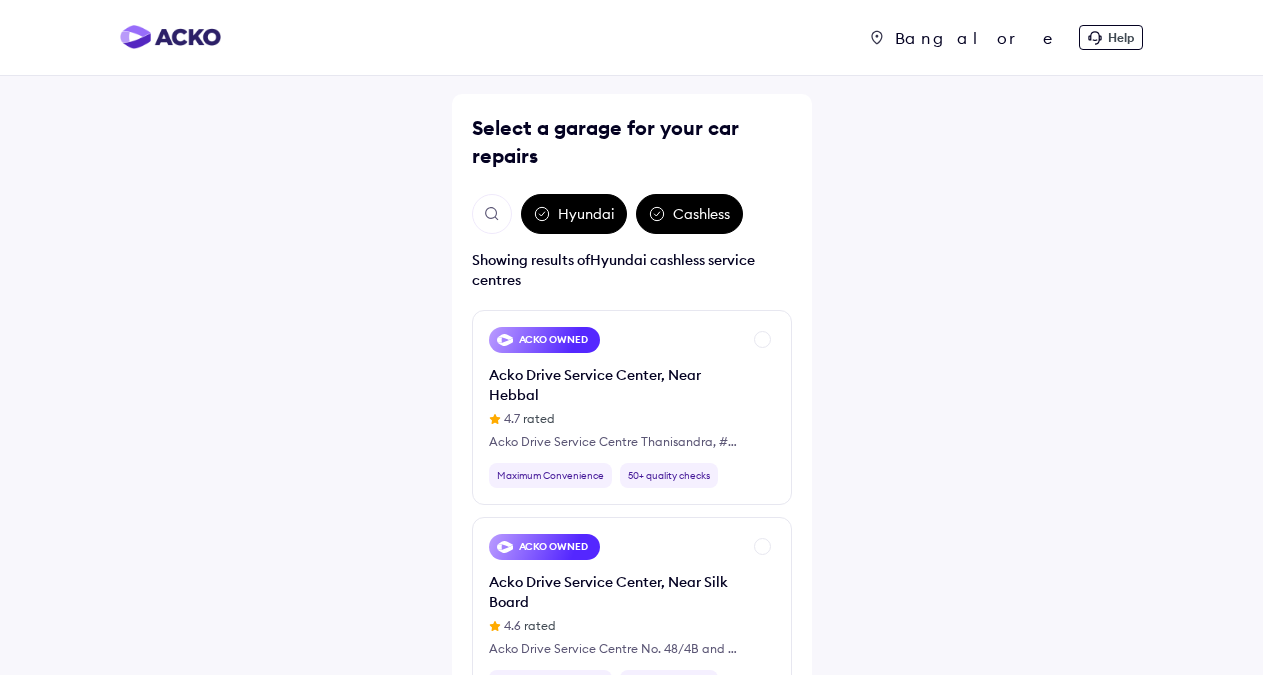 scroll, scrollTop: 163, scrollLeft: 0, axis: vertical 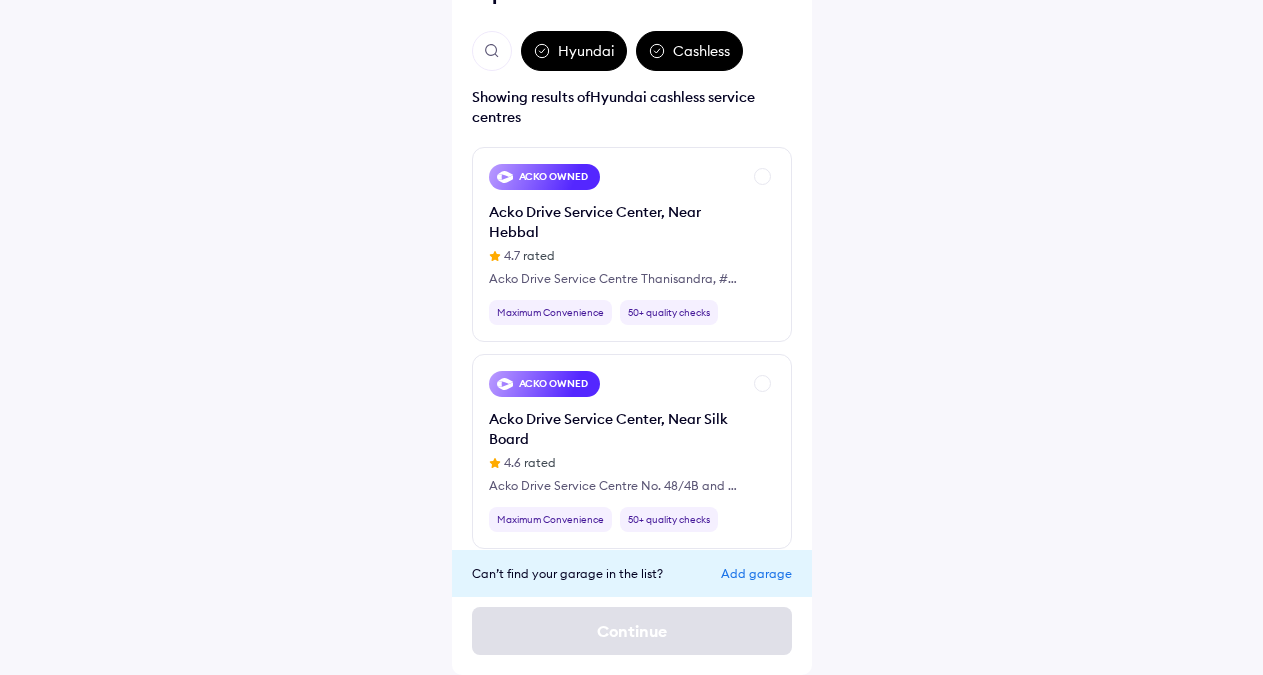 click on "Add garage" at bounding box center (756, 573) 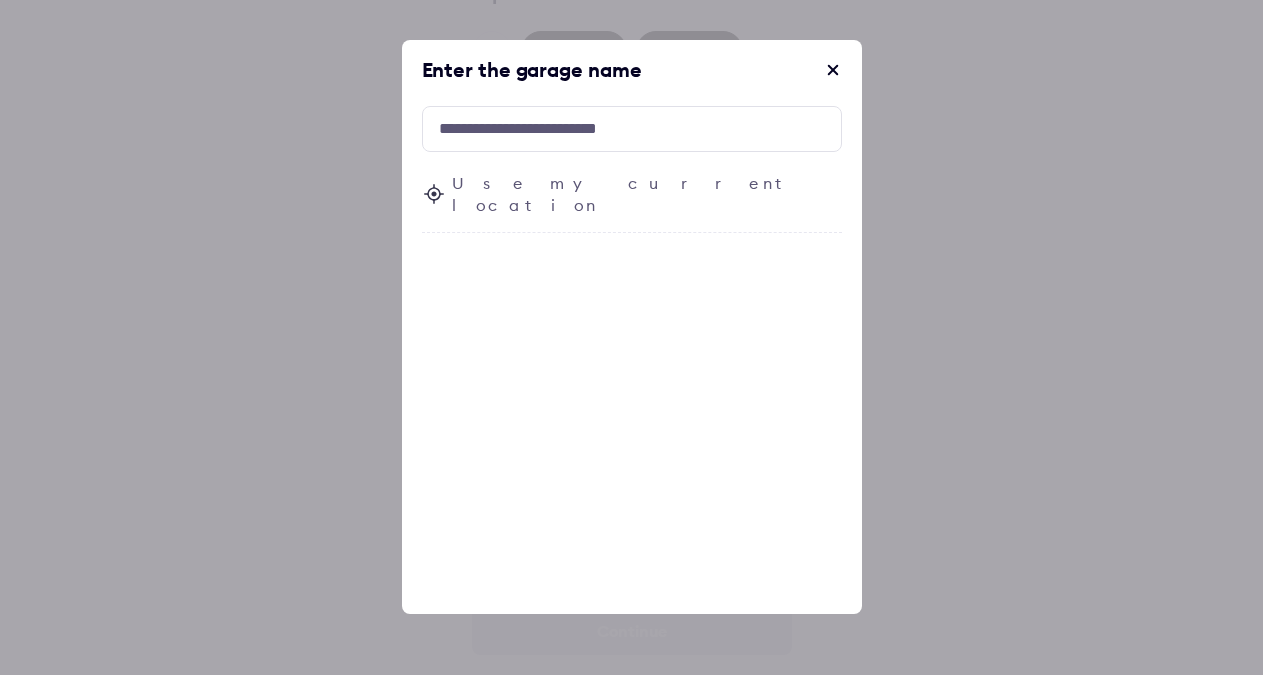 click at bounding box center (832, 70) 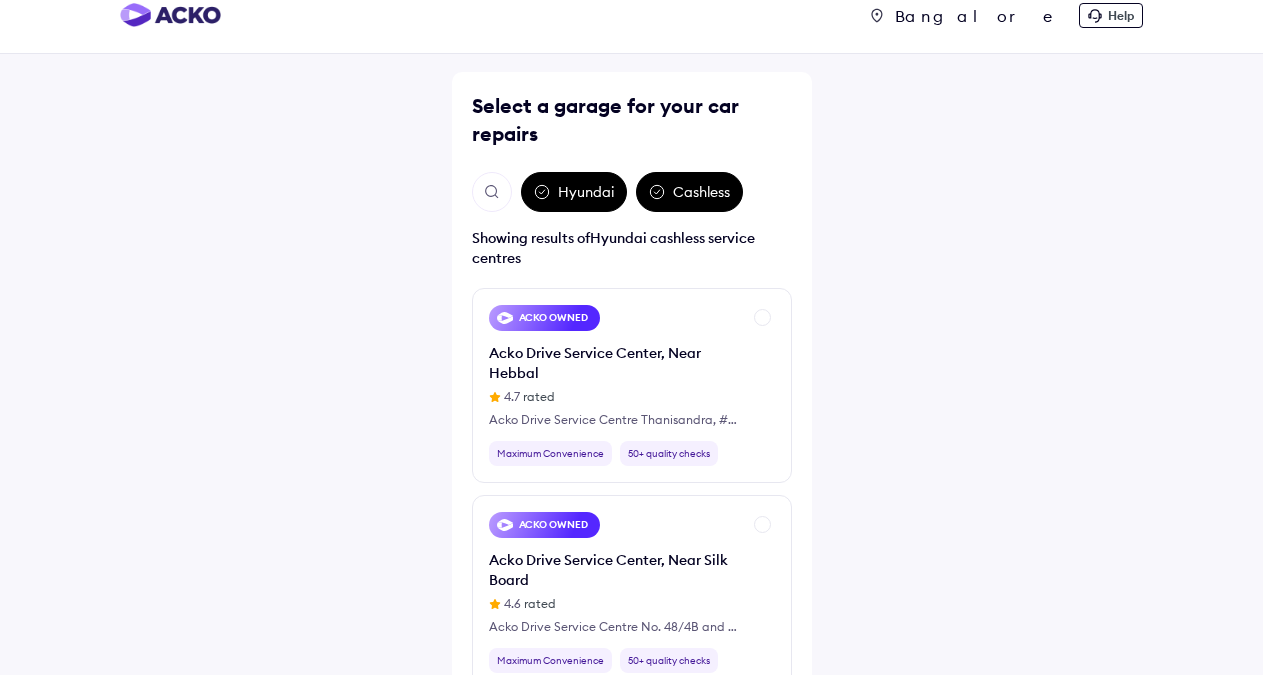scroll, scrollTop: 0, scrollLeft: 0, axis: both 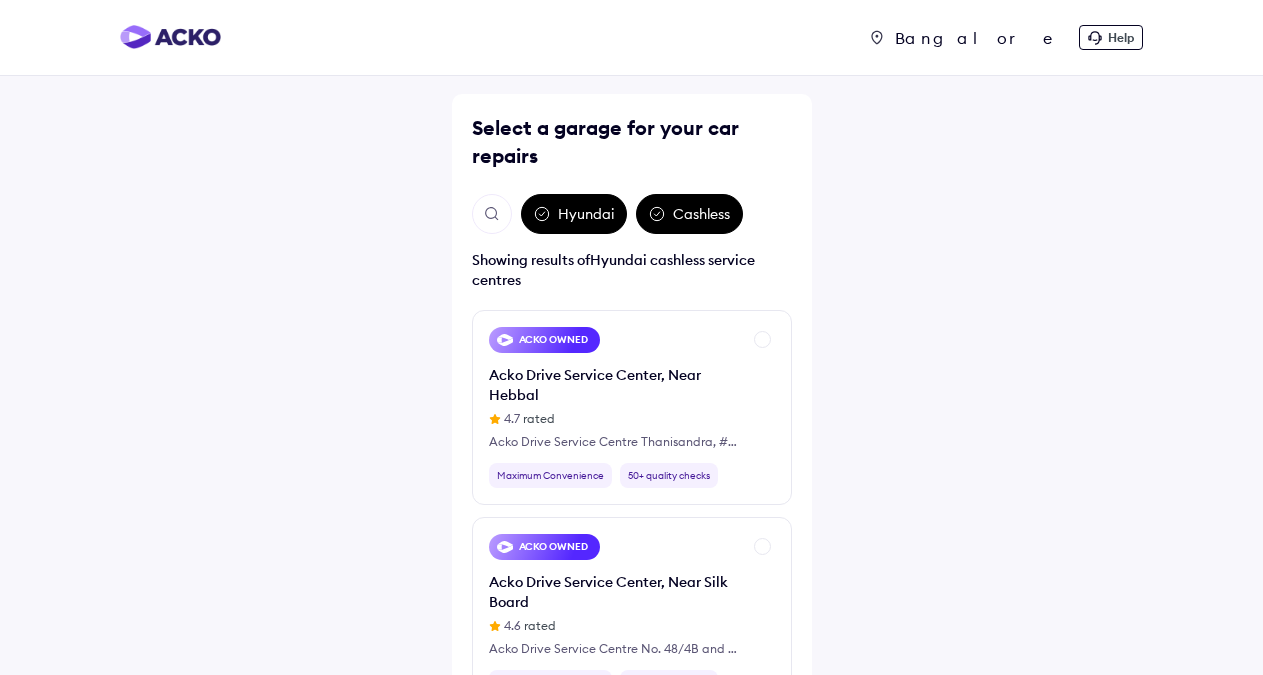 click on "Cashless" at bounding box center (689, 214) 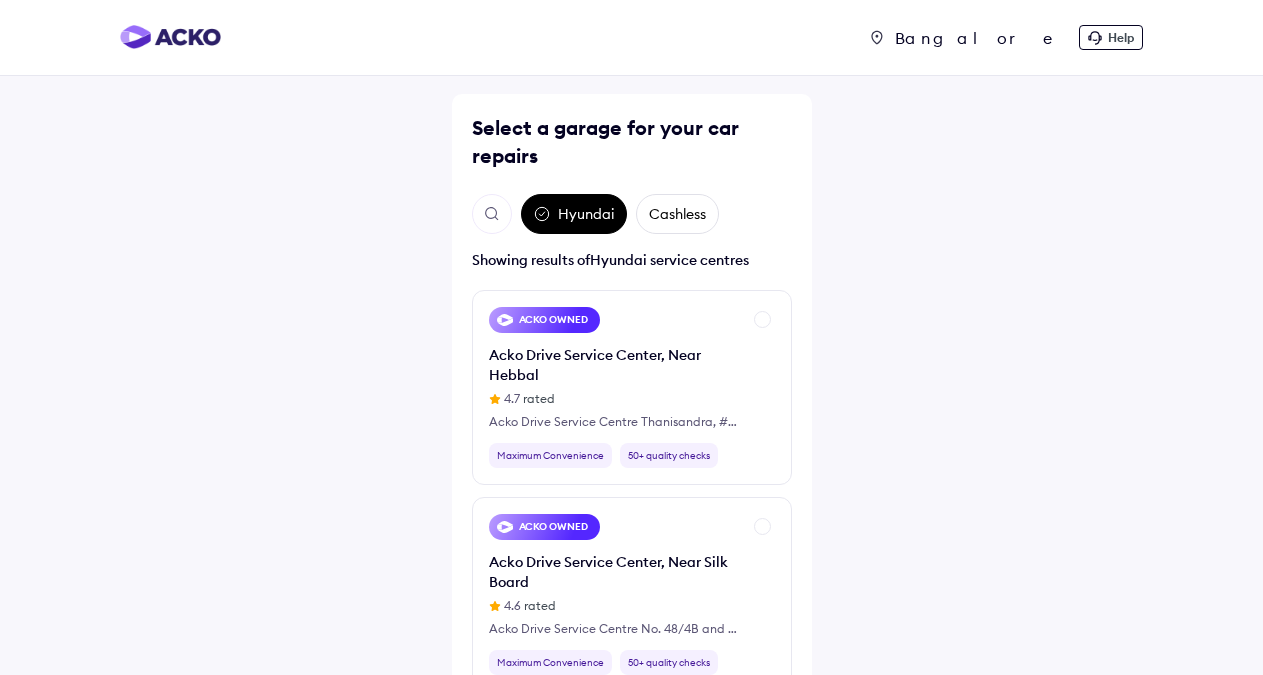scroll, scrollTop: 143, scrollLeft: 0, axis: vertical 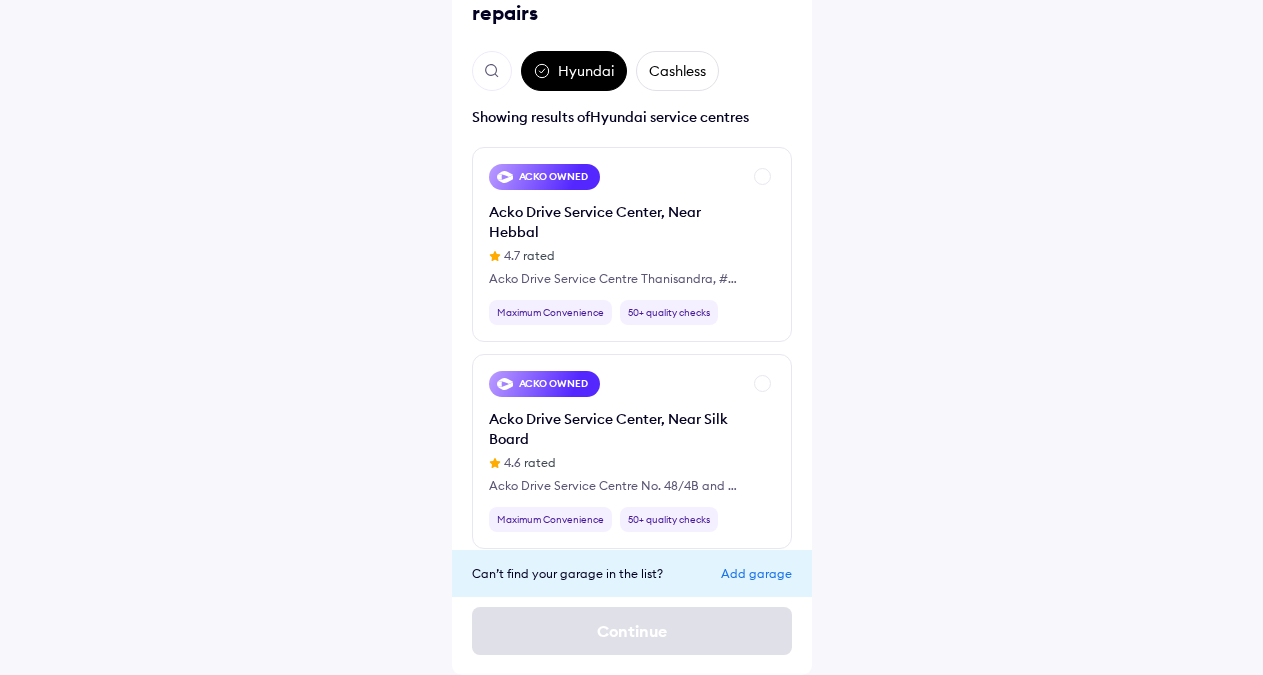 click on "ACKO OWNED Acko Drive Service Center, Near Hebbal 4.7 rated Acko Drive Service Centre
Thanisandra, [NUMBER]/[NUMBER]//[NUMBER] & [NUMBER]/[NUMBER]/[NUMBER]
K R Puram Bangalore Maximum Convenience 50+ quality checks ACKO OWNED Acko Drive Service Center, Near Silk Board 4.6 rated Acko Drive Service Centre  No. [NUMBER]/[NUMBER] and C, Garvebhavipalya, 7th Mile, Hosur Road, Near Kudlu Gate, Bengaluru, Karnataka, [POSTAL_CODE] Maximum Convenience 50+ quality checks ACKO CERTIFIED Shield Autoglass Ramamurthy Nagar Bangalore -- Shop No-[NUMBER], MG Complex ,4th Cross, Ramamurthy Nagar Main Road, Near Ring Road, Opposite Tata Steel Yard Bangalore Maximum Convenience 1-year warranty ACKO CERTIFIED Shield Autoglass Dickenson Road Bangalore -- [NUMBER]/[NUMBER] Dickenson Road, Near Manipal Centre Bangalore Maximum Convenience 1-year warranty ACKO CERTIFIED Hind Carz, Near Bommanahalli 4.4 rated Maximum Convenience 1-year warranty ACKO CERTIFIED 4 rated 1-year warranty --" at bounding box center (631, 266) 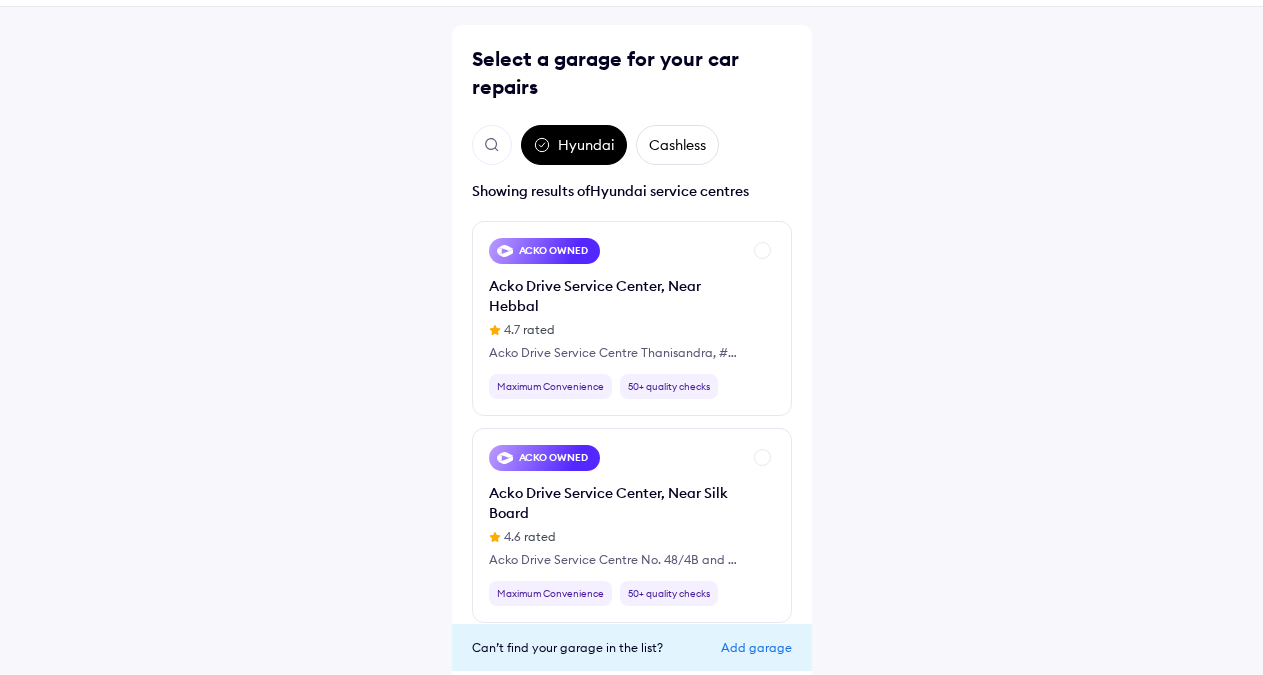 scroll, scrollTop: 0, scrollLeft: 0, axis: both 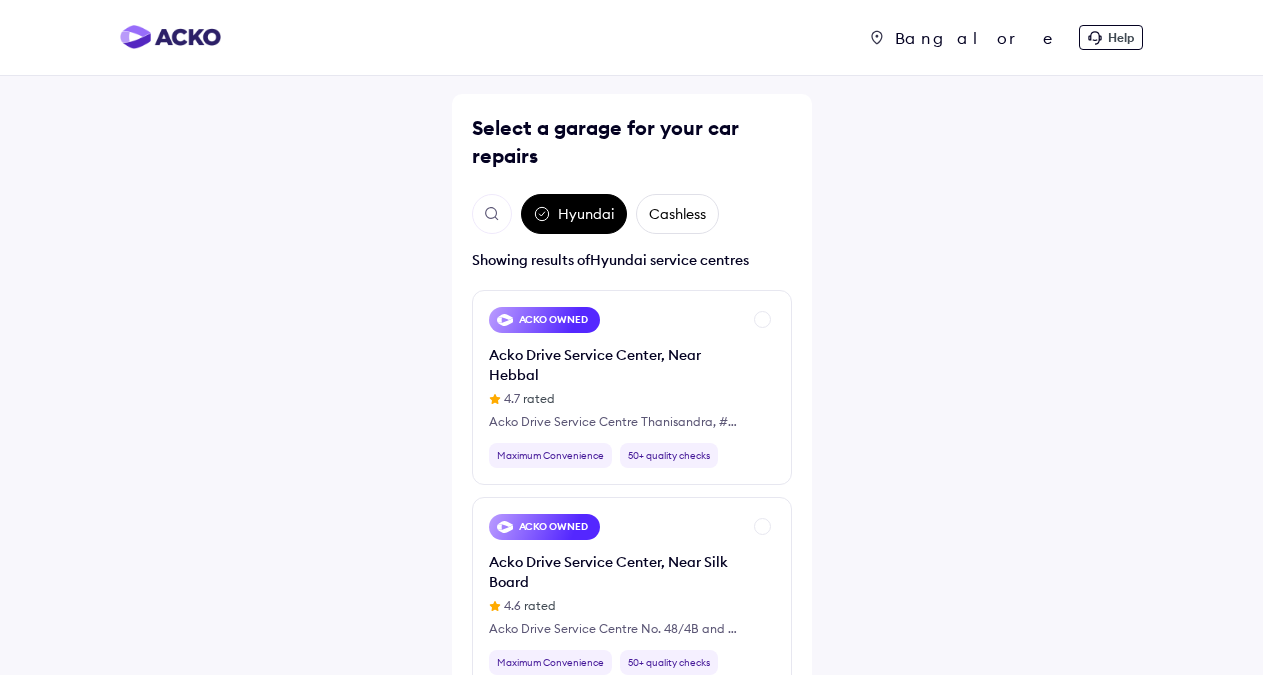 click at bounding box center [492, 214] 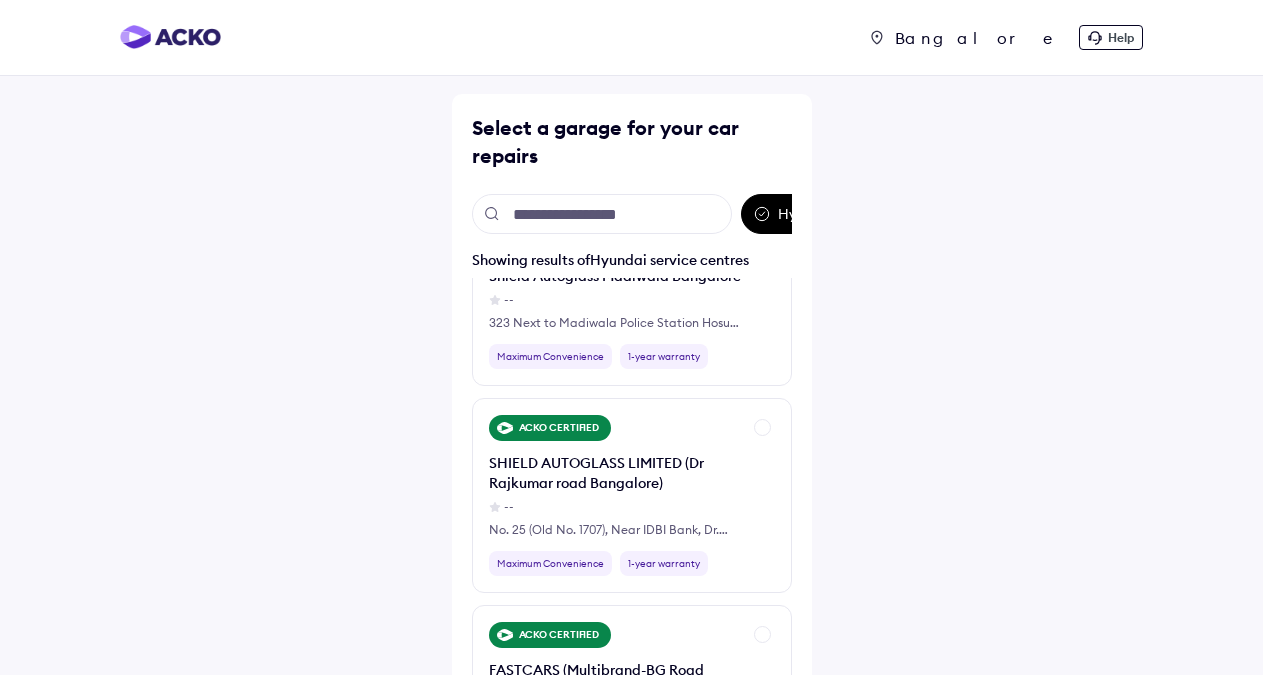 scroll, scrollTop: 1440, scrollLeft: 0, axis: vertical 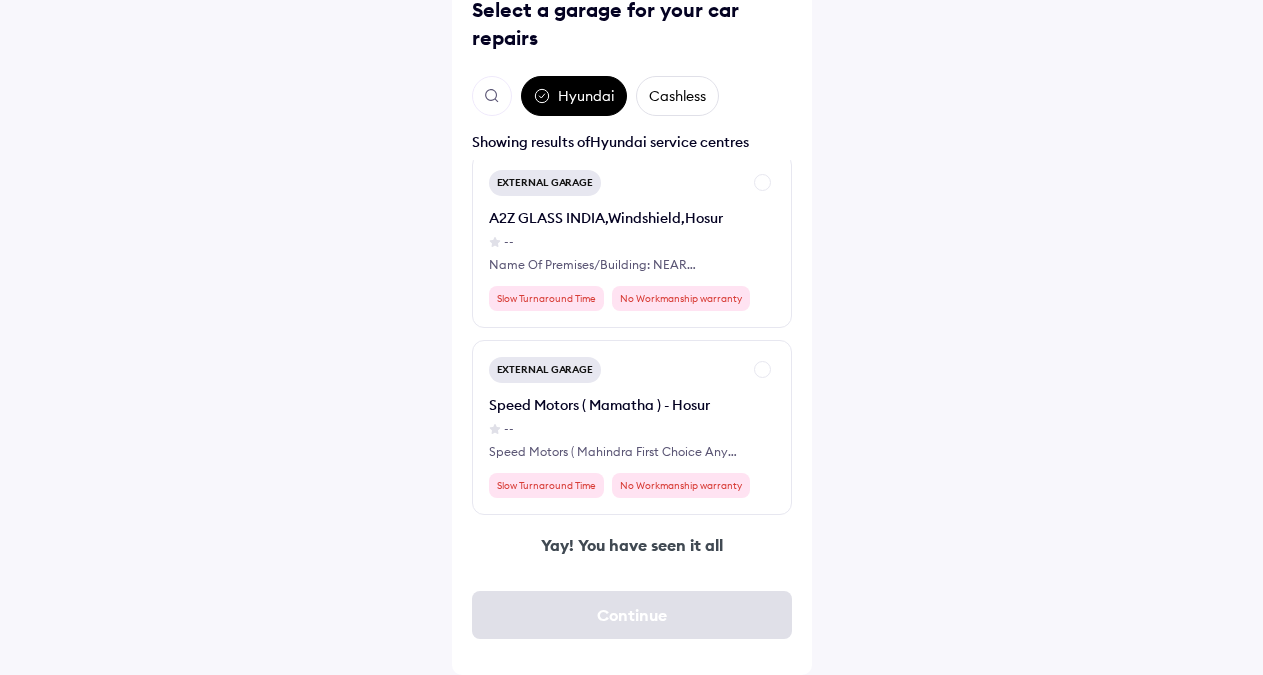 click on "ACKO OWNED Acko Drive Service Center, Near Hebbal 4.7 rated Acko Drive Service Centre
Thanisandra, [NUMBER]/[NUMBER]//[NUMBER] & [NUMBER]/[NUMBER]/[NUMBER]
K R Puram Bangalore Maximum Convenience 50+ quality checks ACKO OWNED Acko Drive Service Center, Near Silk Board 4.6 rated Acko Drive Service Centre  No. [NUMBER]/[NUMBER] and C, Garvebhavipalya, 7th Mile, Hosur Road, Near Kudlu Gate, Bengaluru, Karnataka, [POSTAL_CODE] Maximum Convenience 50+ quality checks ACKO CERTIFIED Shield Autoglass Ramamurthy Nagar Bangalore -- Shop No-[NUMBER], MG Complex ,4th Cross, Ramamurthy Nagar Main Road, Near Ring Road, Opposite Tata Steel Yard Bangalore Maximum Convenience 1-year warranty ACKO CERTIFIED Shield Autoglass Dickenson Road Bangalore -- [NUMBER]/[NUMBER] Dickenson Road, Near Manipal Centre Bangalore Maximum Convenience 1-year warranty ACKO CERTIFIED Hind Carz, Near Bommanahalli 4.4 rated Maximum Convenience 1-year warranty ACKO CERTIFIED 4 rated 1-year warranty --" at bounding box center [631, 278] 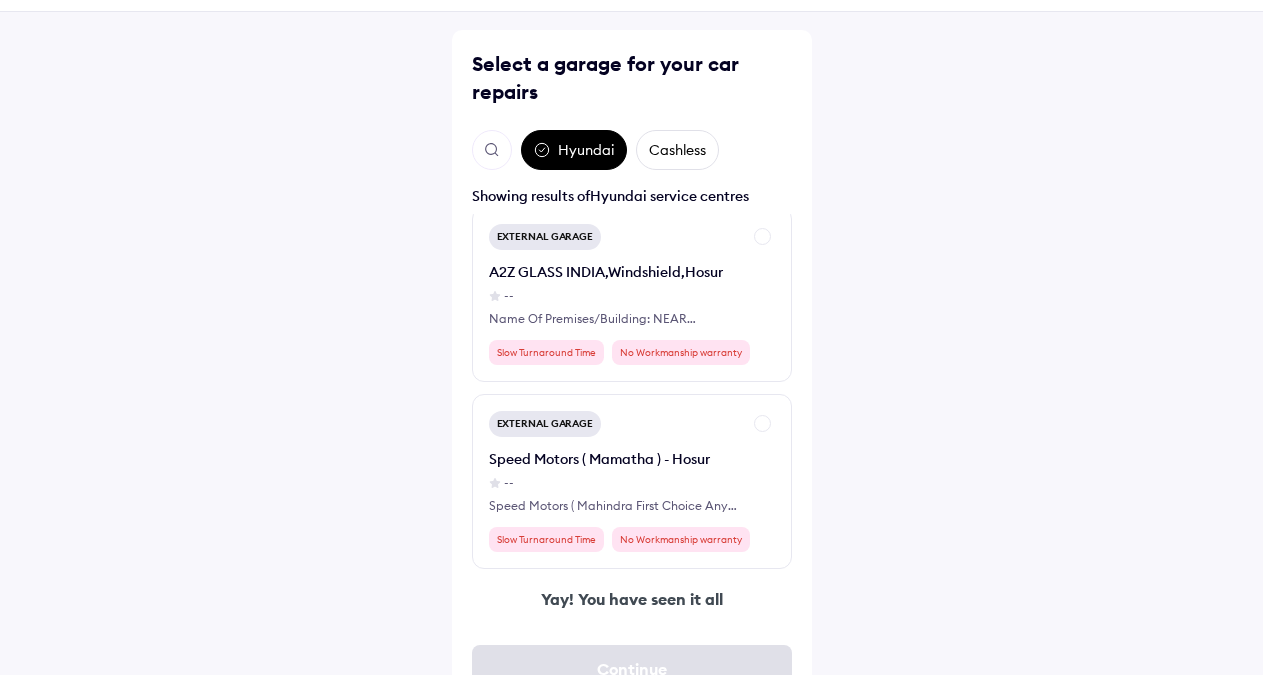 scroll, scrollTop: 0, scrollLeft: 0, axis: both 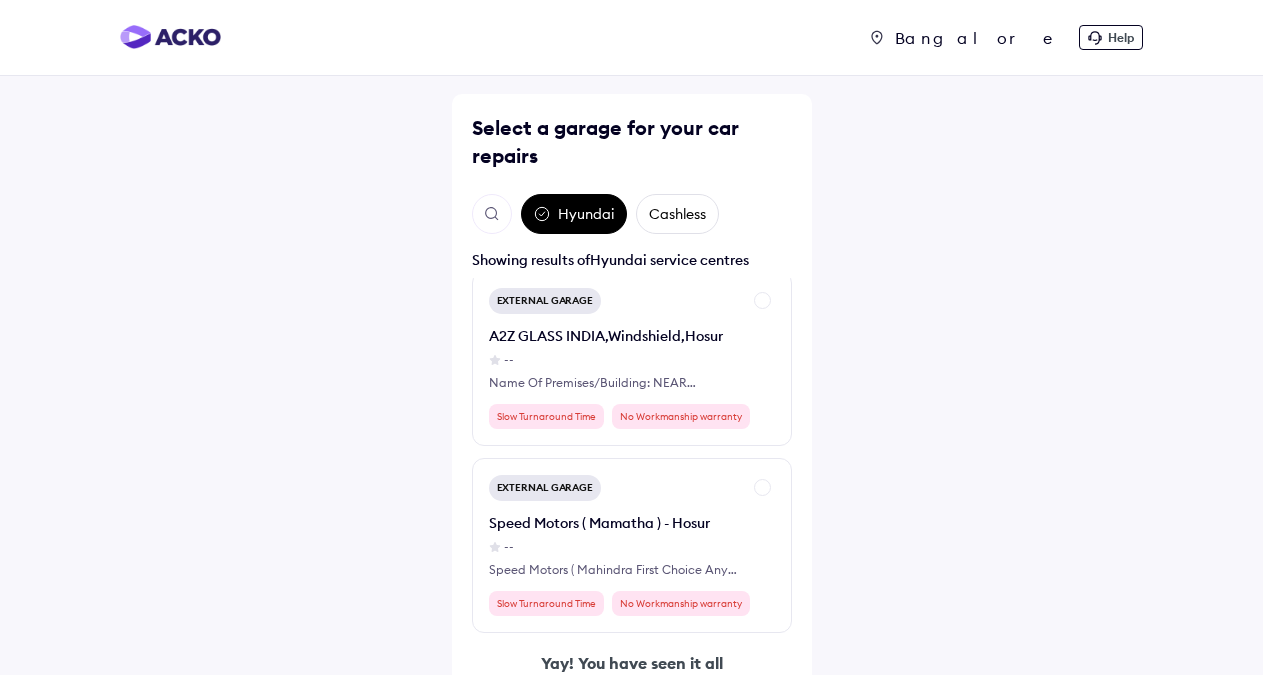click on "Cashless" at bounding box center (677, 214) 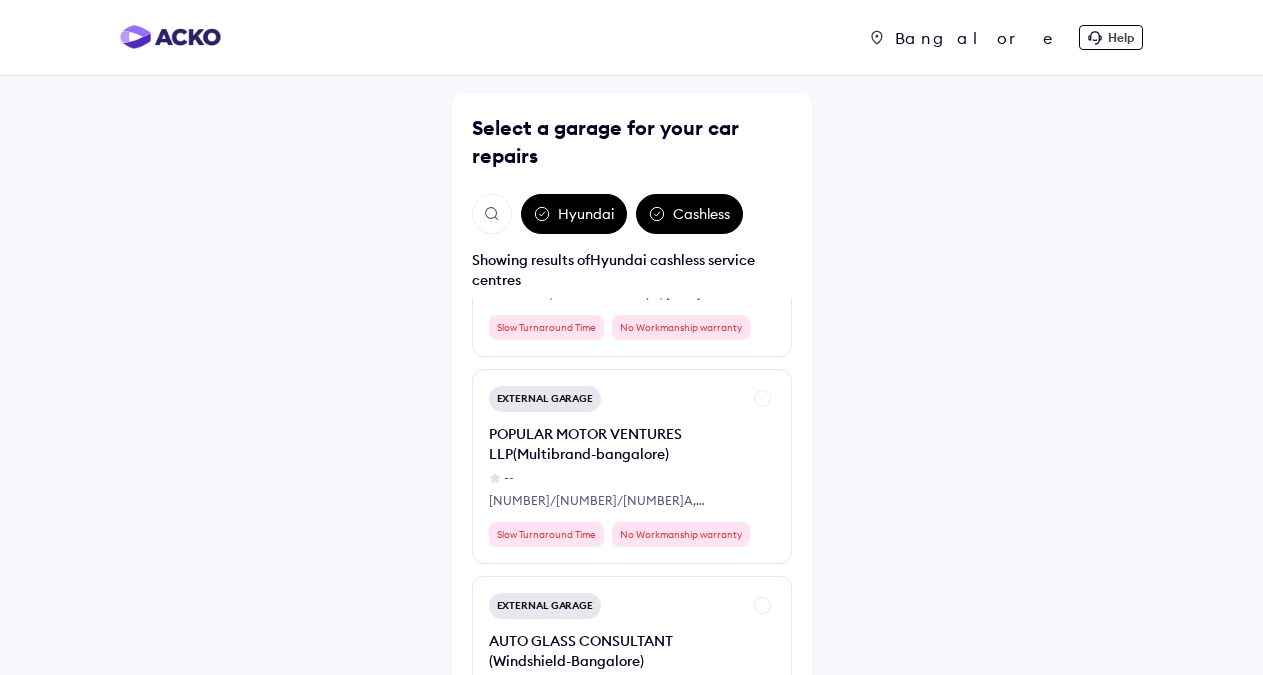 scroll, scrollTop: 15840, scrollLeft: 0, axis: vertical 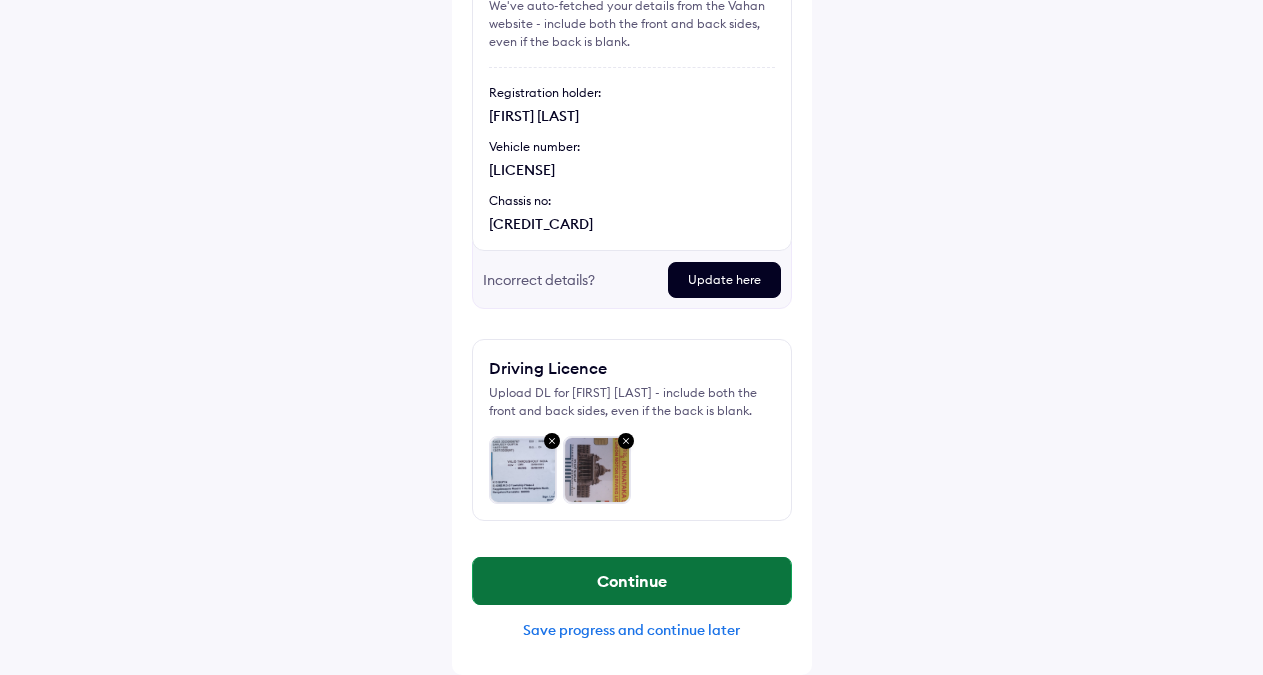 click on "Continue" at bounding box center (632, 581) 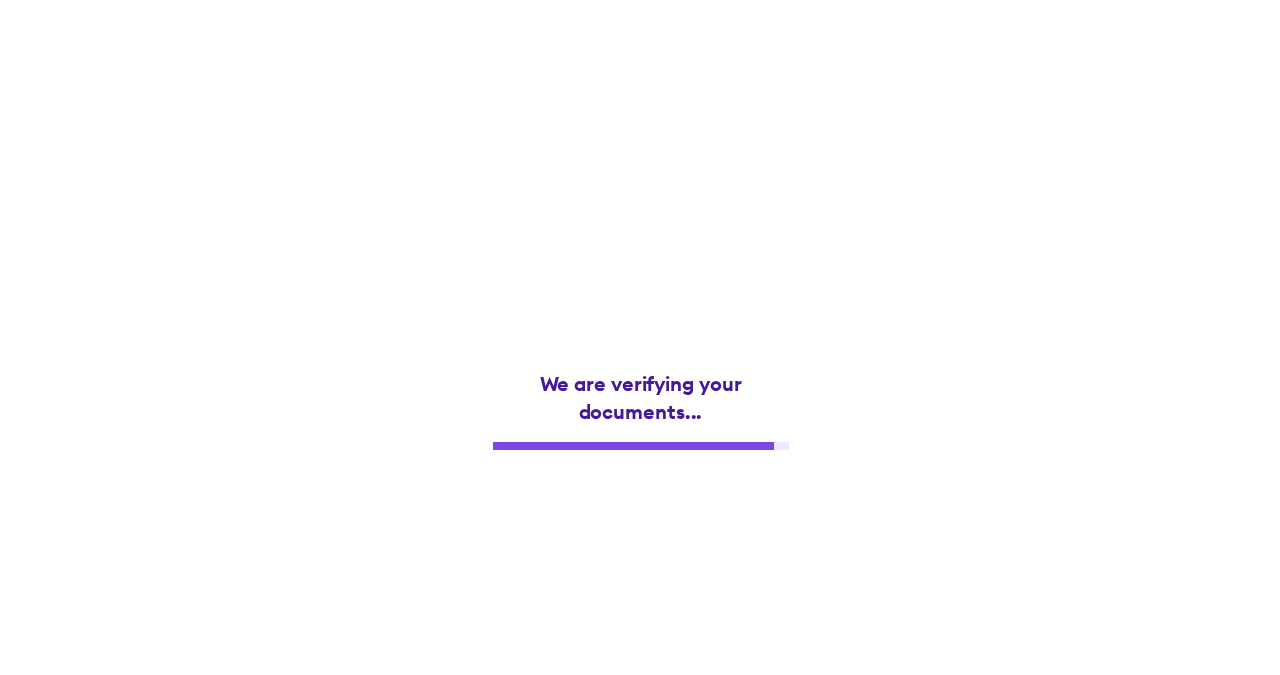 scroll, scrollTop: 0, scrollLeft: 0, axis: both 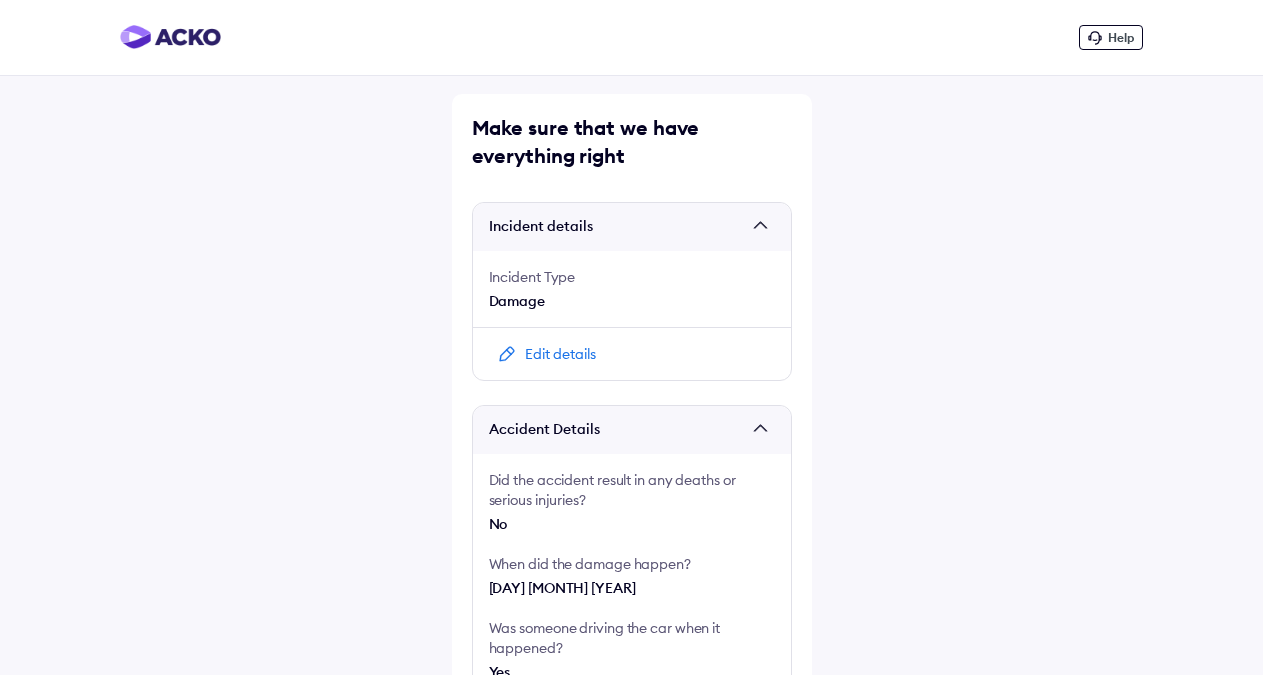click on "Help" at bounding box center [1121, 37] 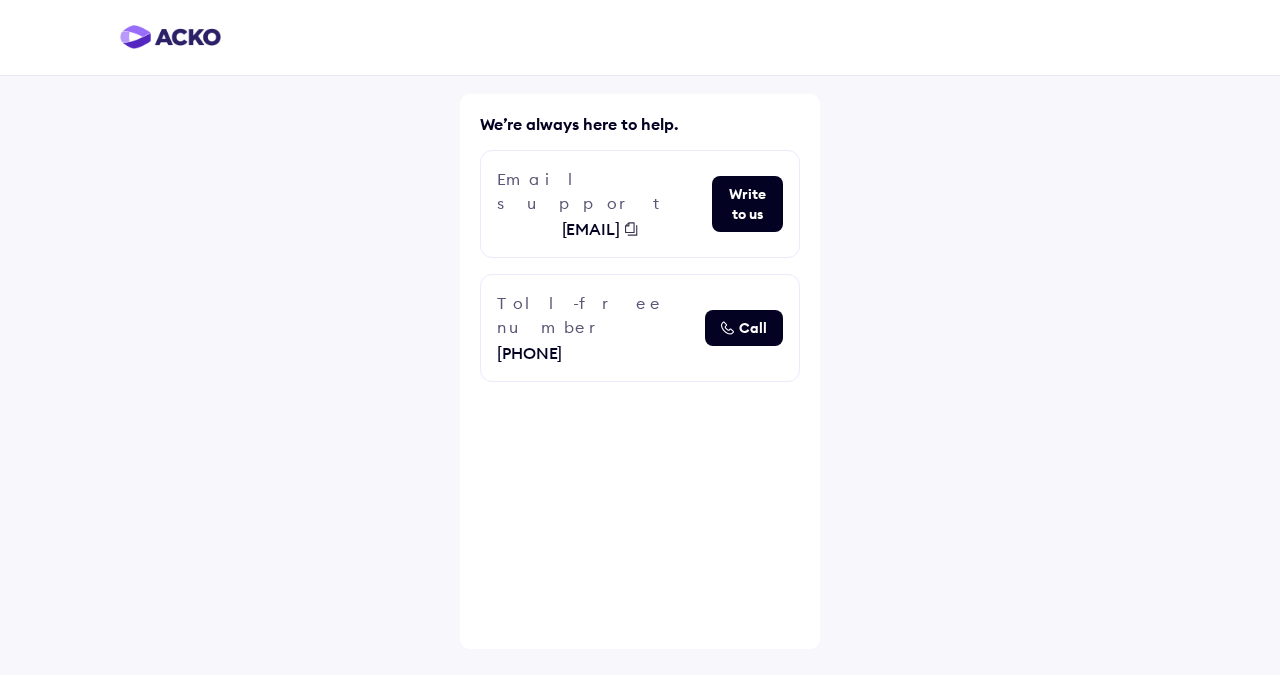 click on "Call" at bounding box center [753, 328] 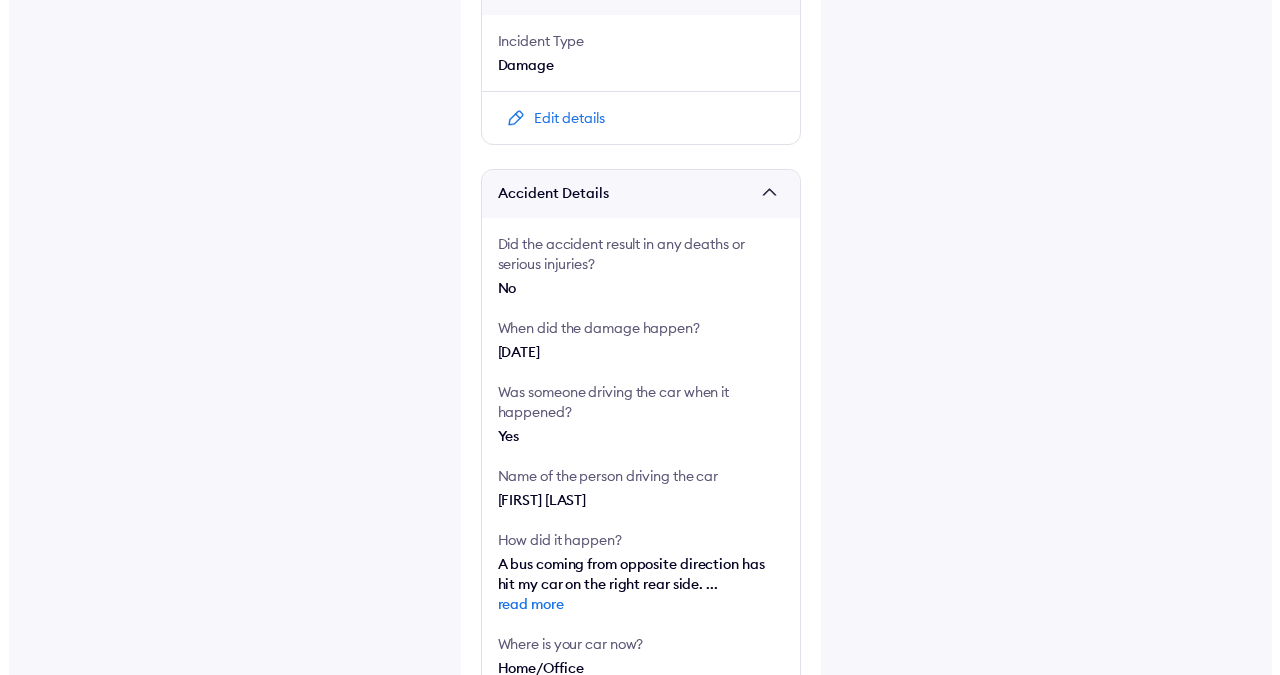 scroll, scrollTop: 0, scrollLeft: 0, axis: both 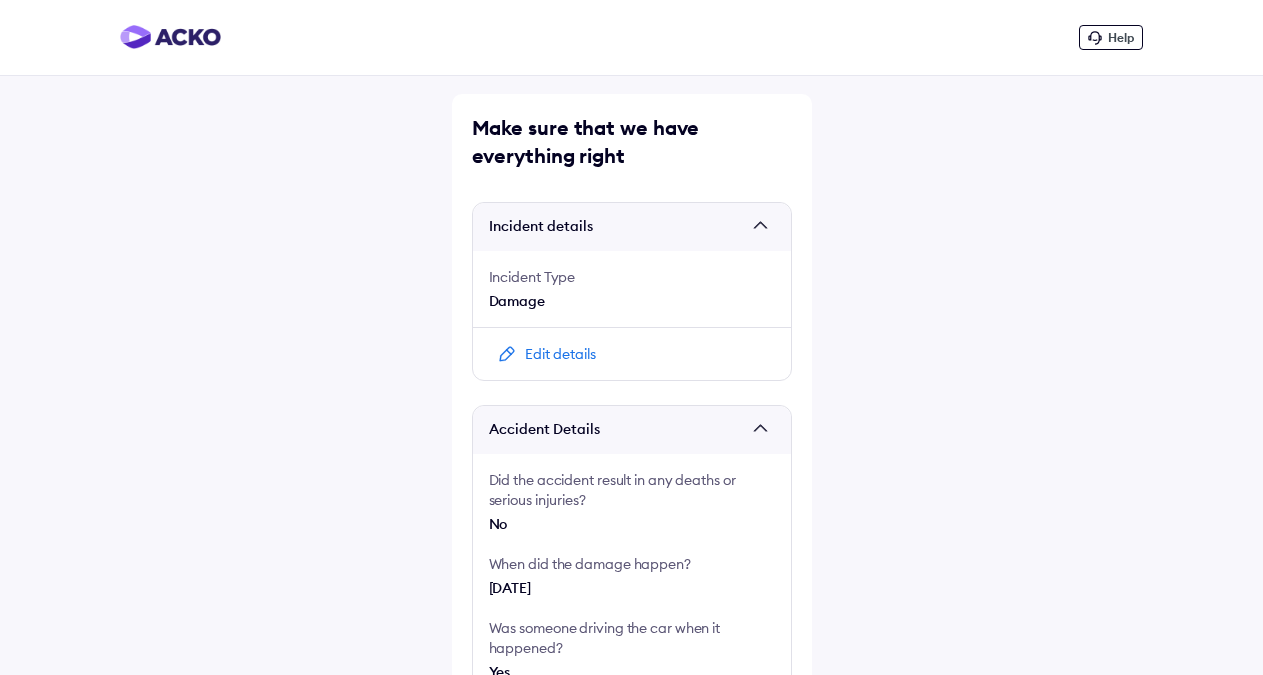 click 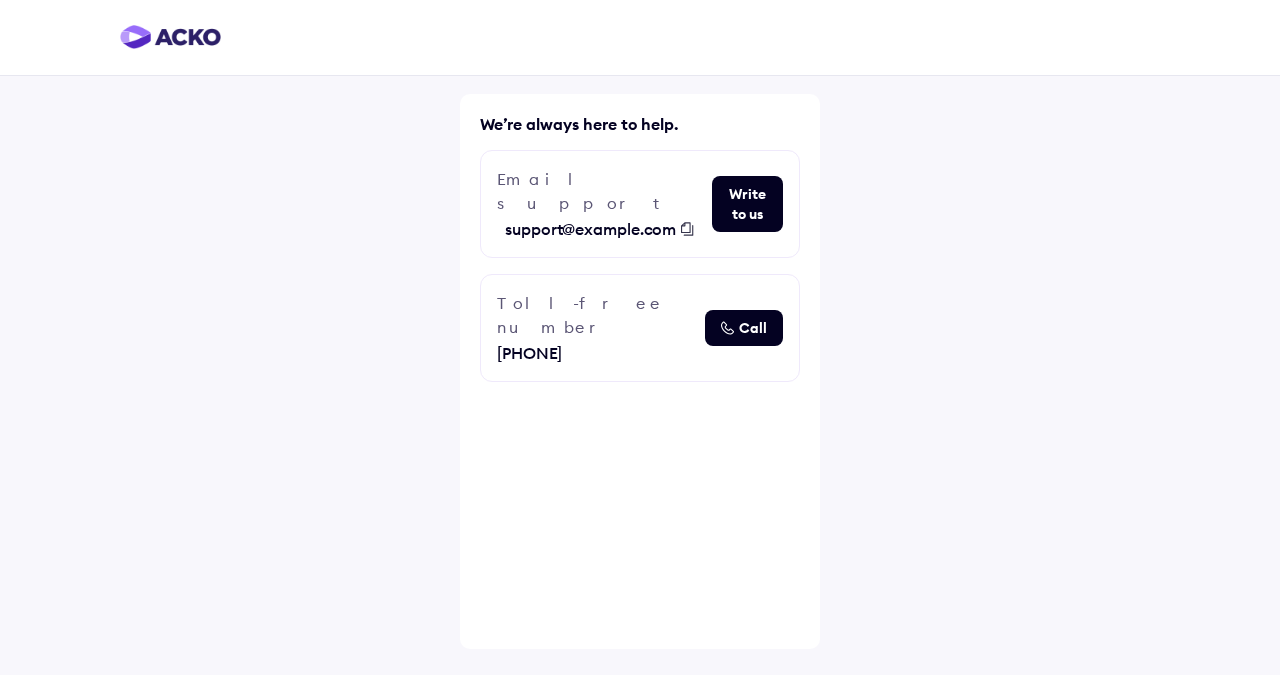 click on "Write to us" at bounding box center [747, 204] 